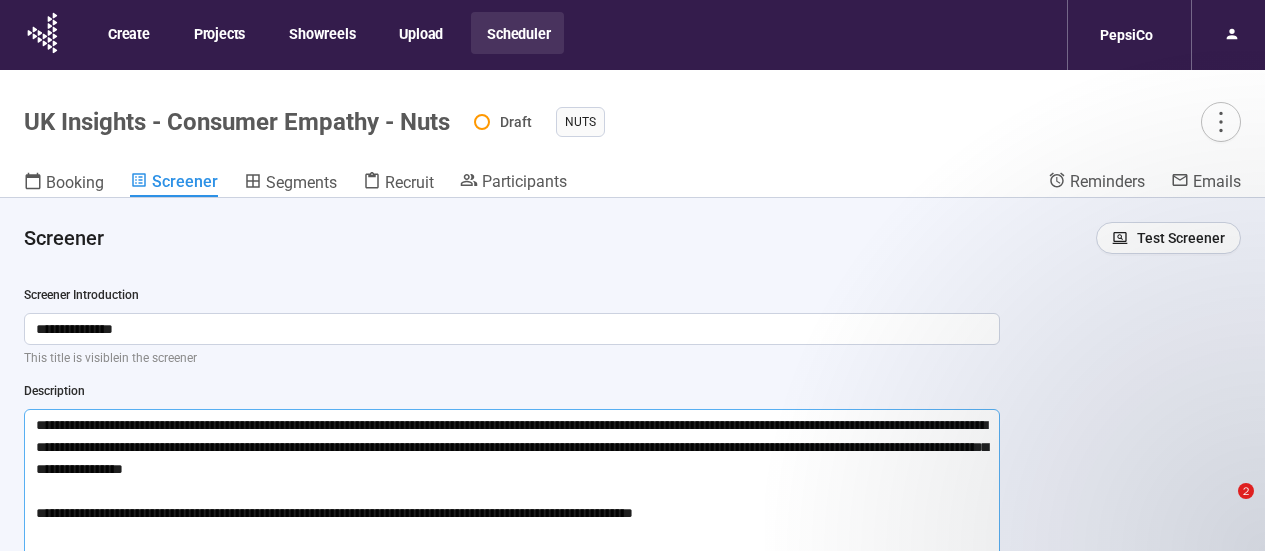 scroll, scrollTop: 70, scrollLeft: 0, axis: vertical 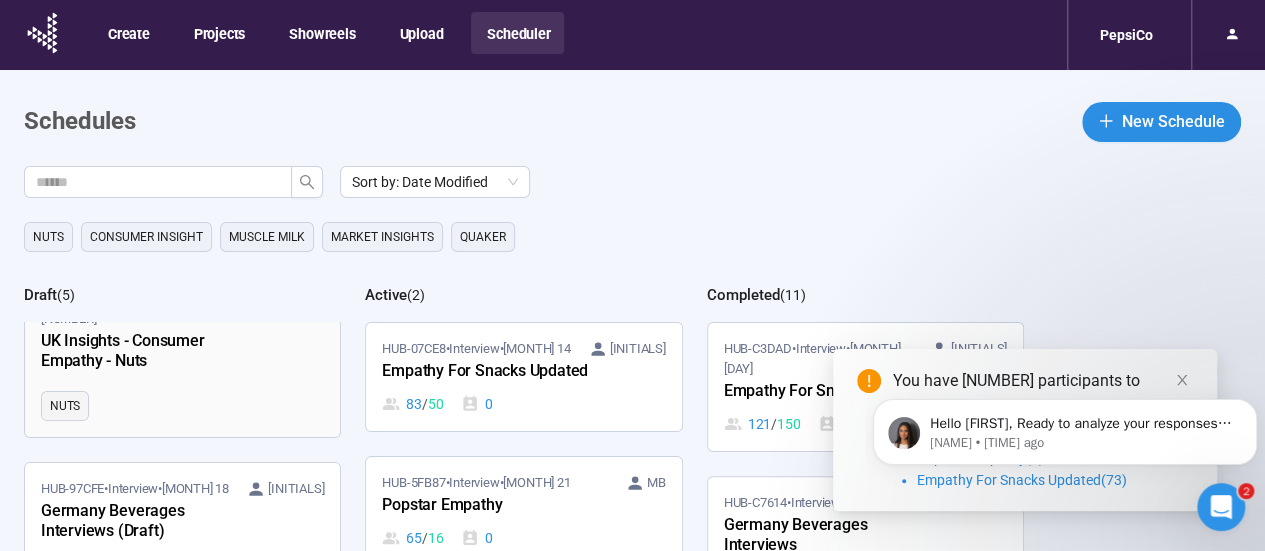 click on "UK Insights - Consumer Empathy - Nuts" at bounding box center (151, 352) 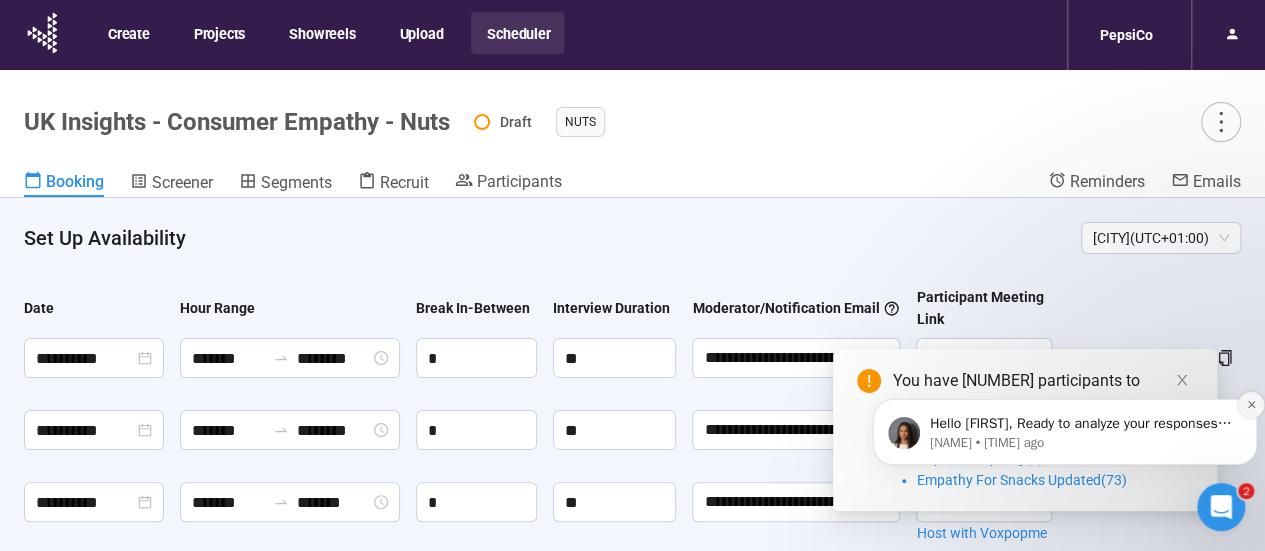 click at bounding box center [1251, 405] 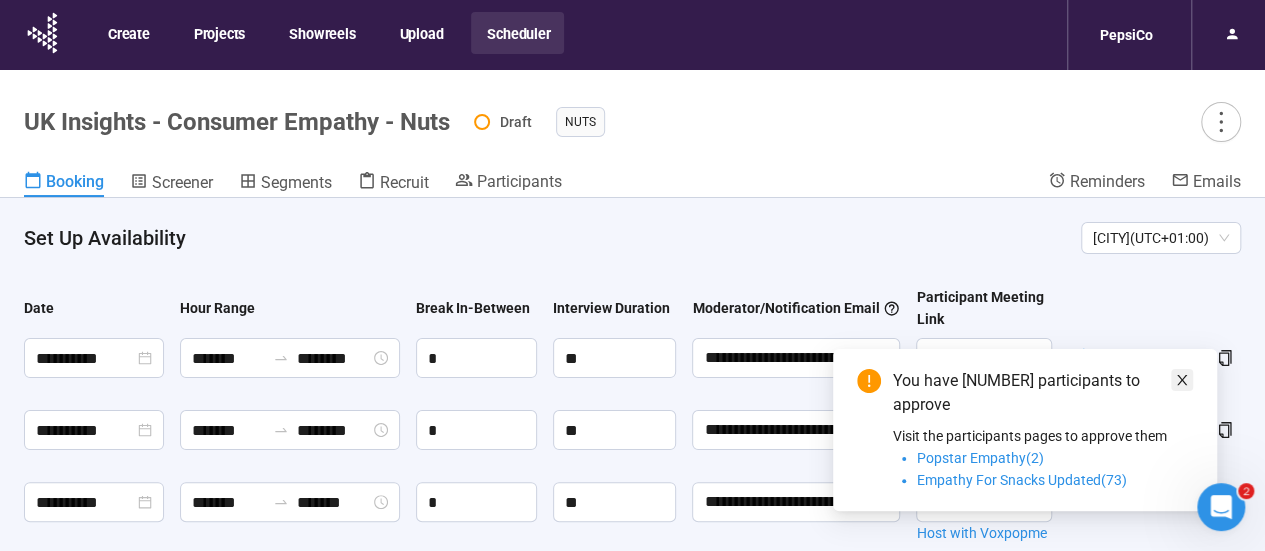 click 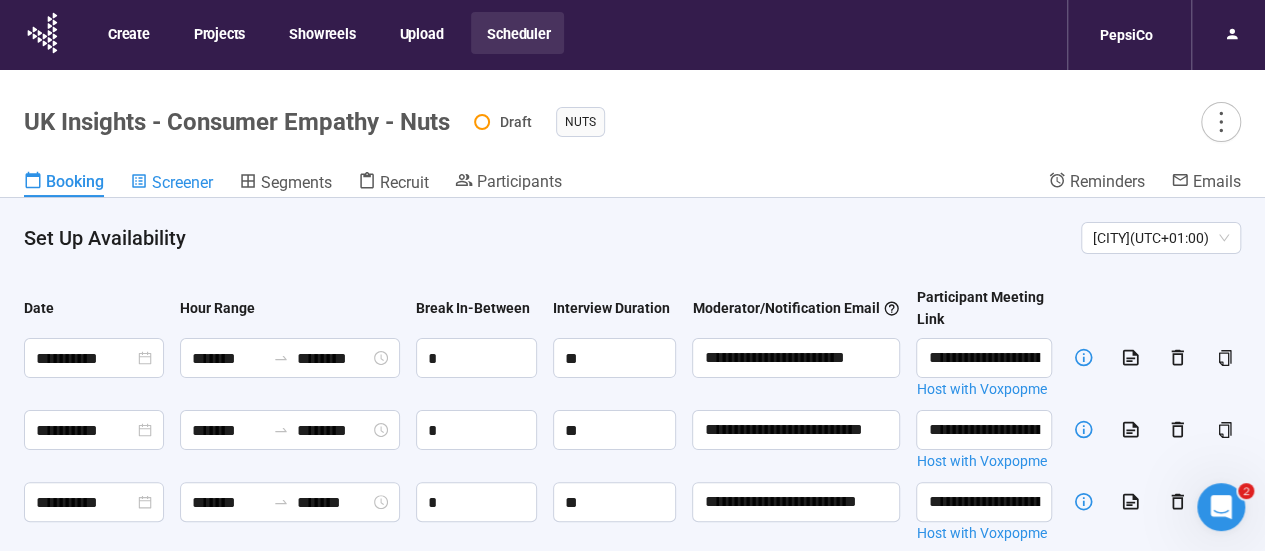 click on "Screener" at bounding box center [182, 182] 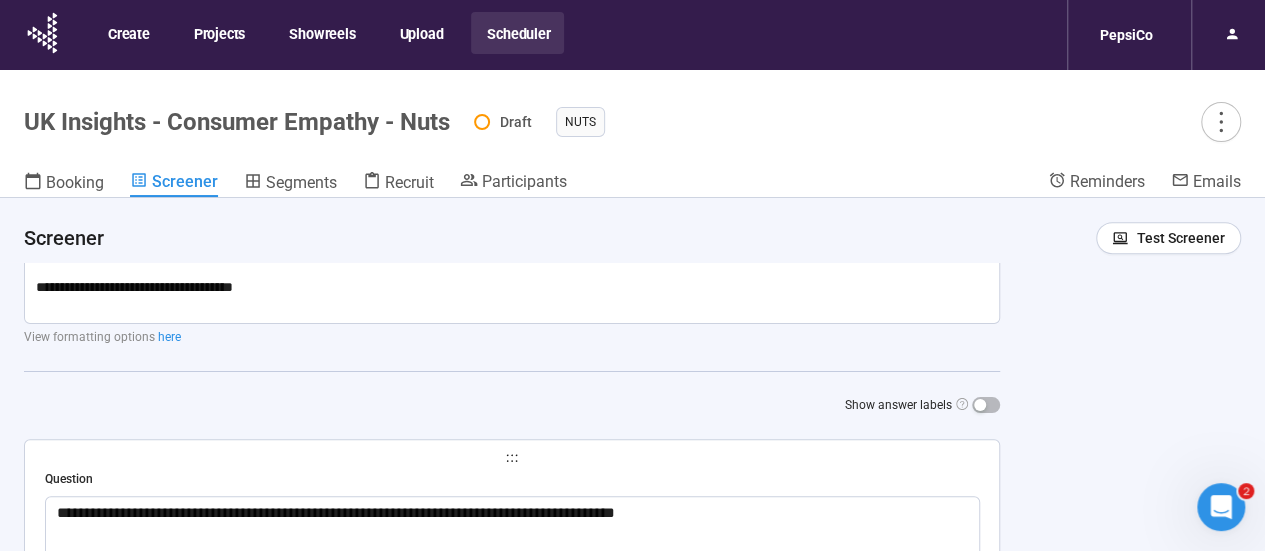 scroll, scrollTop: 400, scrollLeft: 0, axis: vertical 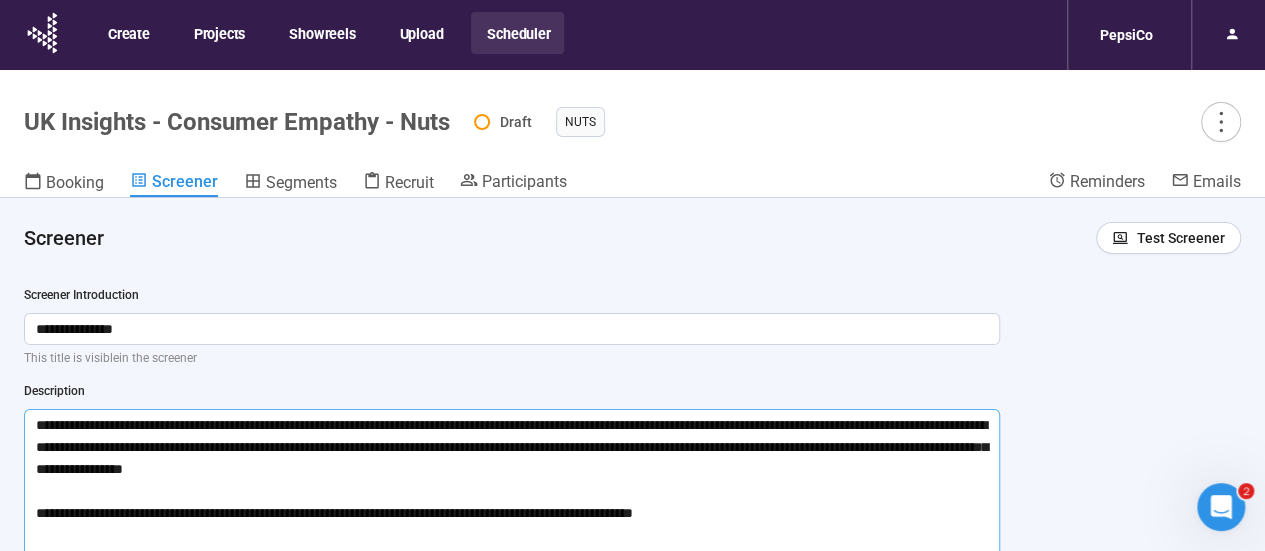 drag, startPoint x: 315, startPoint y: 409, endPoint x: 0, endPoint y: -14, distance: 527.4031 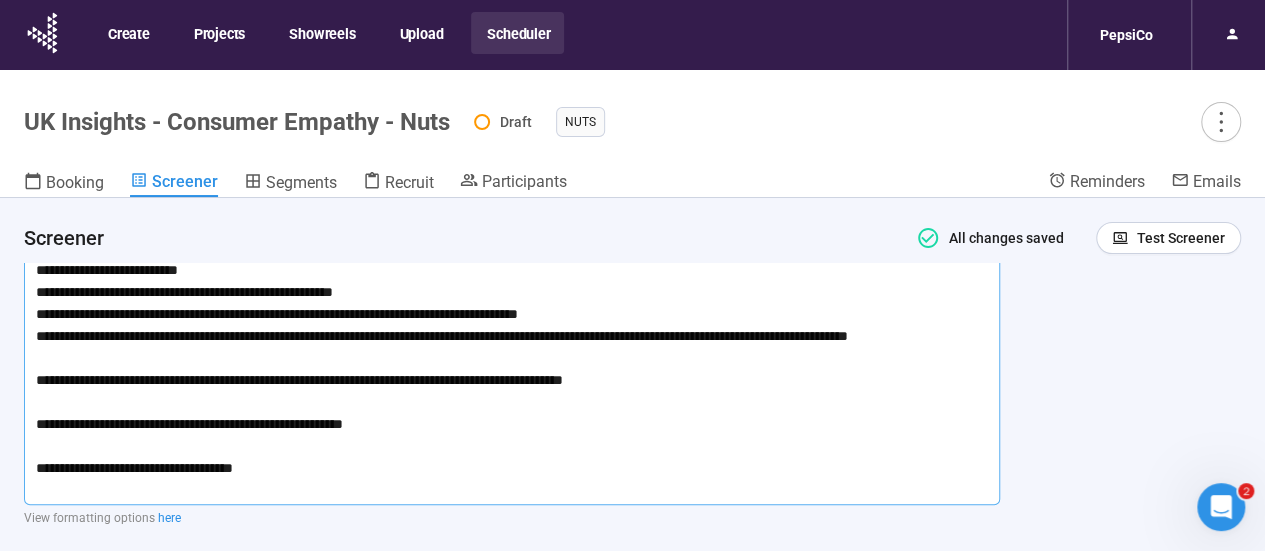 scroll, scrollTop: 300, scrollLeft: 0, axis: vertical 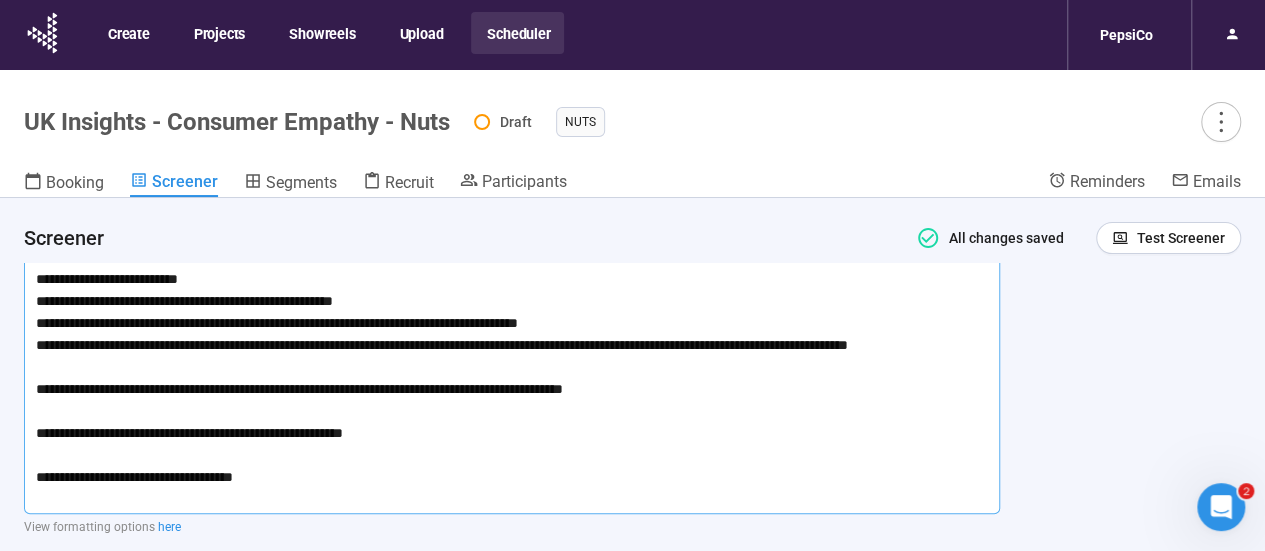 click at bounding box center [512, 311] 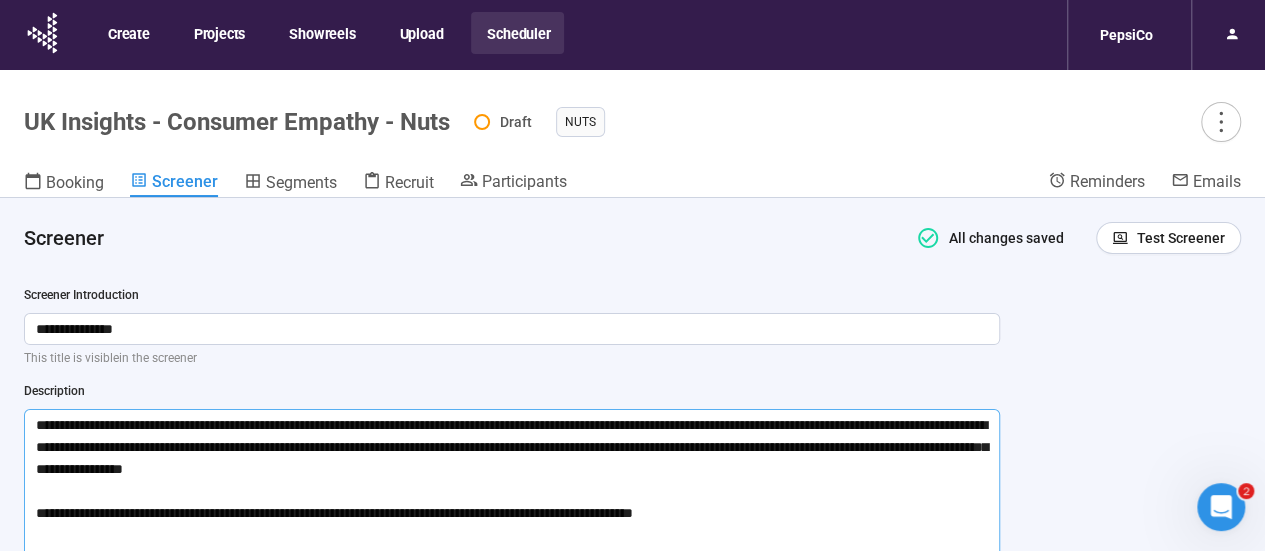 drag, startPoint x: 103, startPoint y: 380, endPoint x: 0, endPoint y: 75, distance: 321.92236 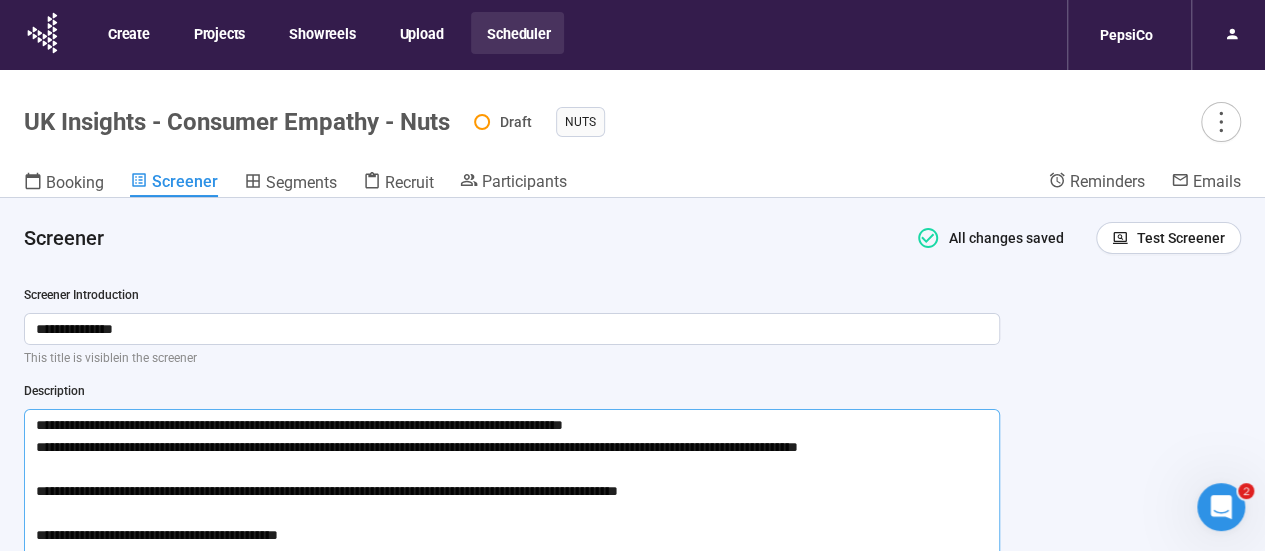 scroll, scrollTop: 140, scrollLeft: 0, axis: vertical 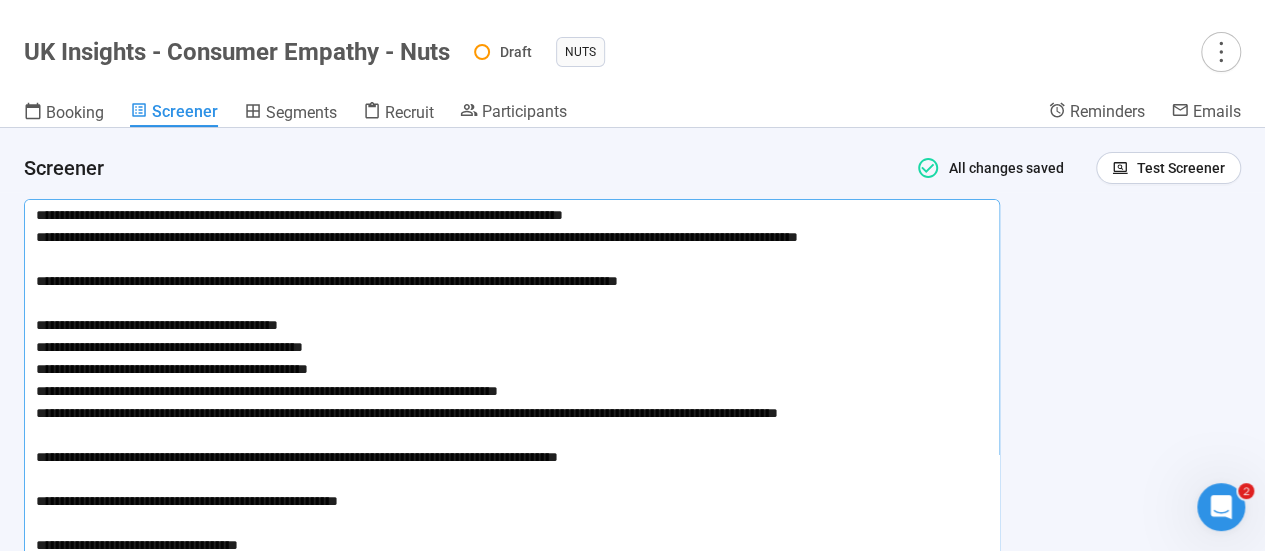 click on "**********" at bounding box center [512, 379] 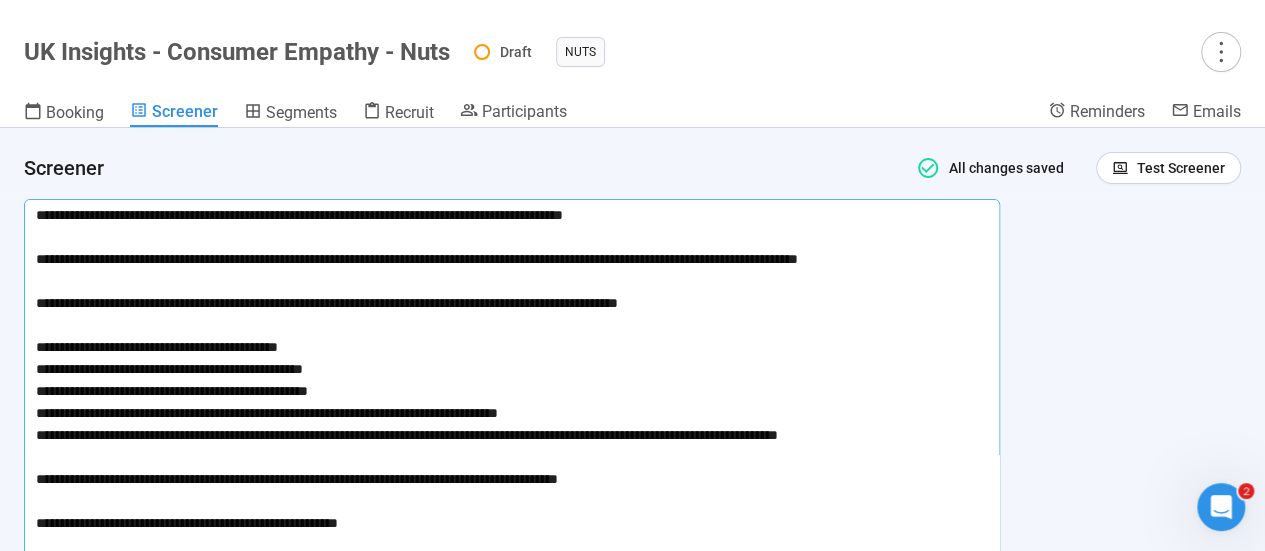 type 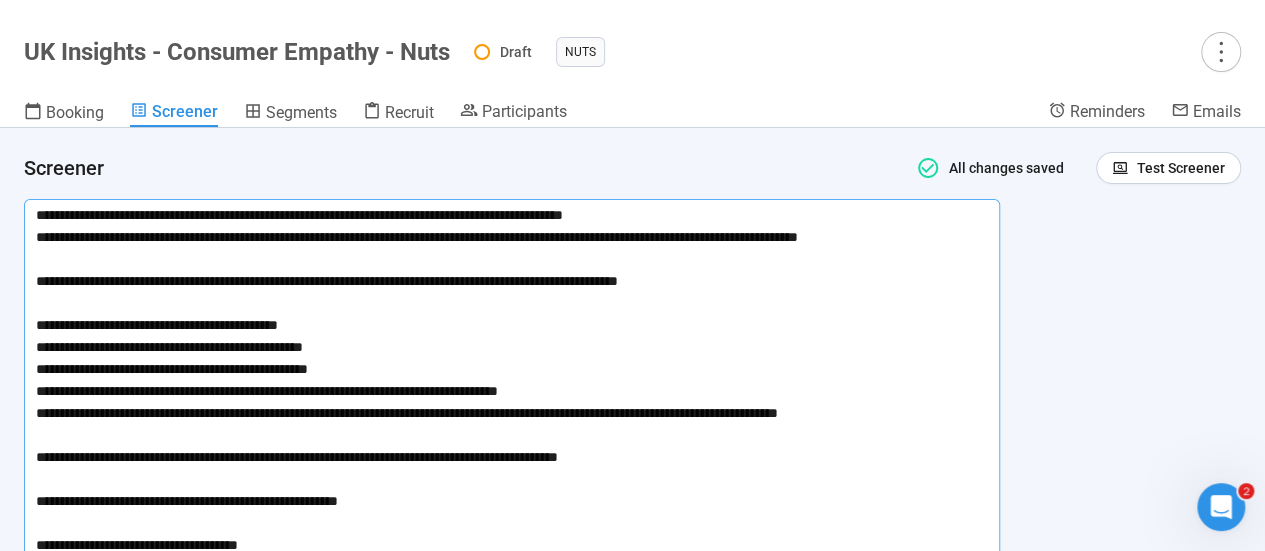 type 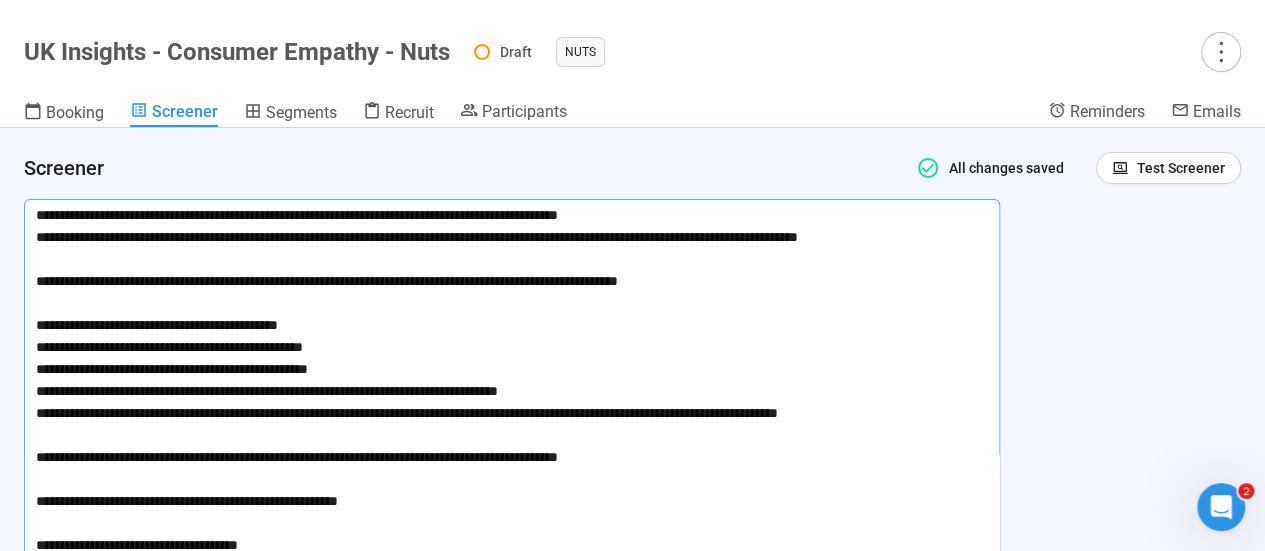 type 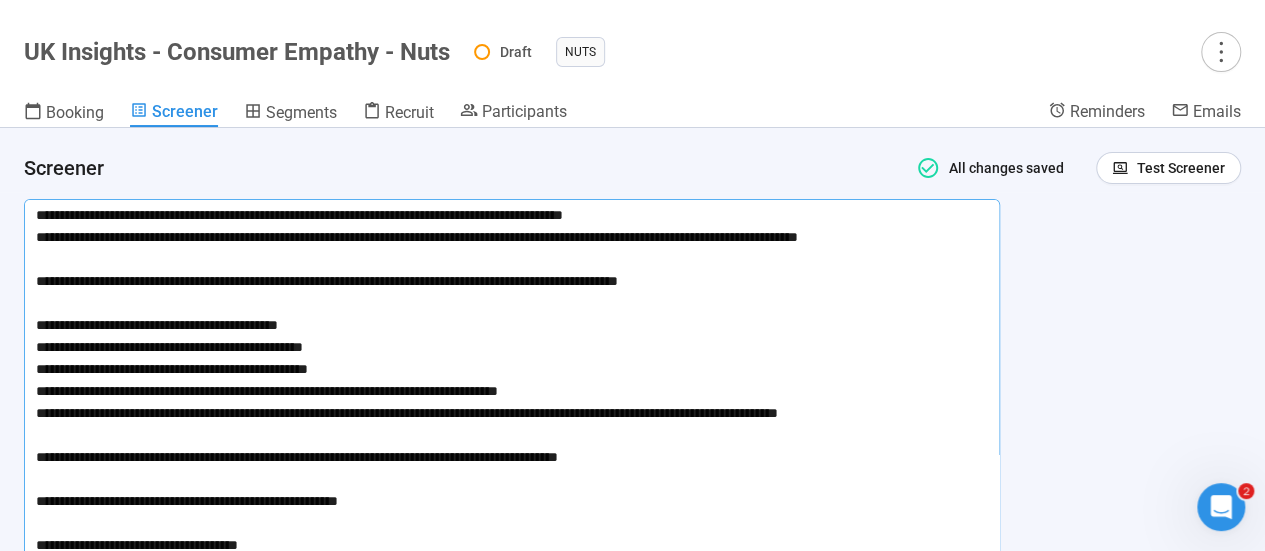 type 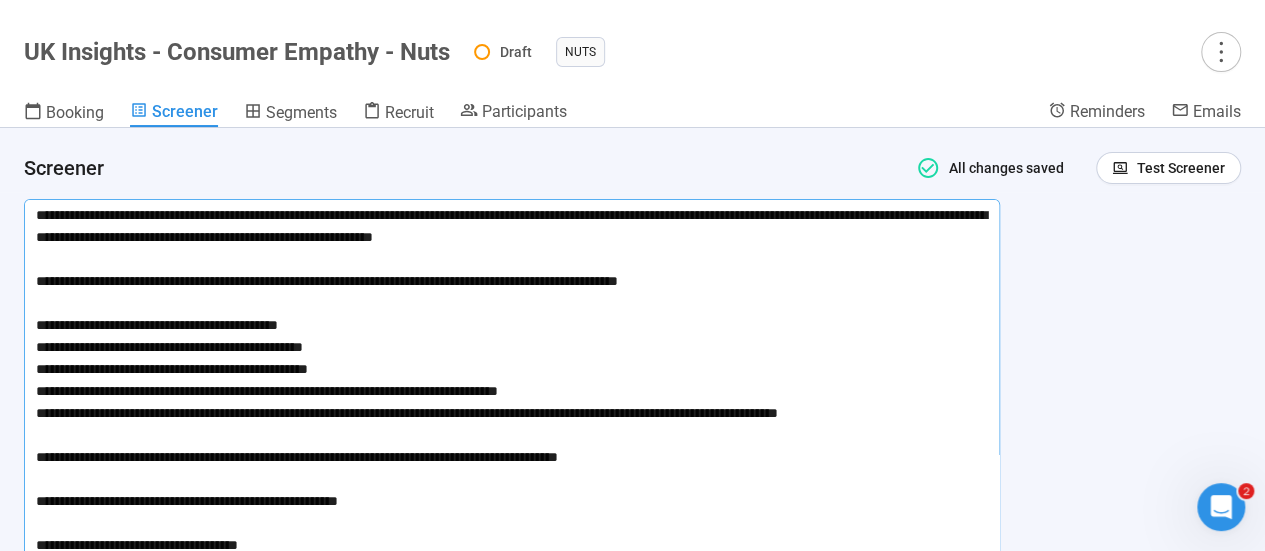 type 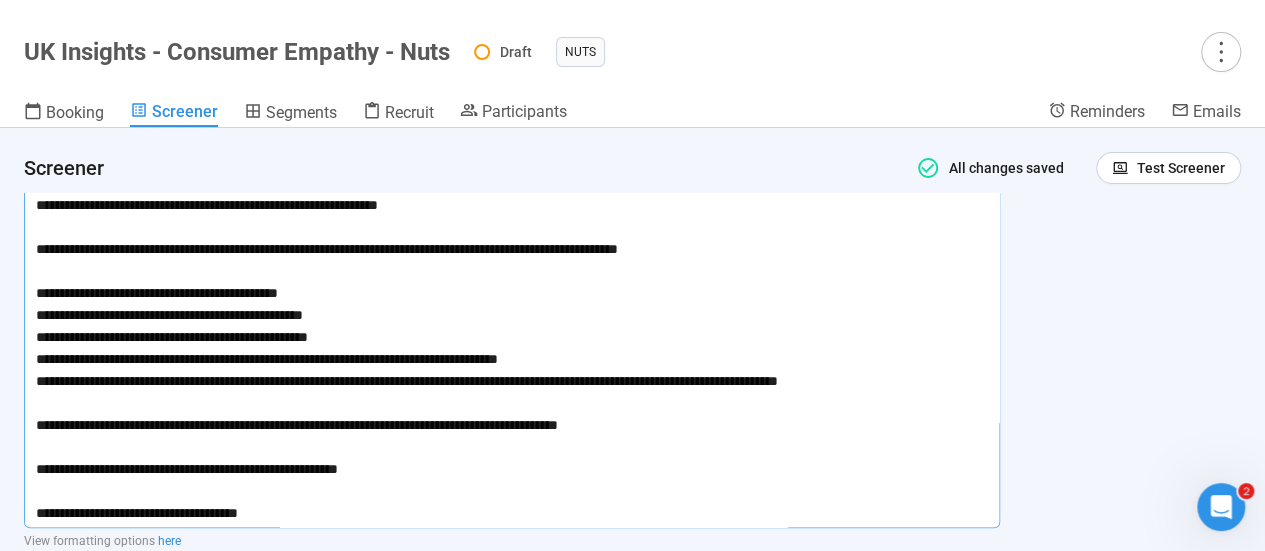 scroll, scrollTop: 140, scrollLeft: 0, axis: vertical 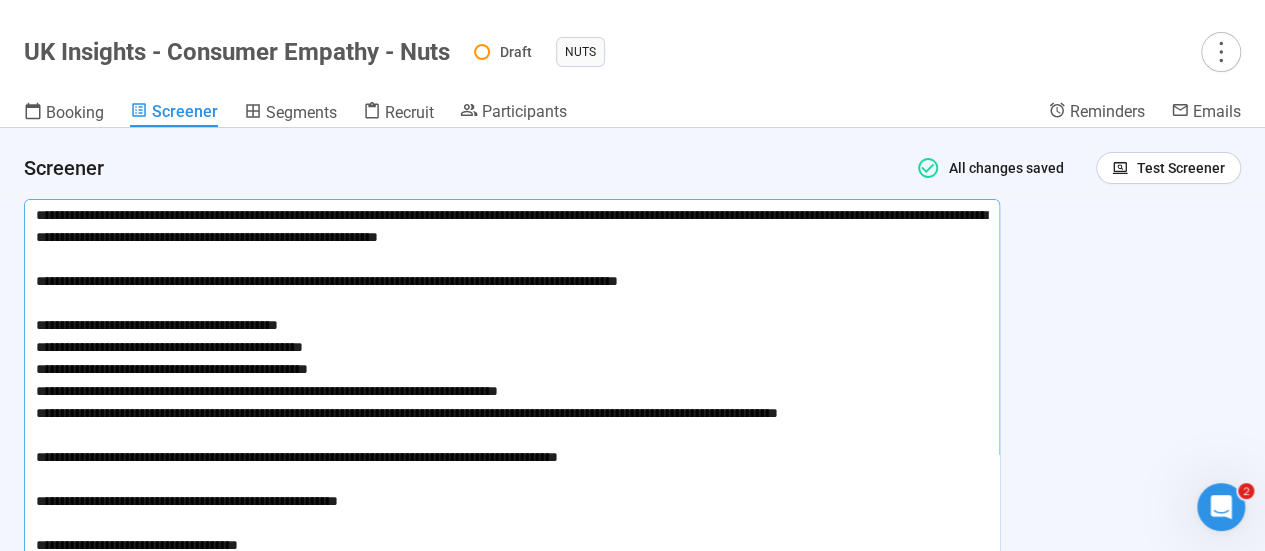 drag, startPoint x: 418, startPoint y: 282, endPoint x: 350, endPoint y: 283, distance: 68.007355 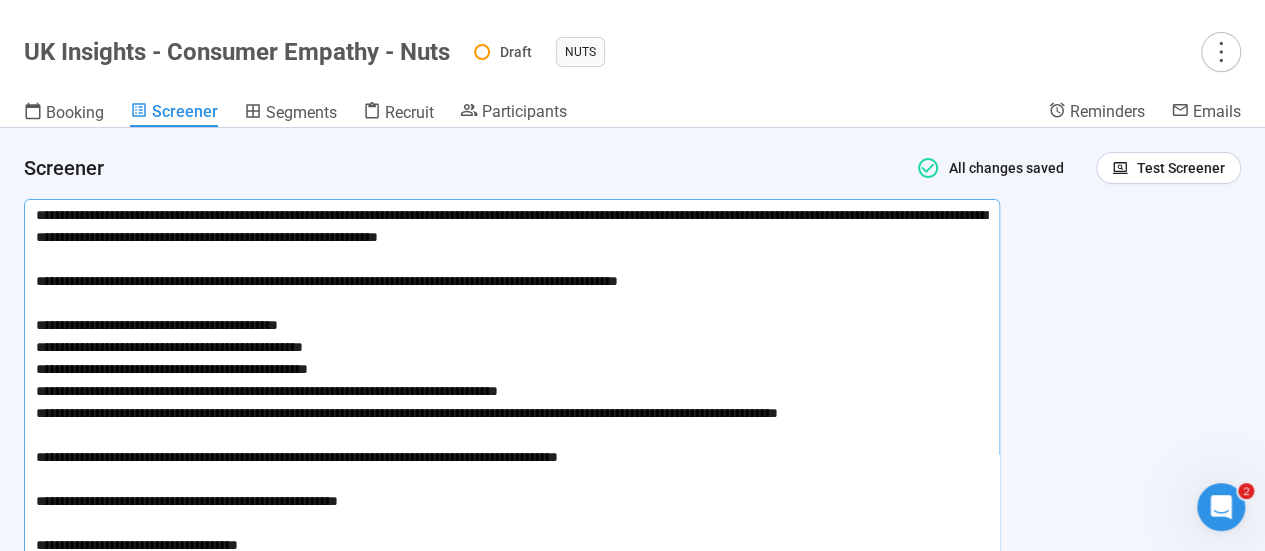 click on "**********" at bounding box center (512, 379) 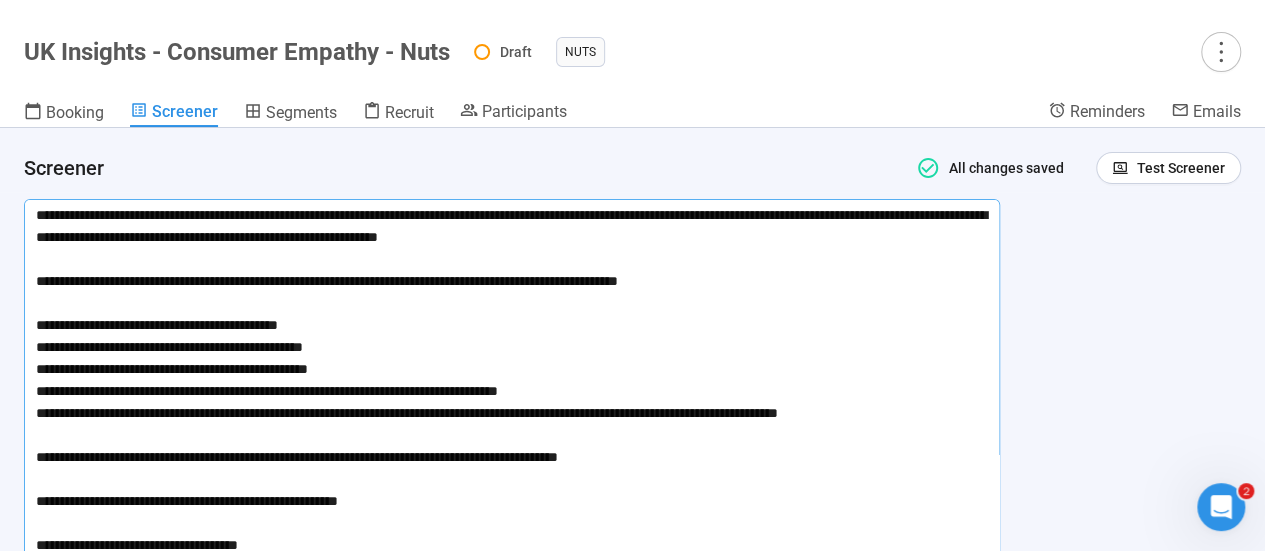 drag, startPoint x: 352, startPoint y: 287, endPoint x: 420, endPoint y: 287, distance: 68 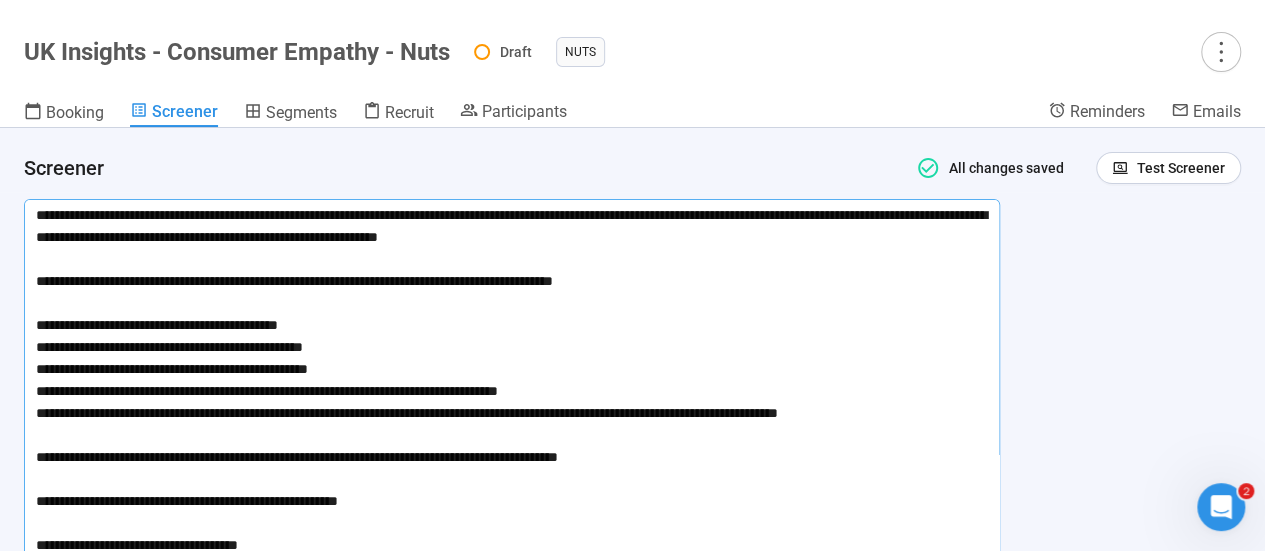 type 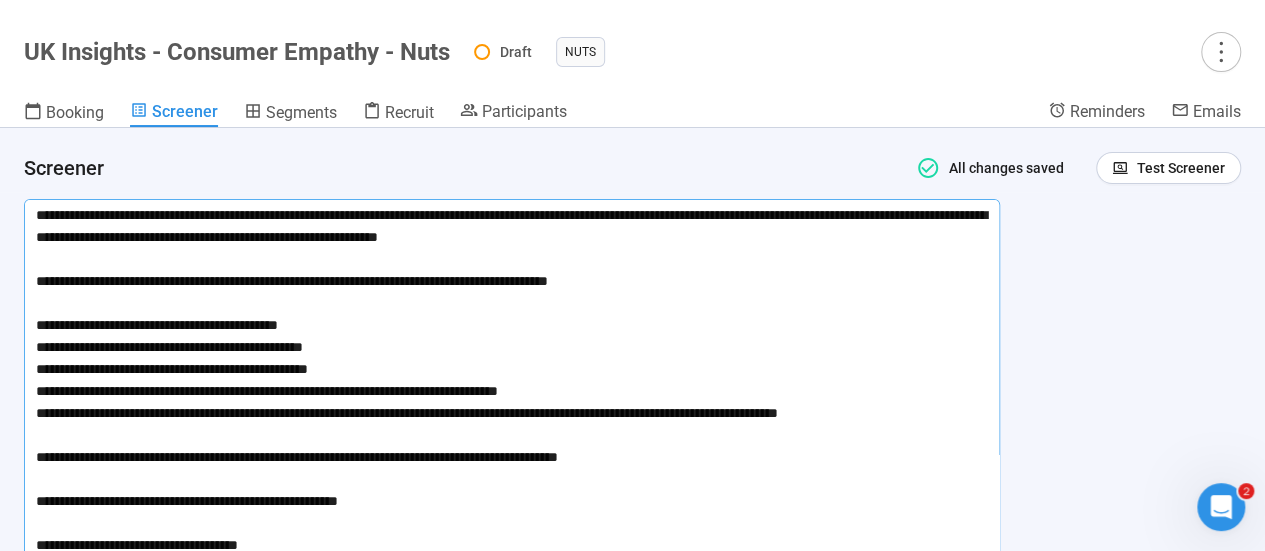 type 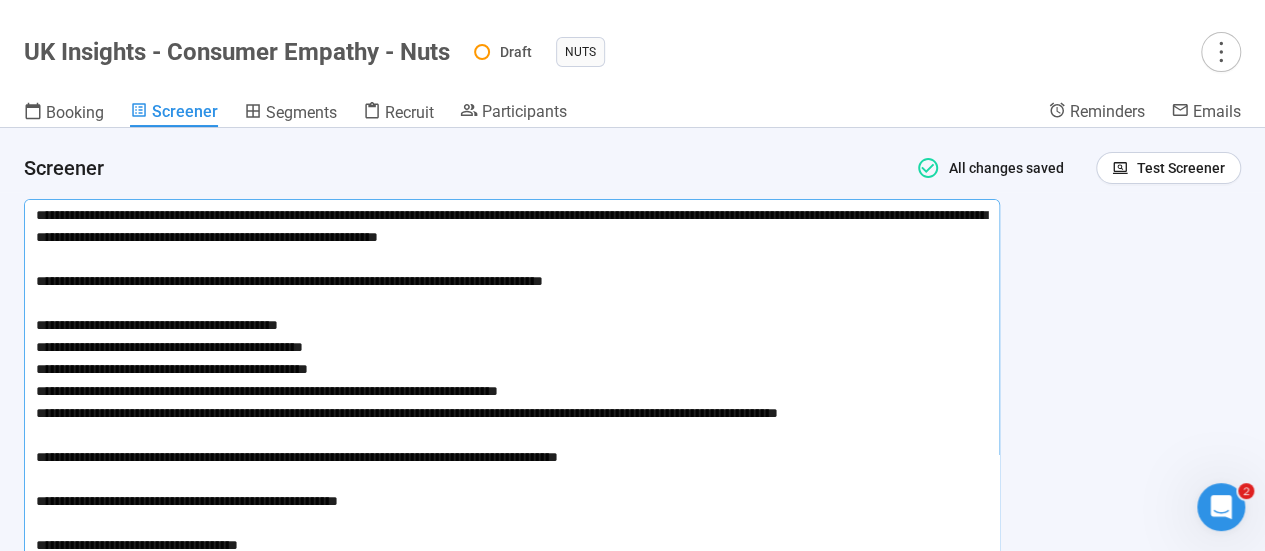 click on "**********" at bounding box center [512, 379] 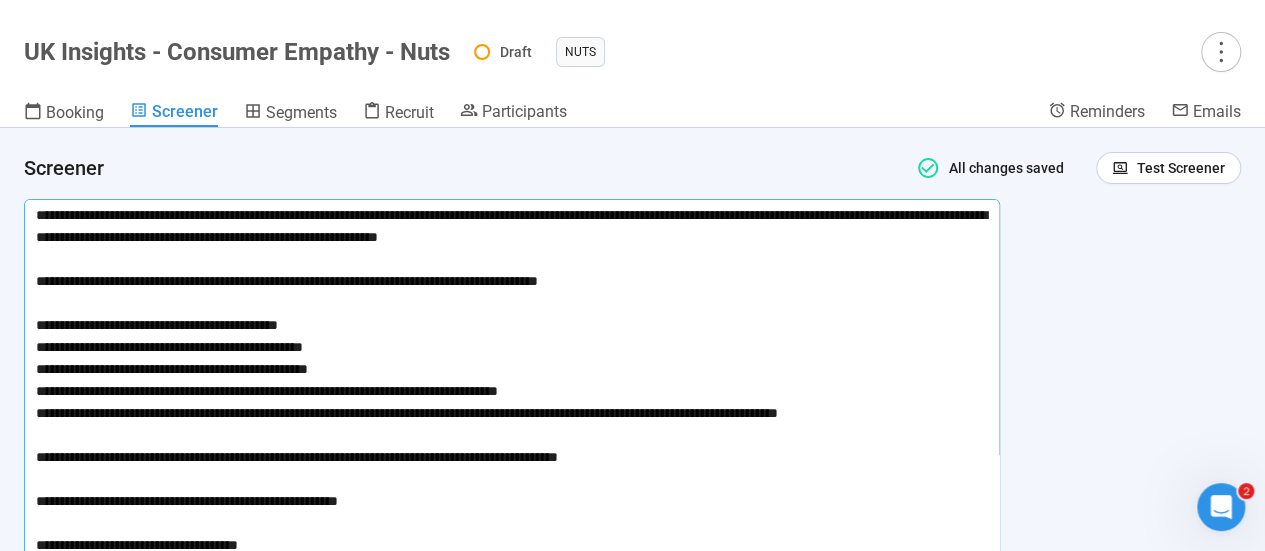 type 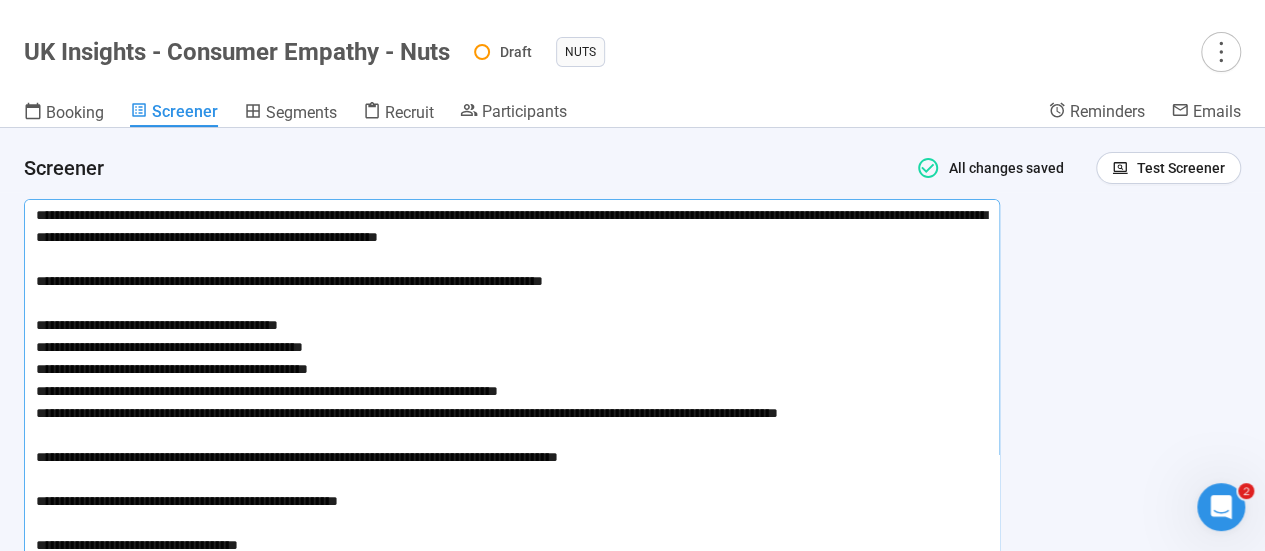 type 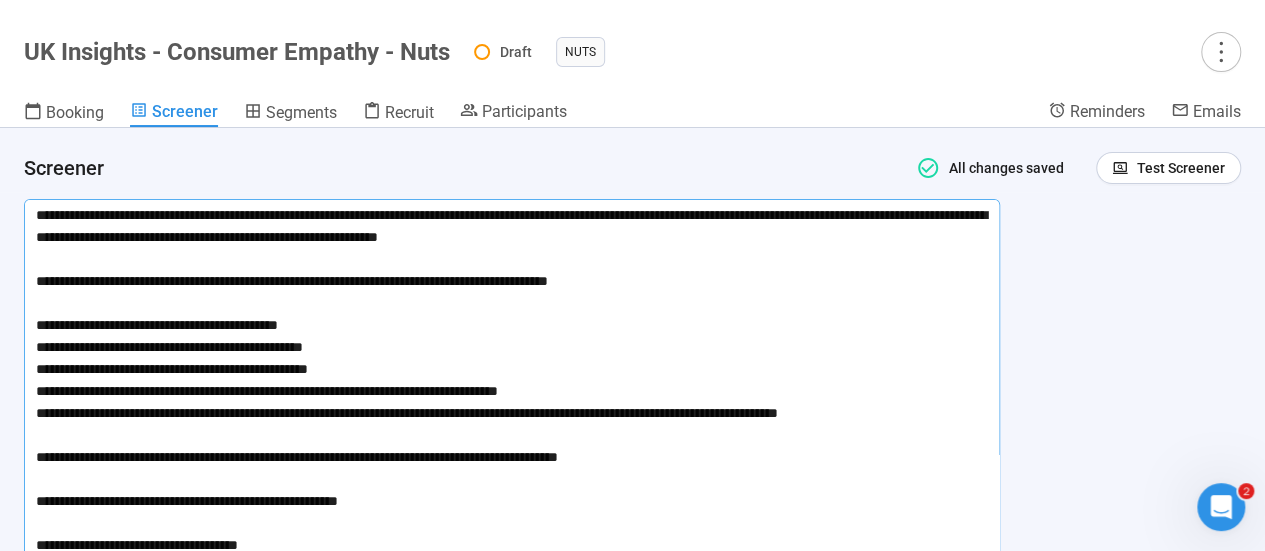 type on "**********" 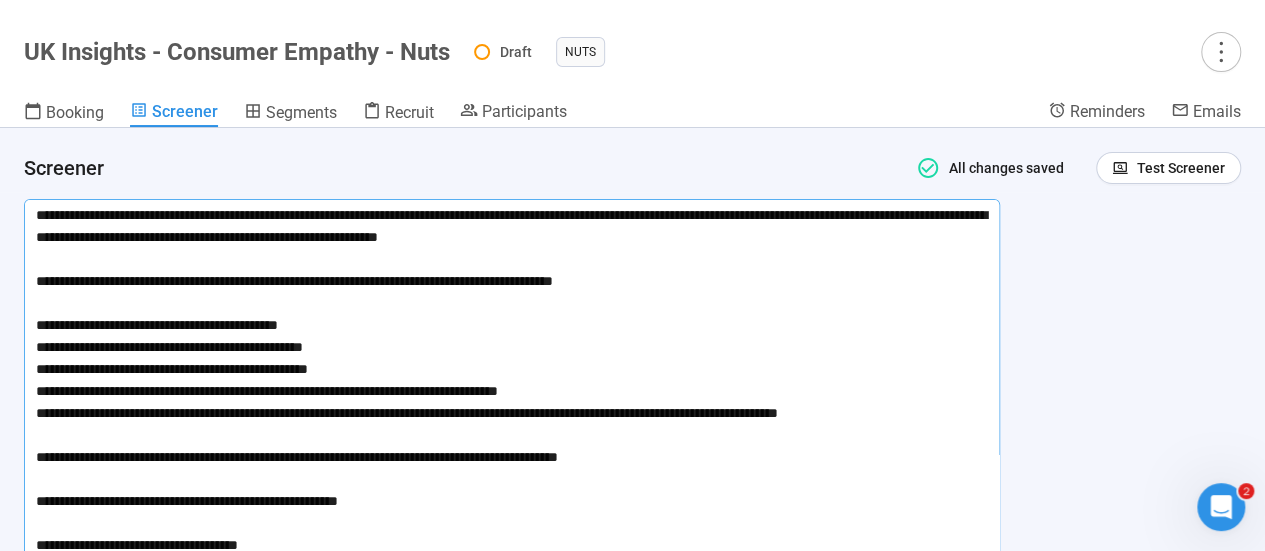 type 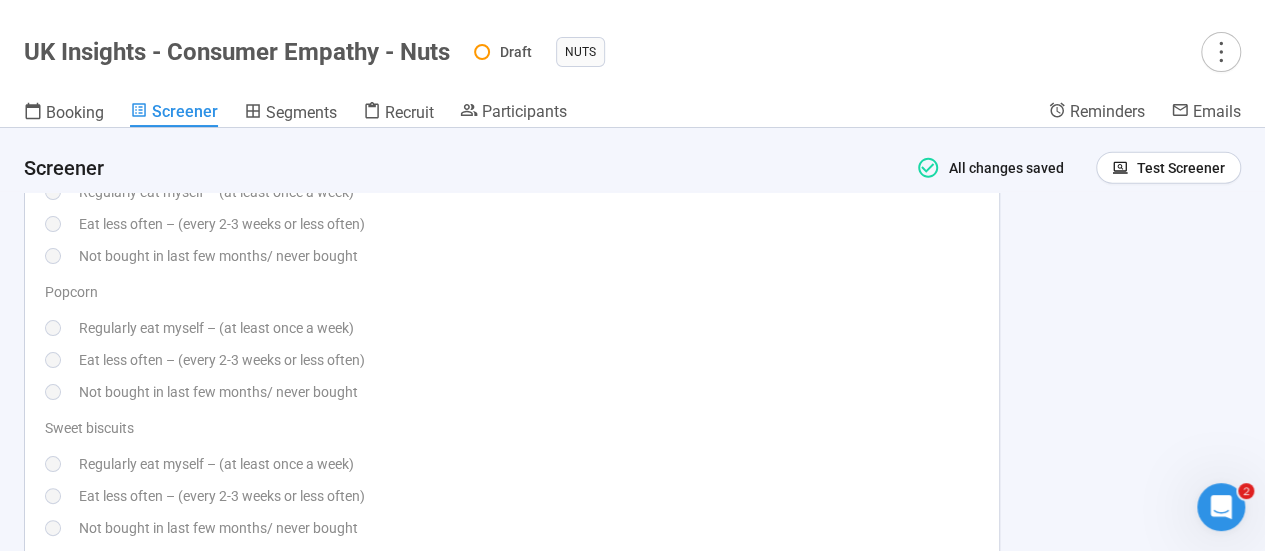 scroll, scrollTop: 6640, scrollLeft: 0, axis: vertical 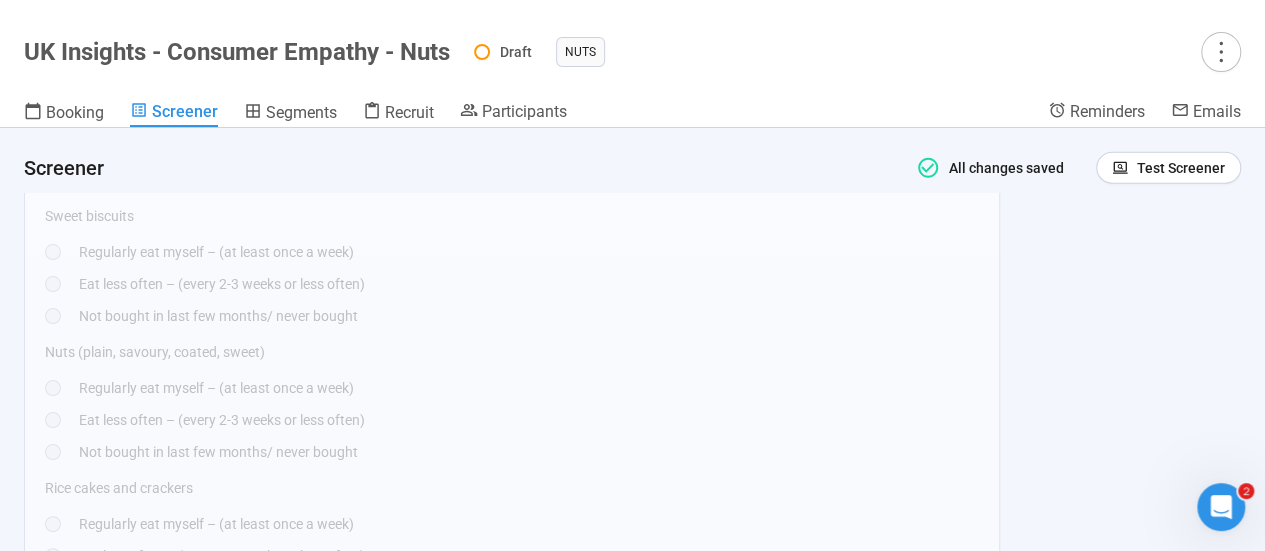 click on "Nuts (plain, savoury, coated, sweet) Regularly eat myself – (at least once a week) Eat less often – (every 2-3 weeks or less often) Not bought in last few months/ never bought" at bounding box center [512, 402] 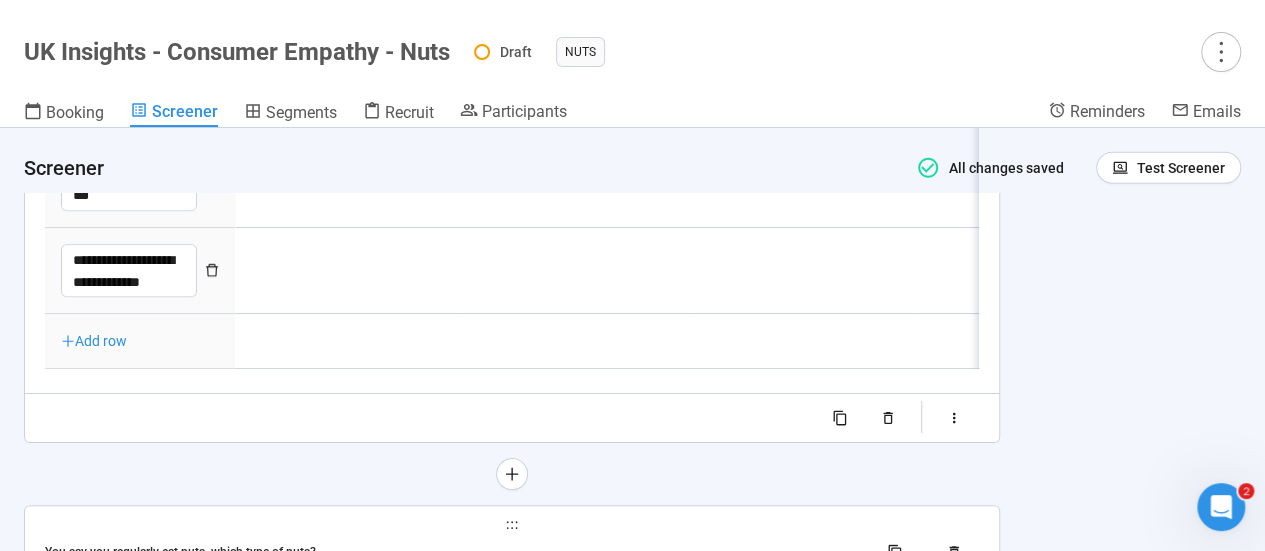 type on "**********" 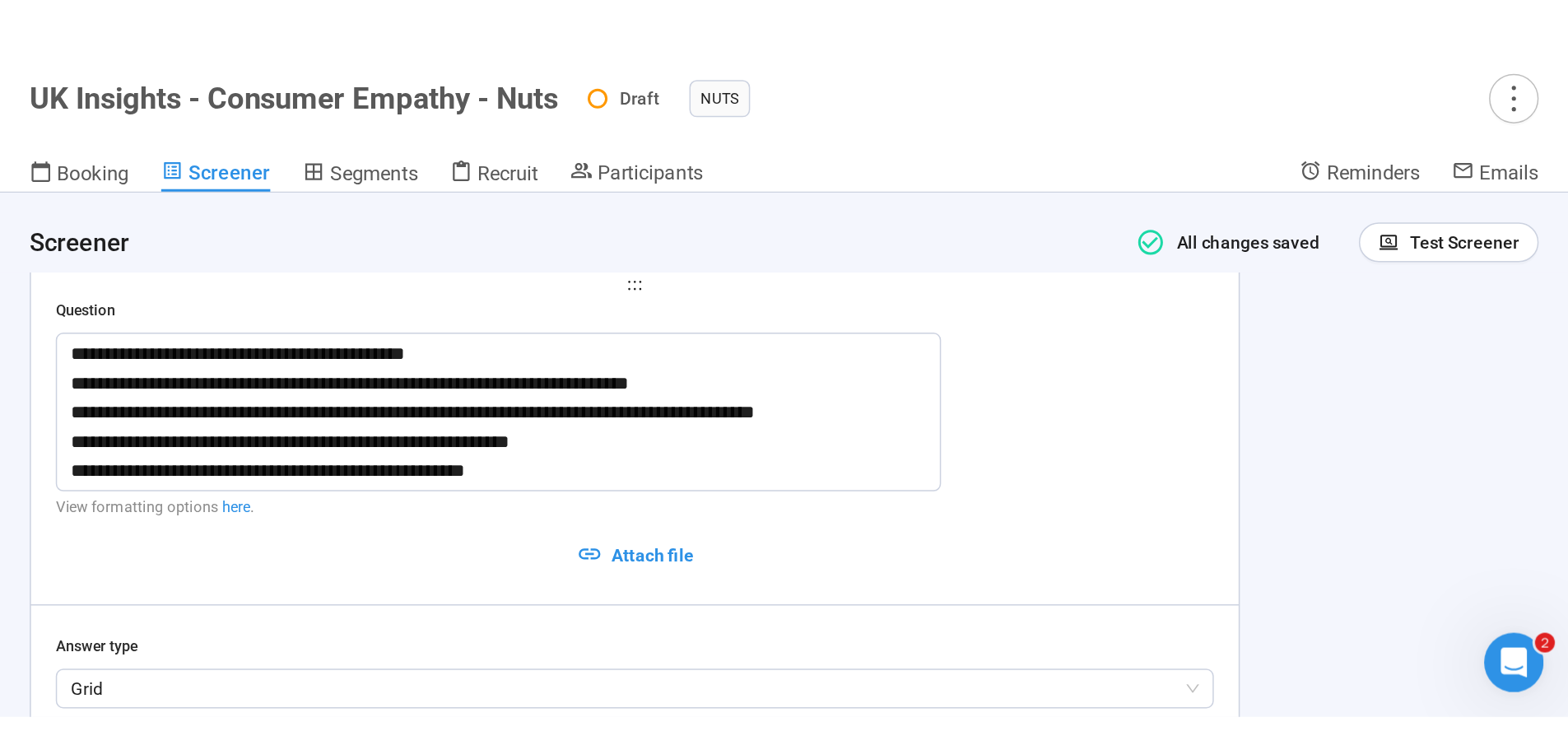 scroll, scrollTop: 4573, scrollLeft: 0, axis: vertical 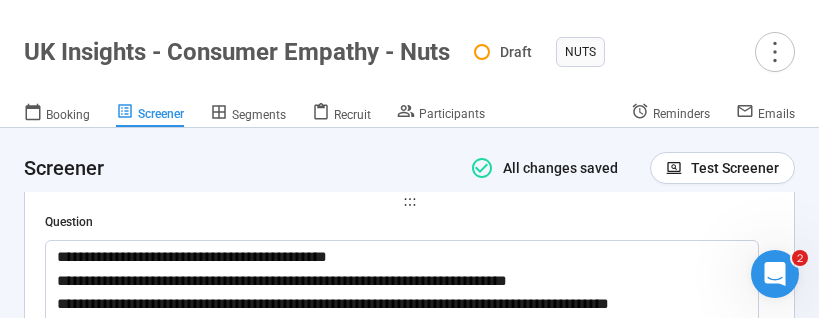 type 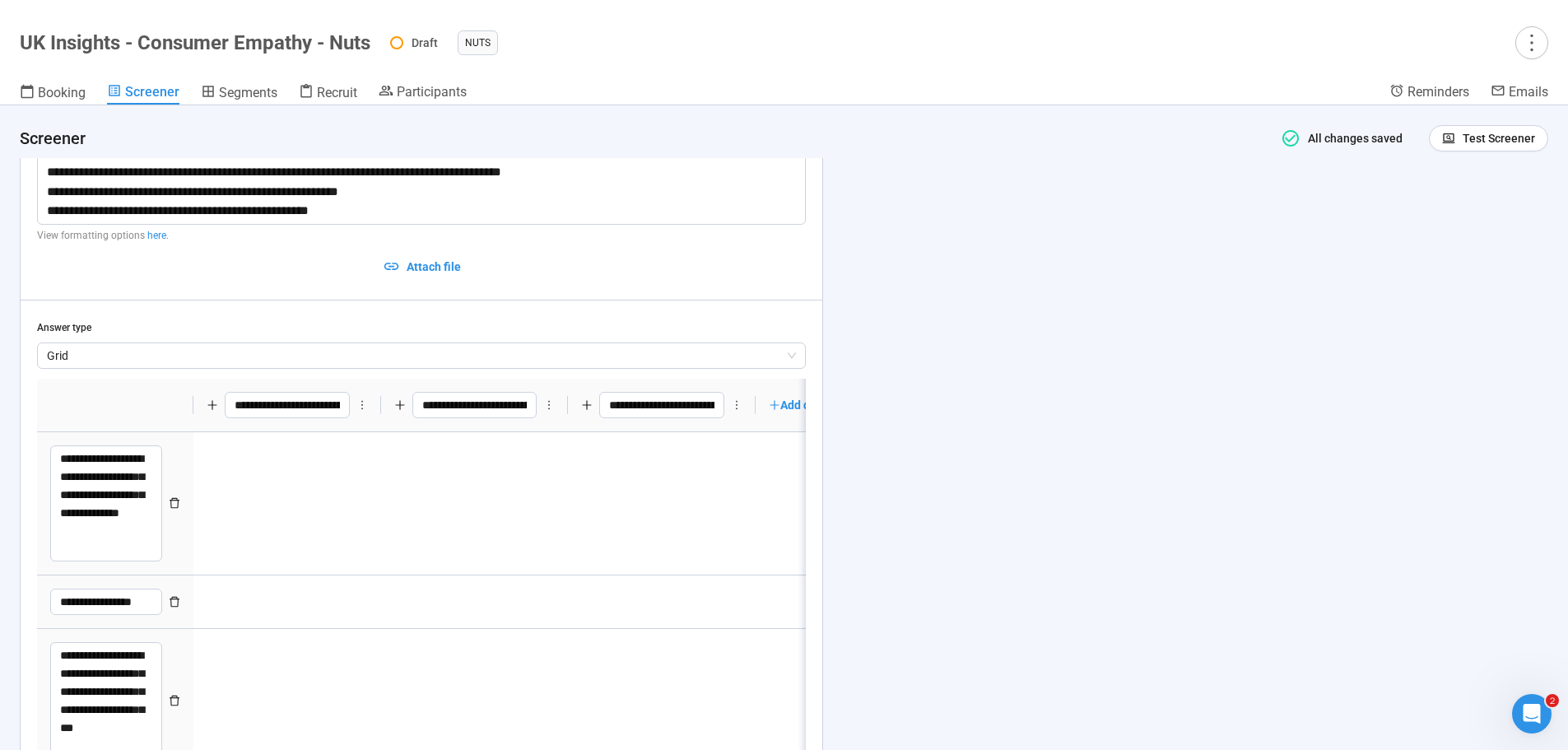 scroll, scrollTop: 4573, scrollLeft: 0, axis: vertical 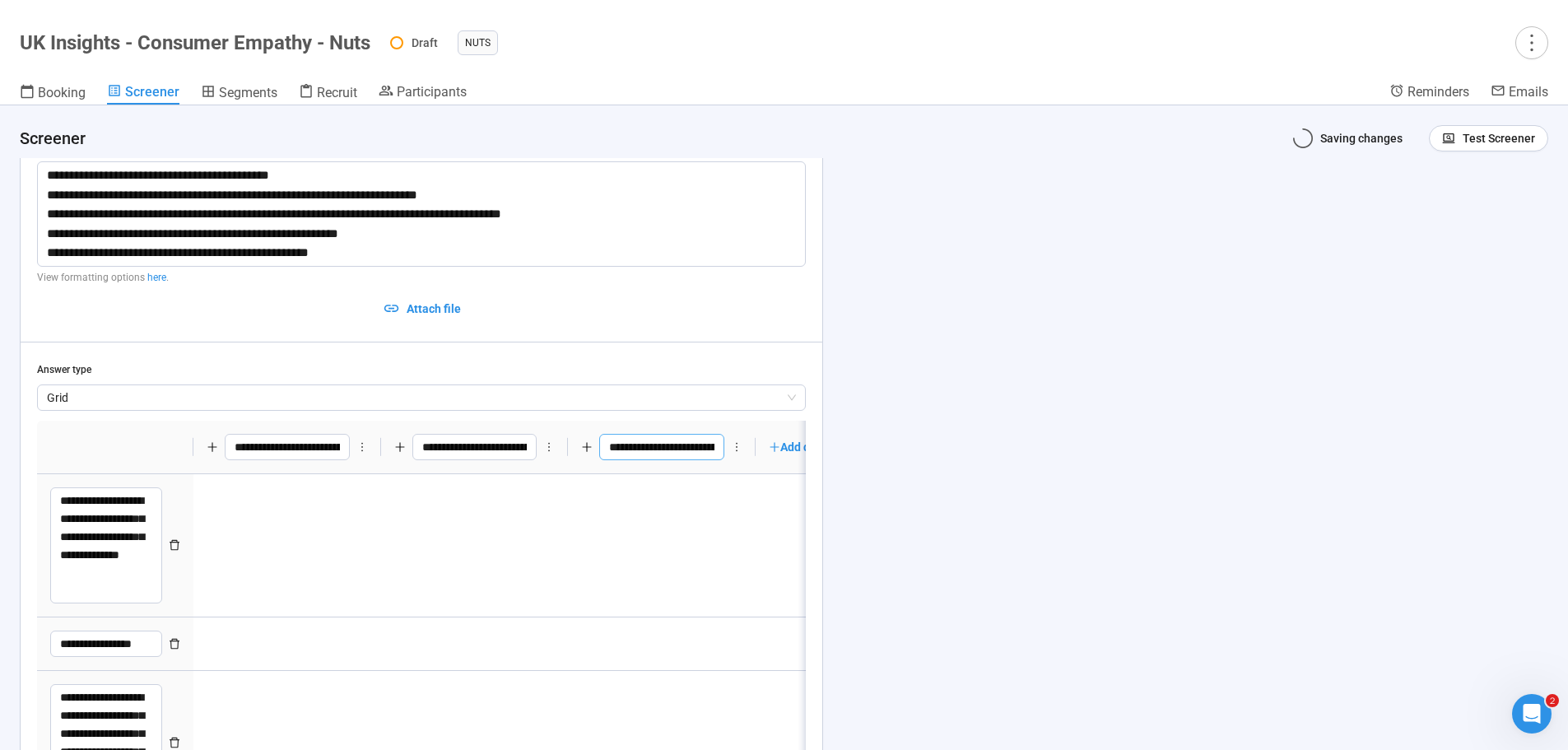drag, startPoint x: 688, startPoint y: 450, endPoint x: 784, endPoint y: 446, distance: 96.0833 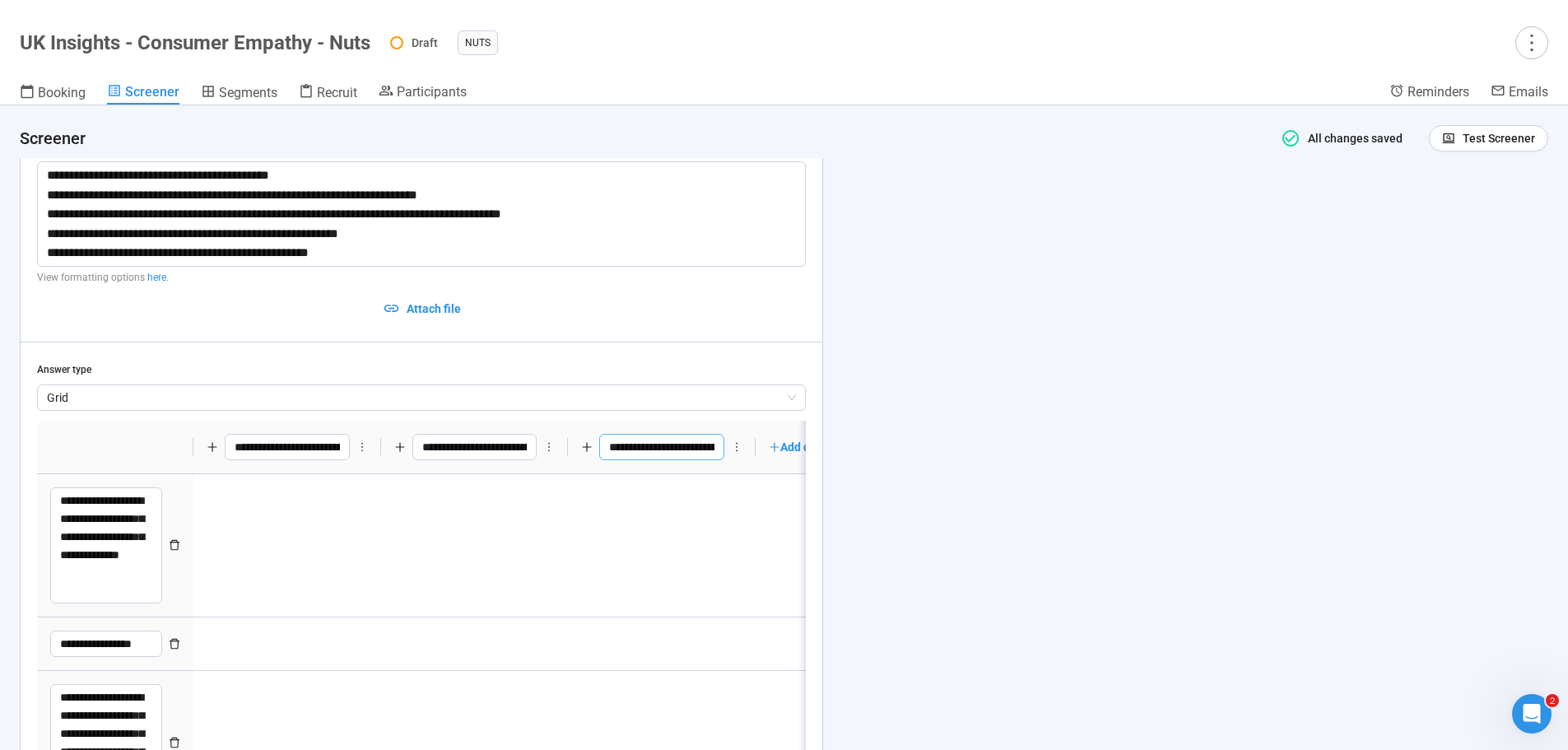 click on "**********" at bounding box center [662, 447] 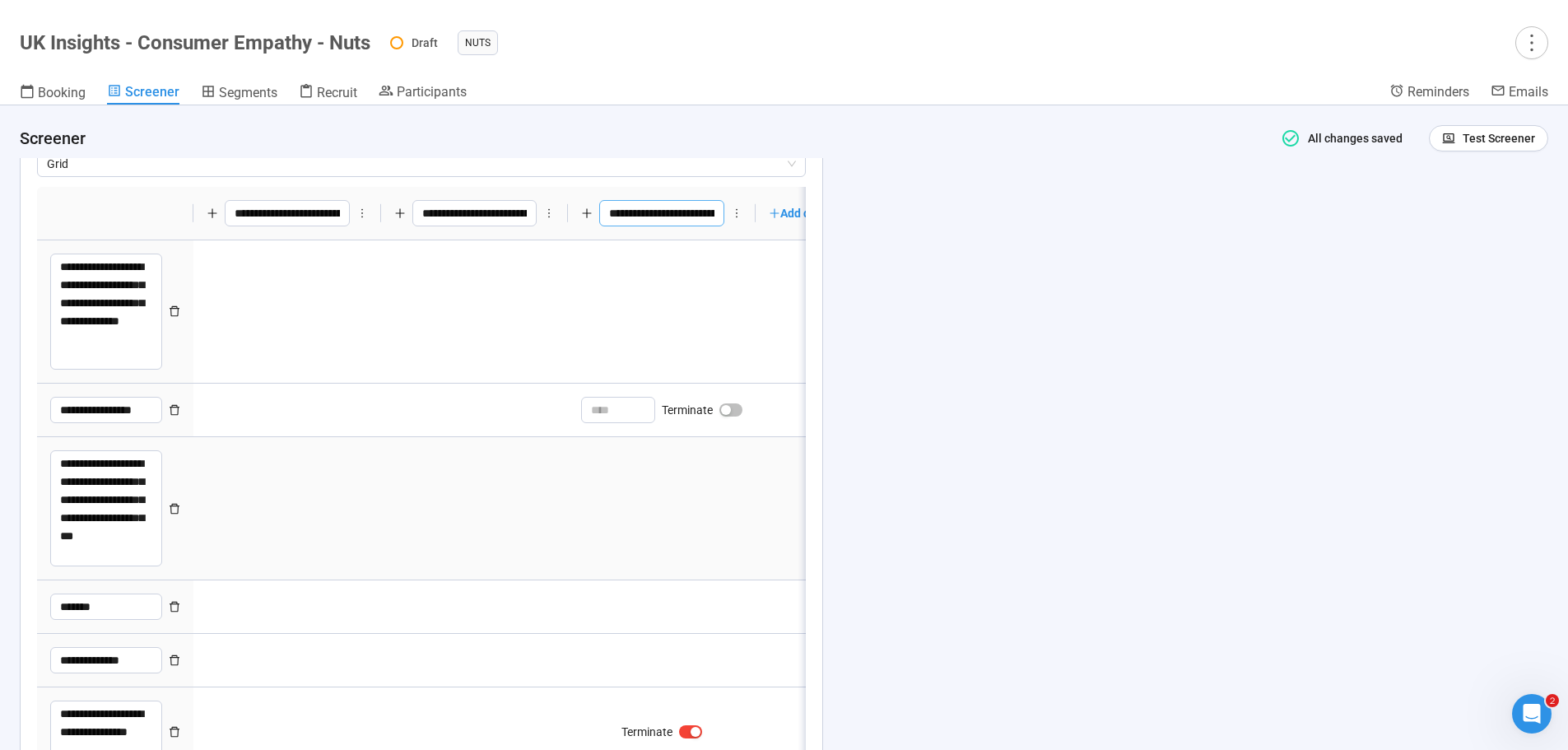 scroll, scrollTop: 4820, scrollLeft: 0, axis: vertical 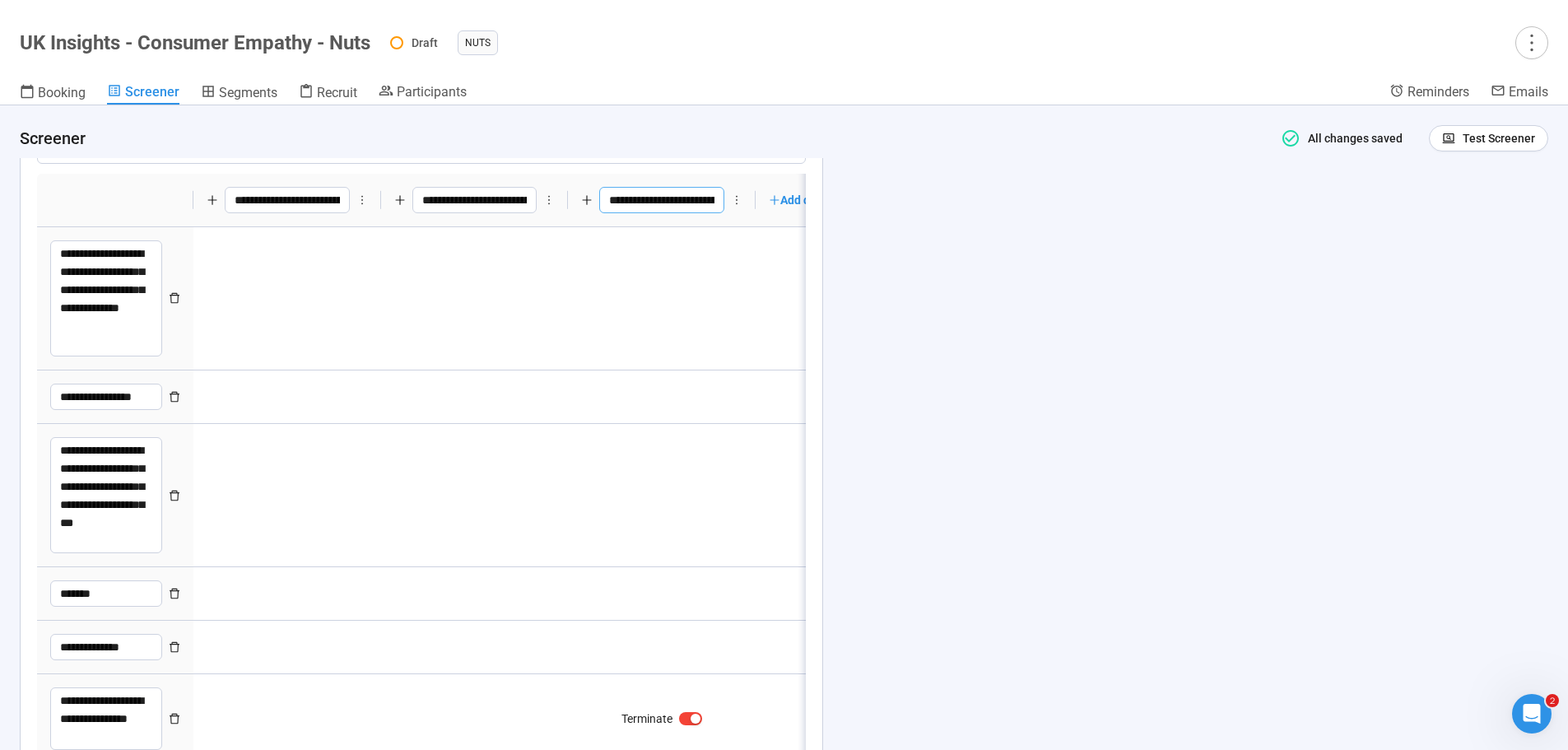 click on "Add column" at bounding box center [805, 200] 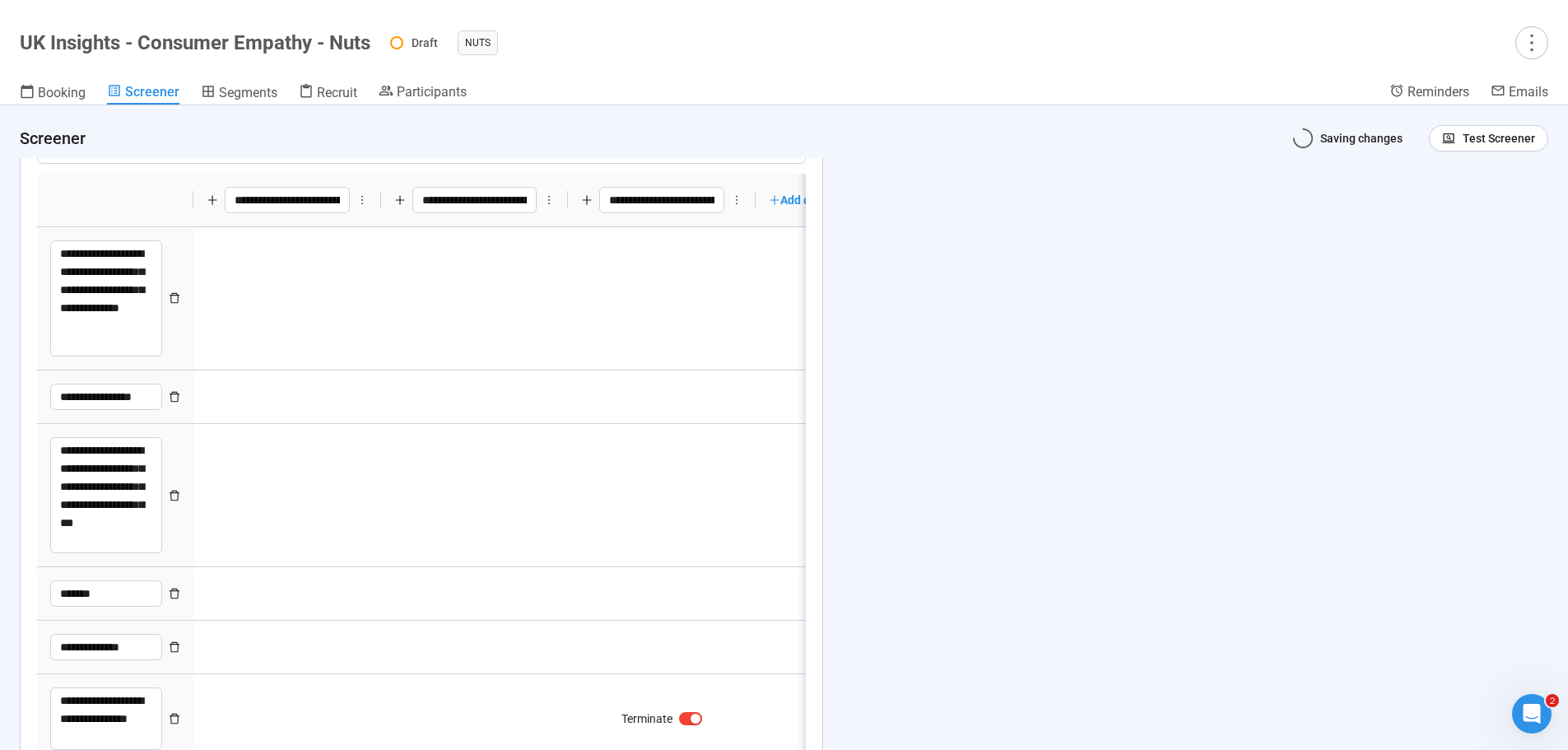 scroll, scrollTop: 0, scrollLeft: 100, axis: horizontal 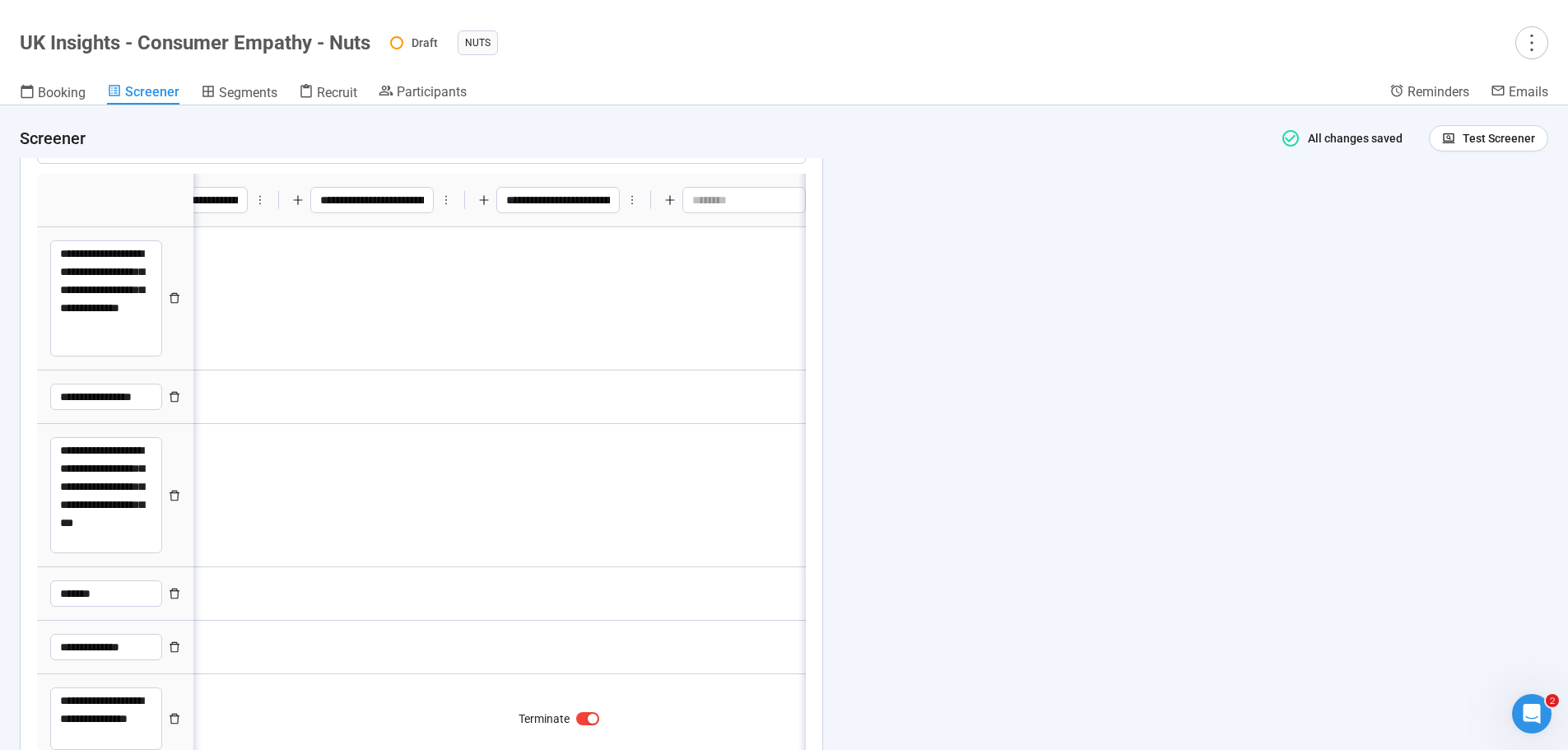 click on "**********" at bounding box center [558, 200] 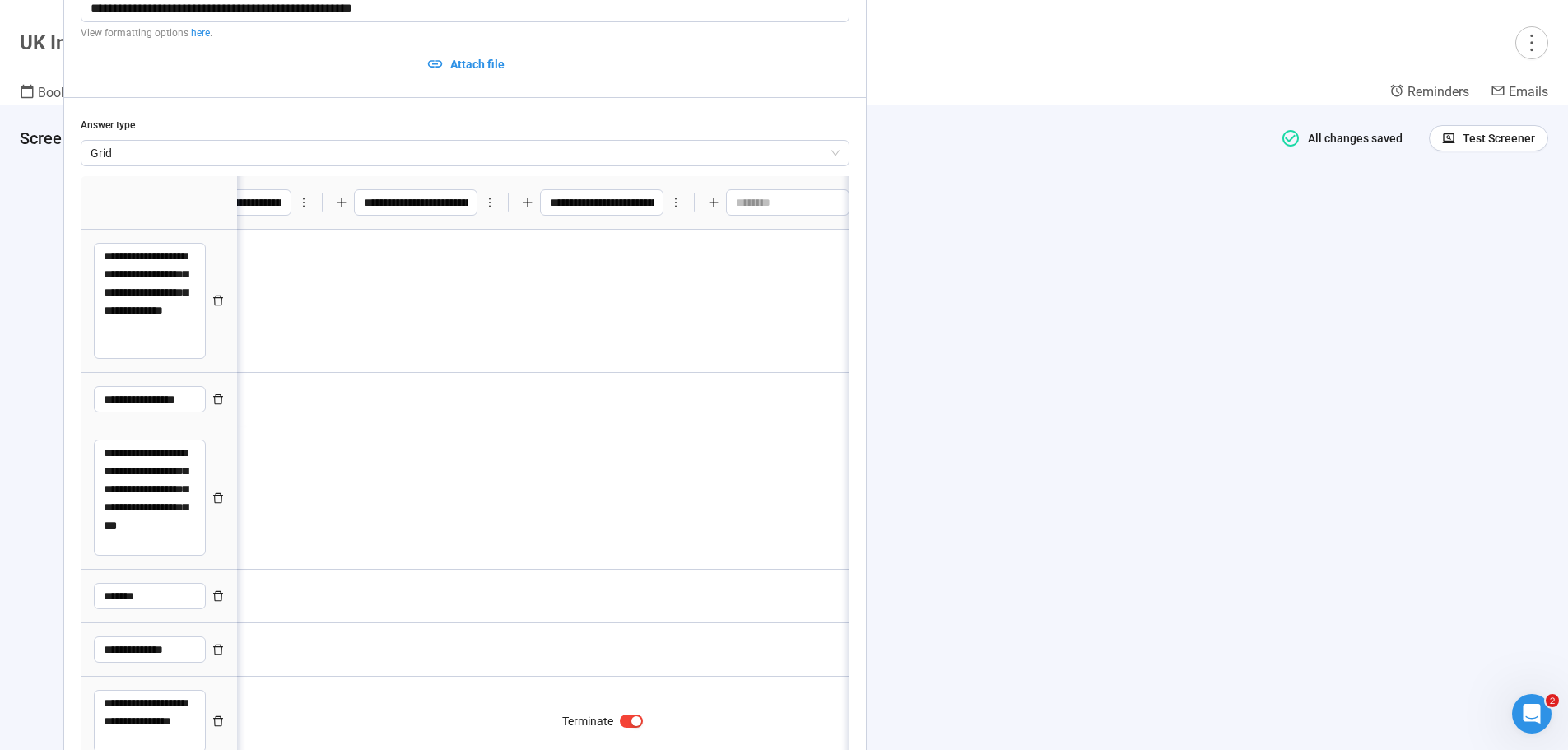 drag, startPoint x: 649, startPoint y: 197, endPoint x: 668, endPoint y: 201, distance: 19.416488 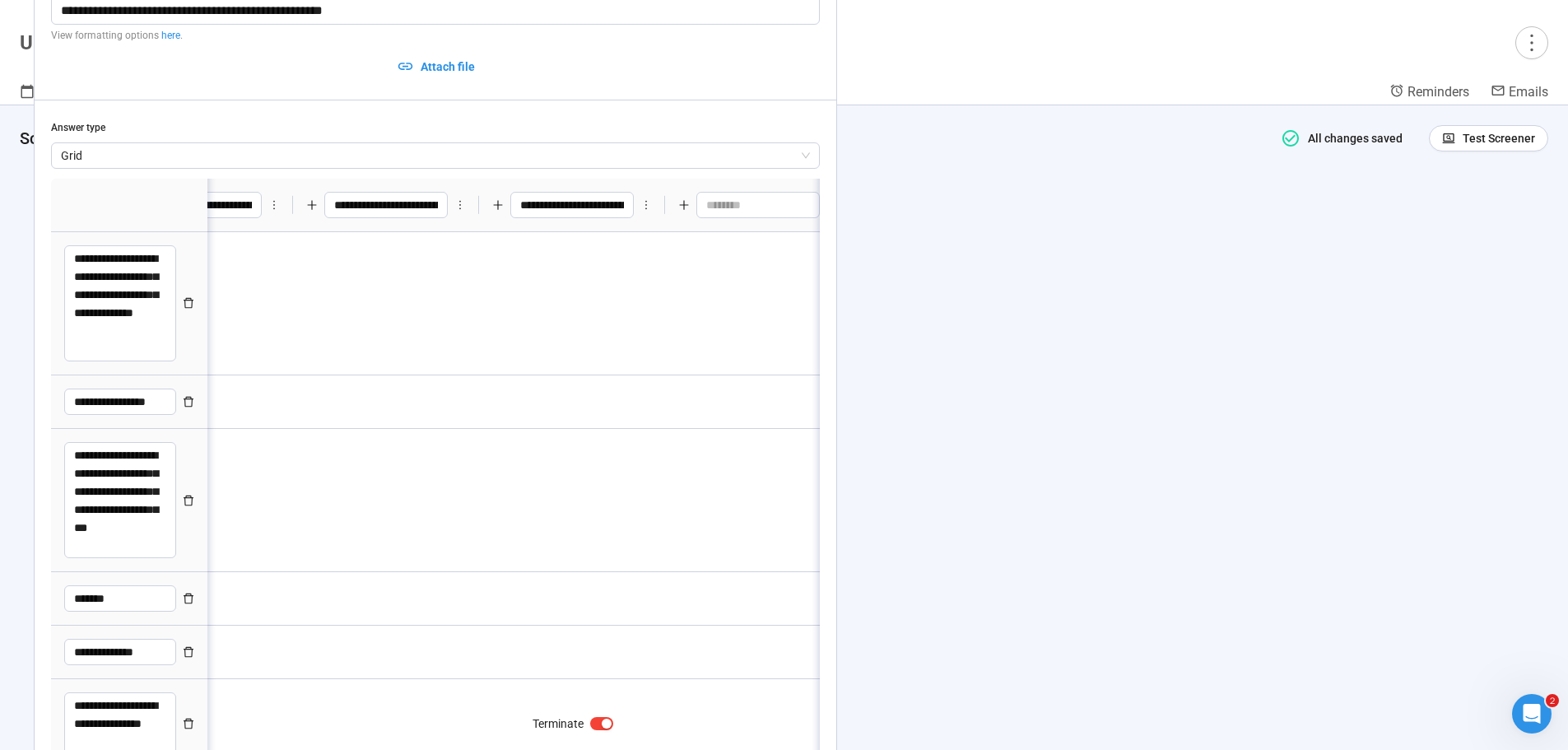 drag, startPoint x: 645, startPoint y: 201, endPoint x: 637, endPoint y: 209, distance: 11.313708 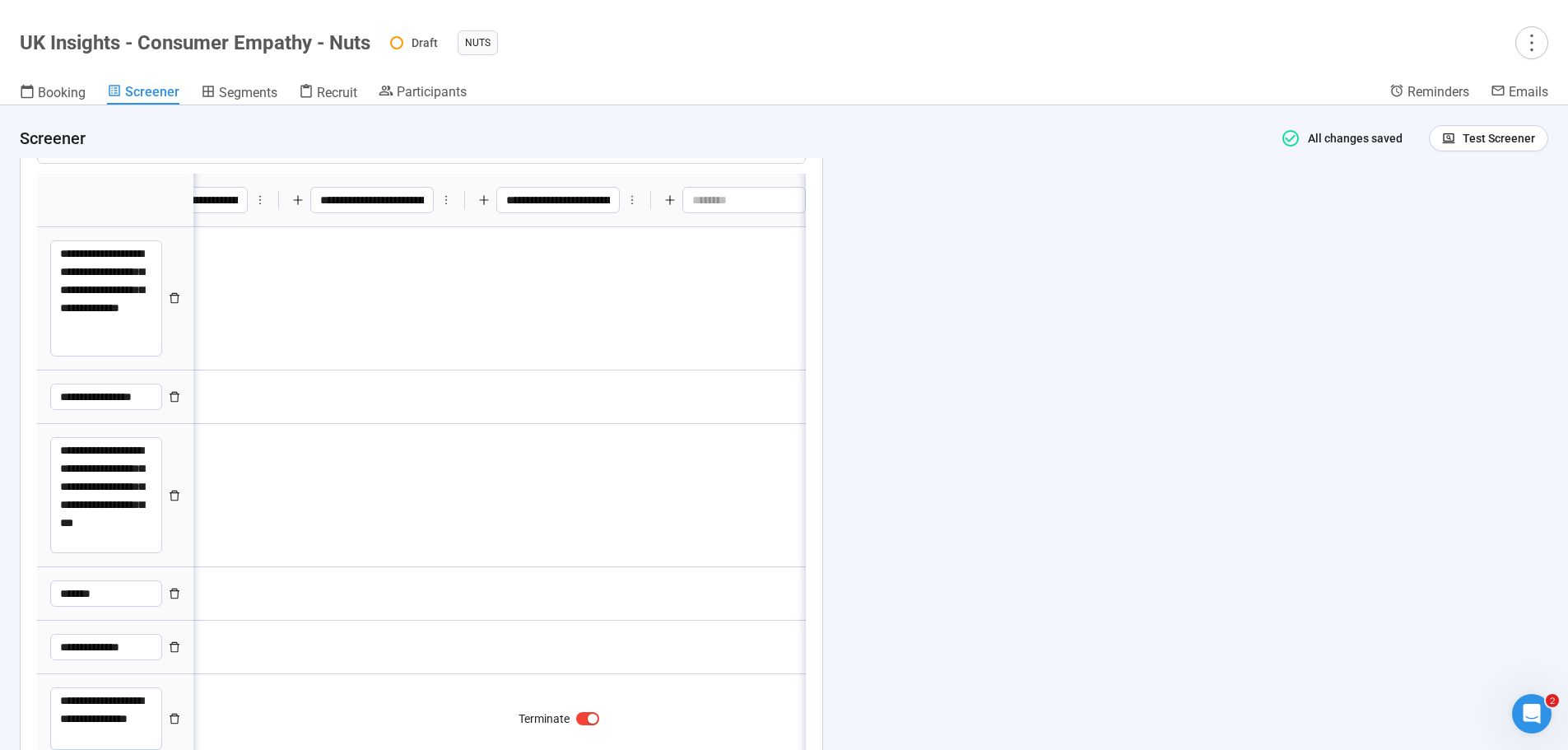 click on "Do you or any of your family/close friends work or have worked in any of the following areas? Market Research Marketing Public Relations Advertising Journalism Production, retail or distribution of food products (including supermarkets) Other" at bounding box center [421, -728] 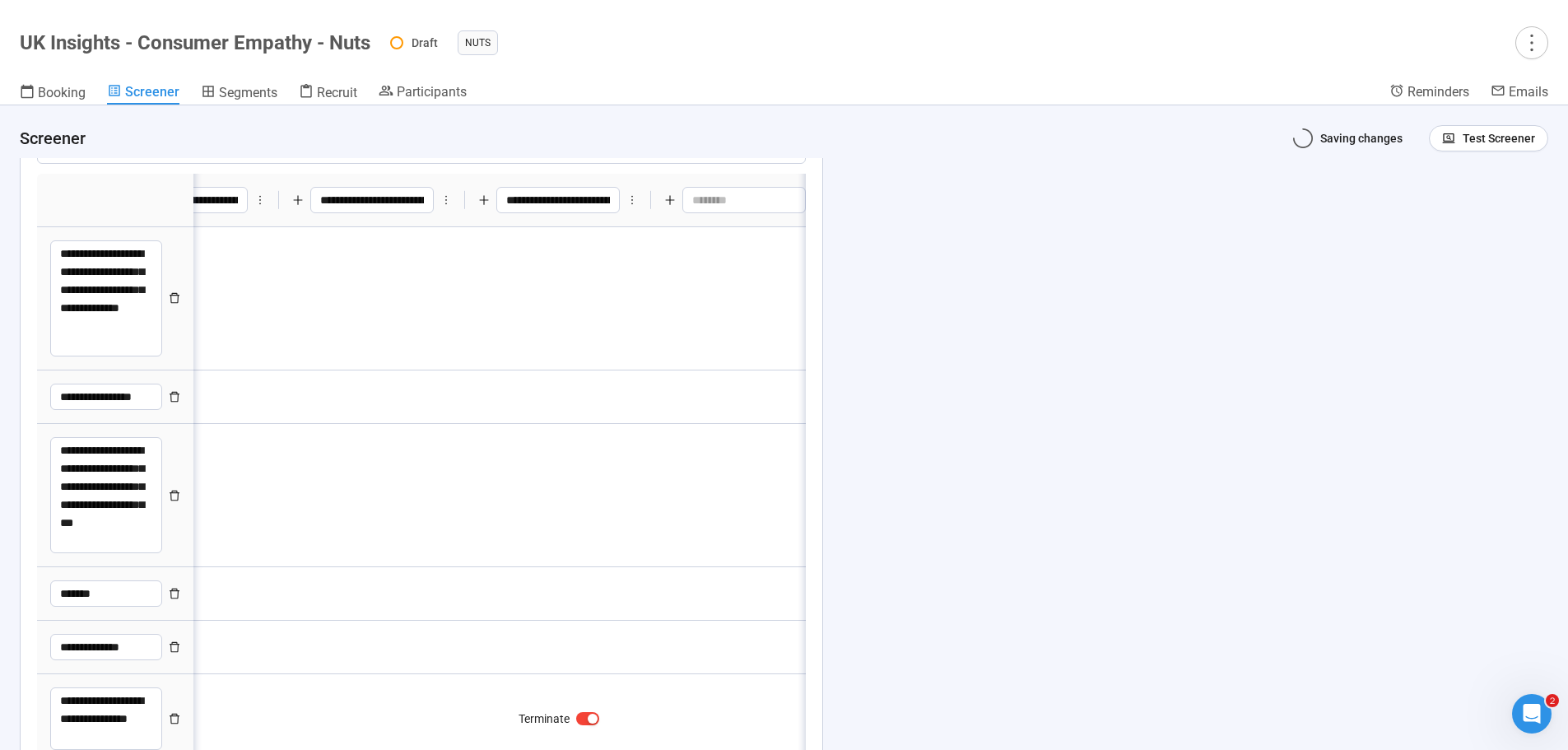 click 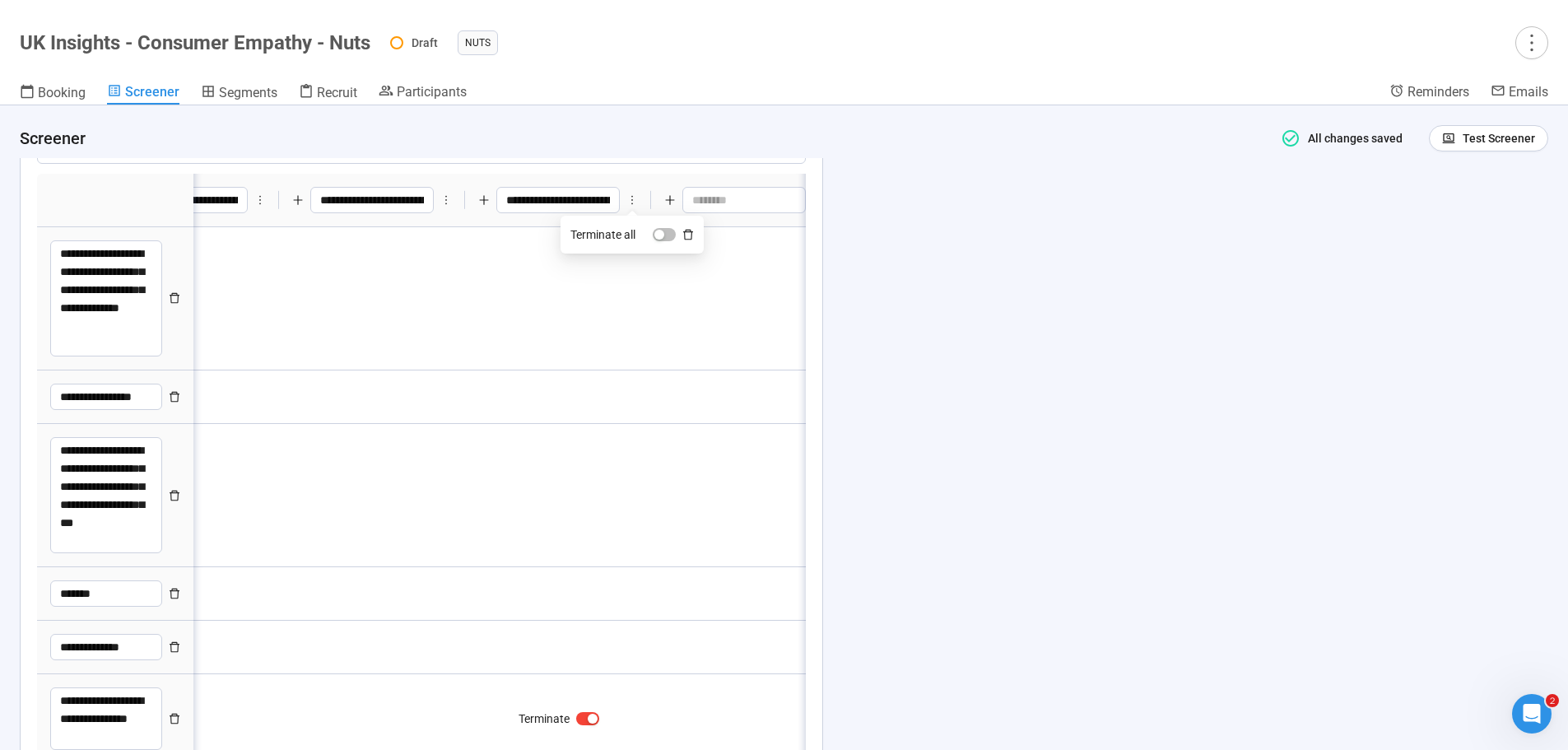 click on "**********" at bounding box center [558, 200] 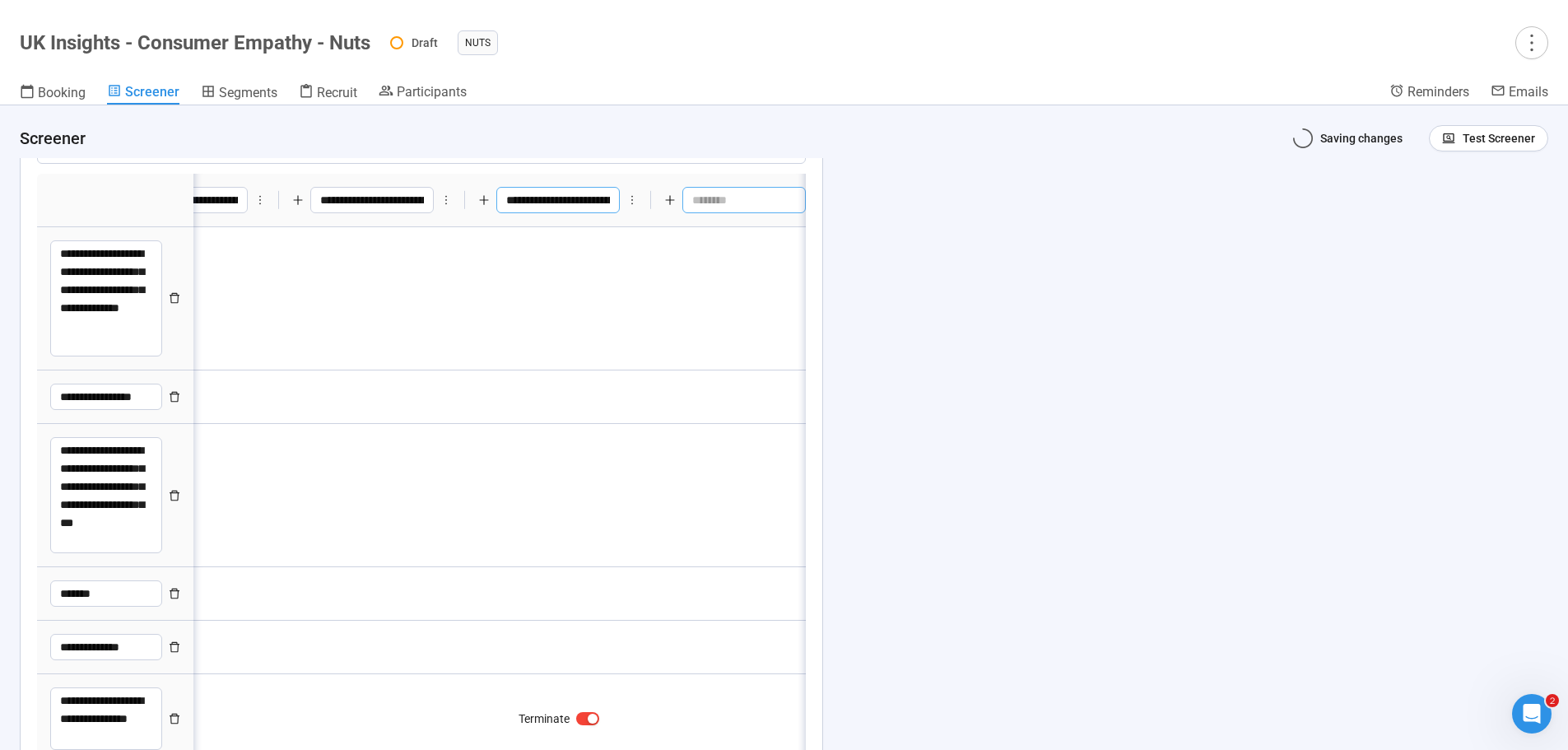 drag, startPoint x: 510, startPoint y: 204, endPoint x: 751, endPoint y: 203, distance: 241.00207 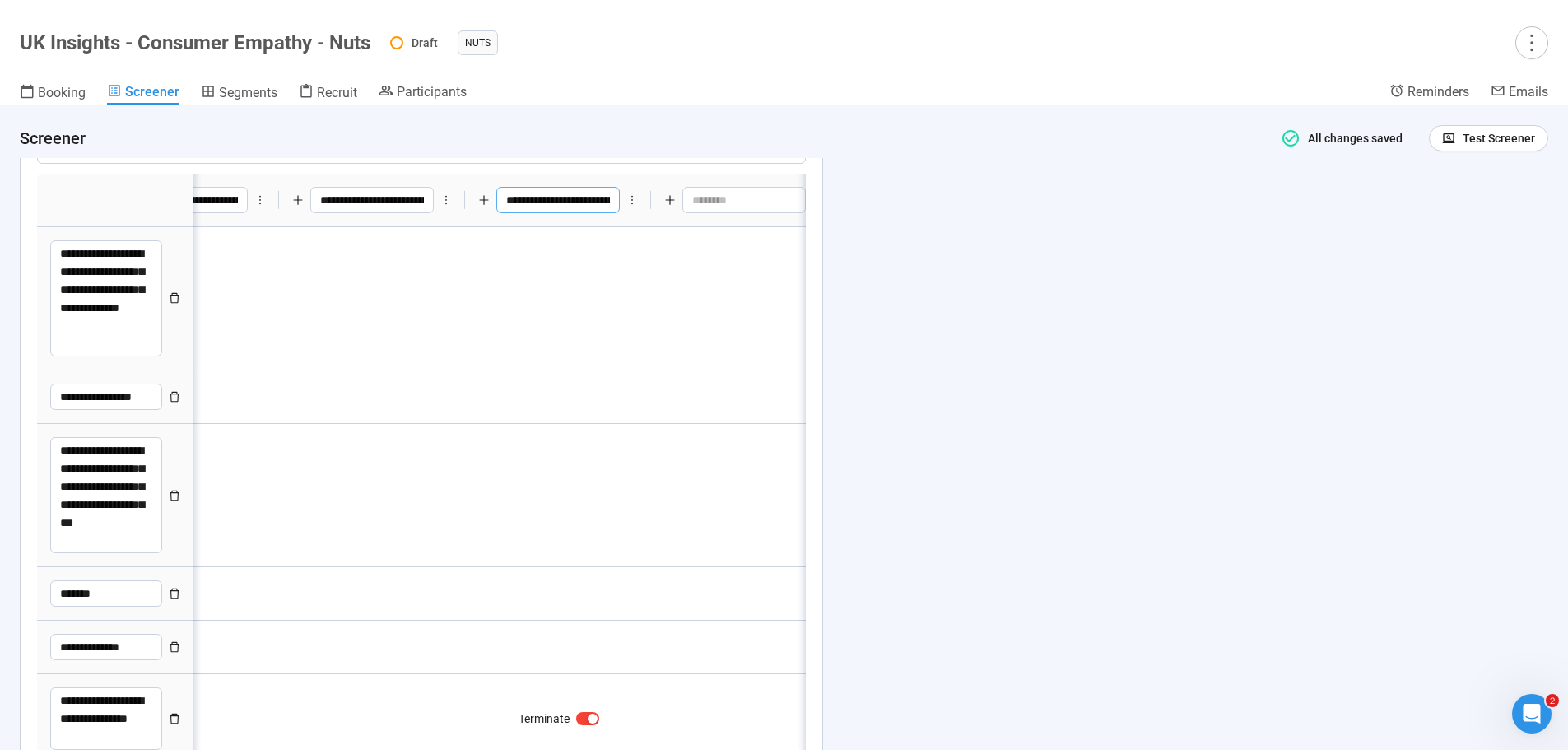 click on "**********" at bounding box center [558, 200] 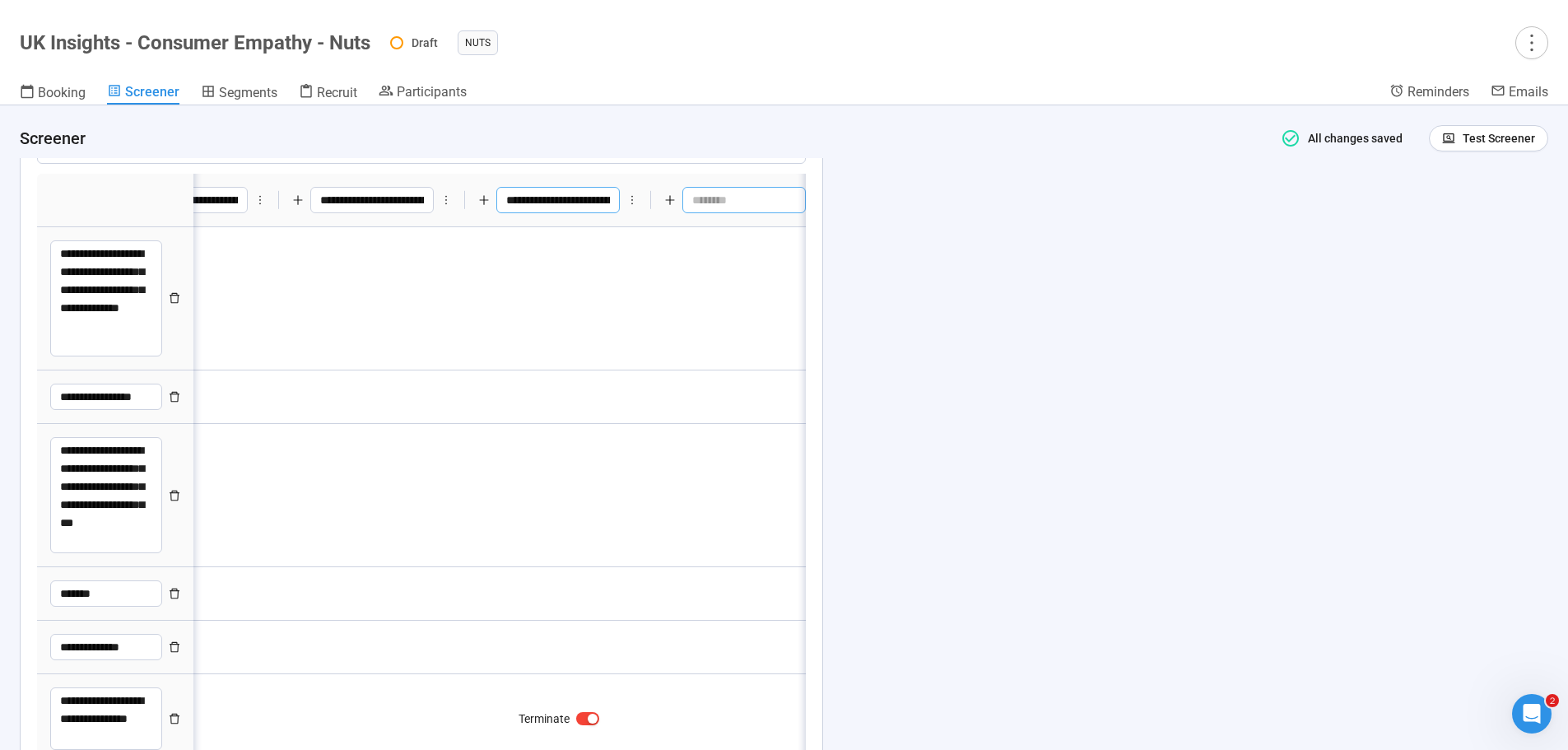 scroll, scrollTop: 0, scrollLeft: 125, axis: horizontal 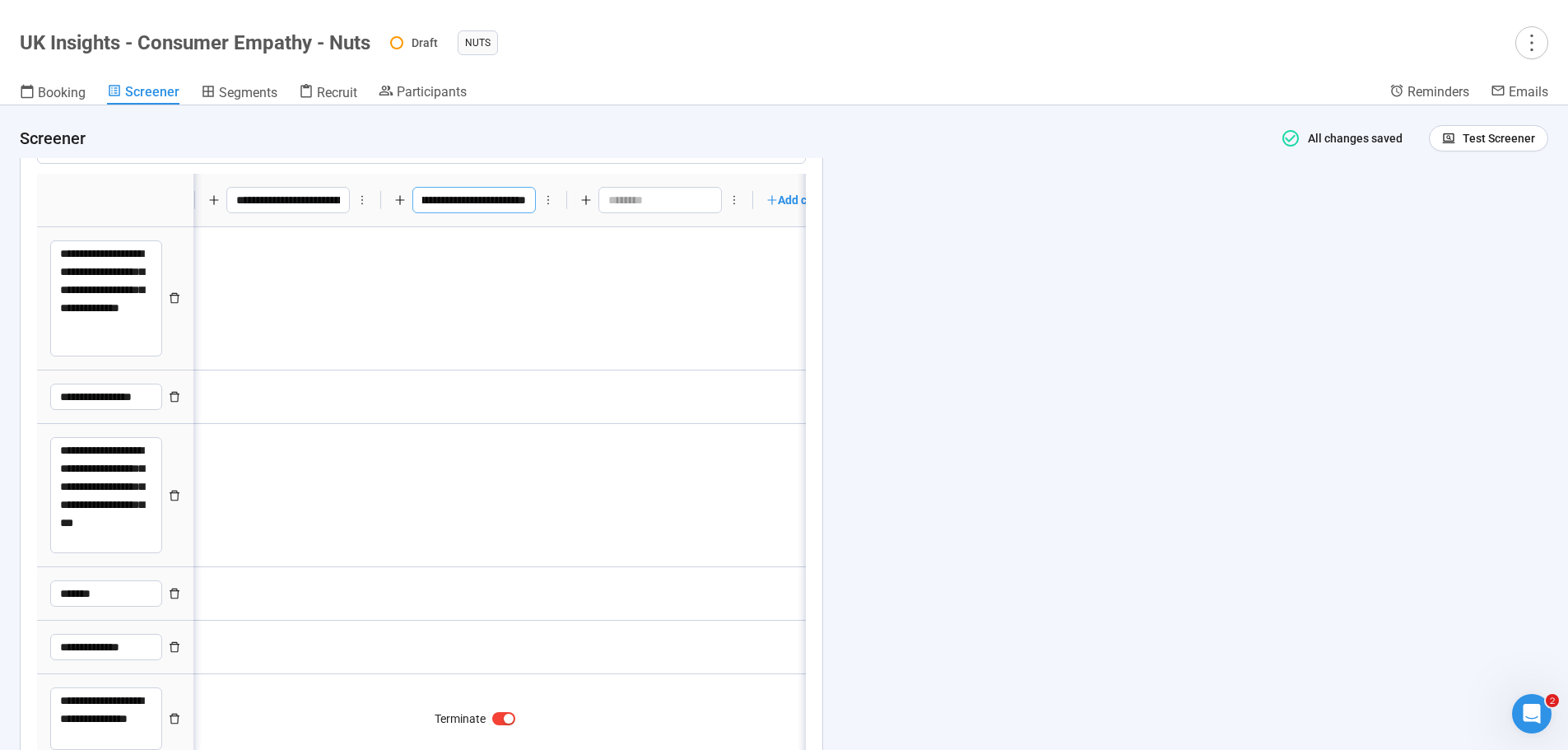 drag, startPoint x: 523, startPoint y: 201, endPoint x: 781, endPoint y: 201, distance: 258 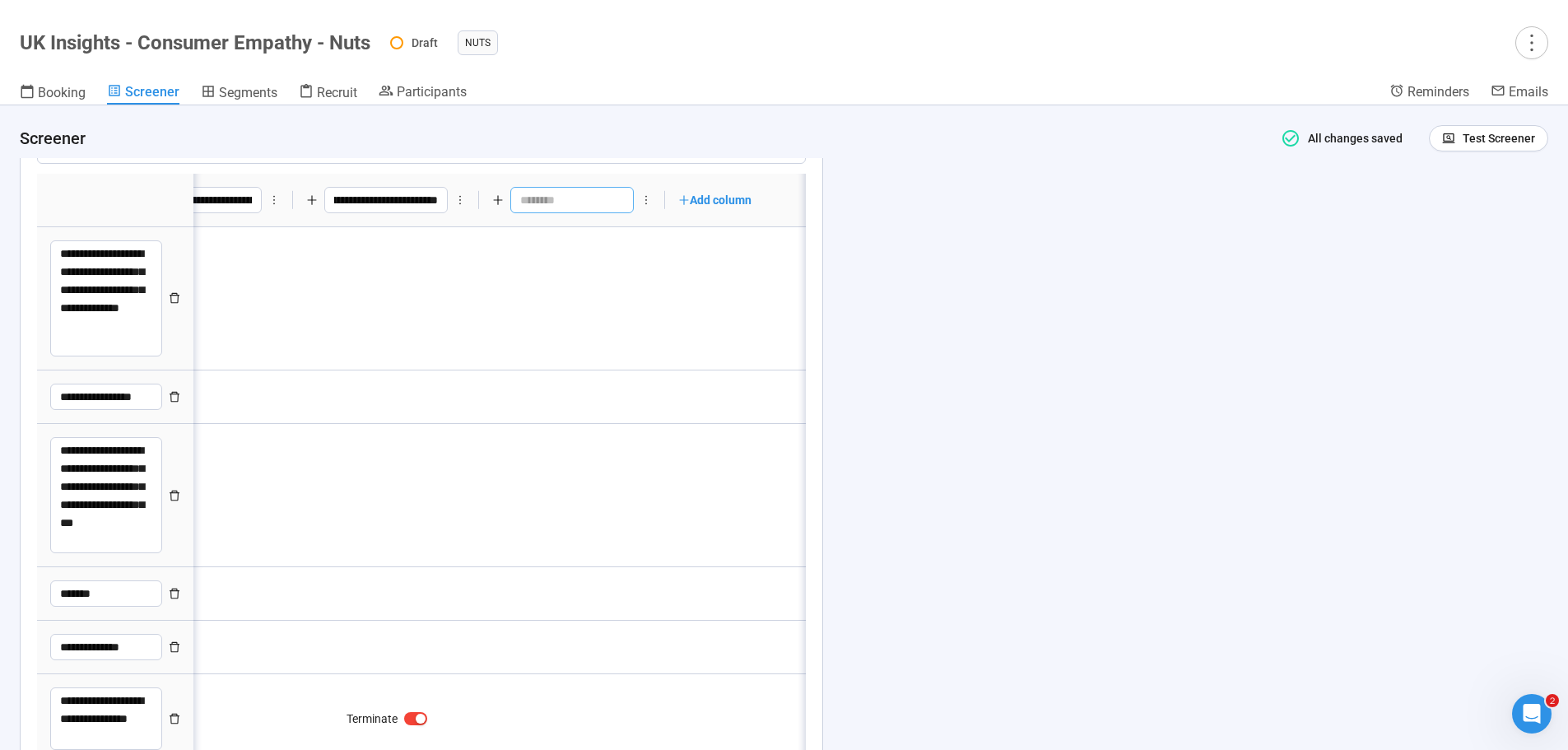 click at bounding box center (572, 200) 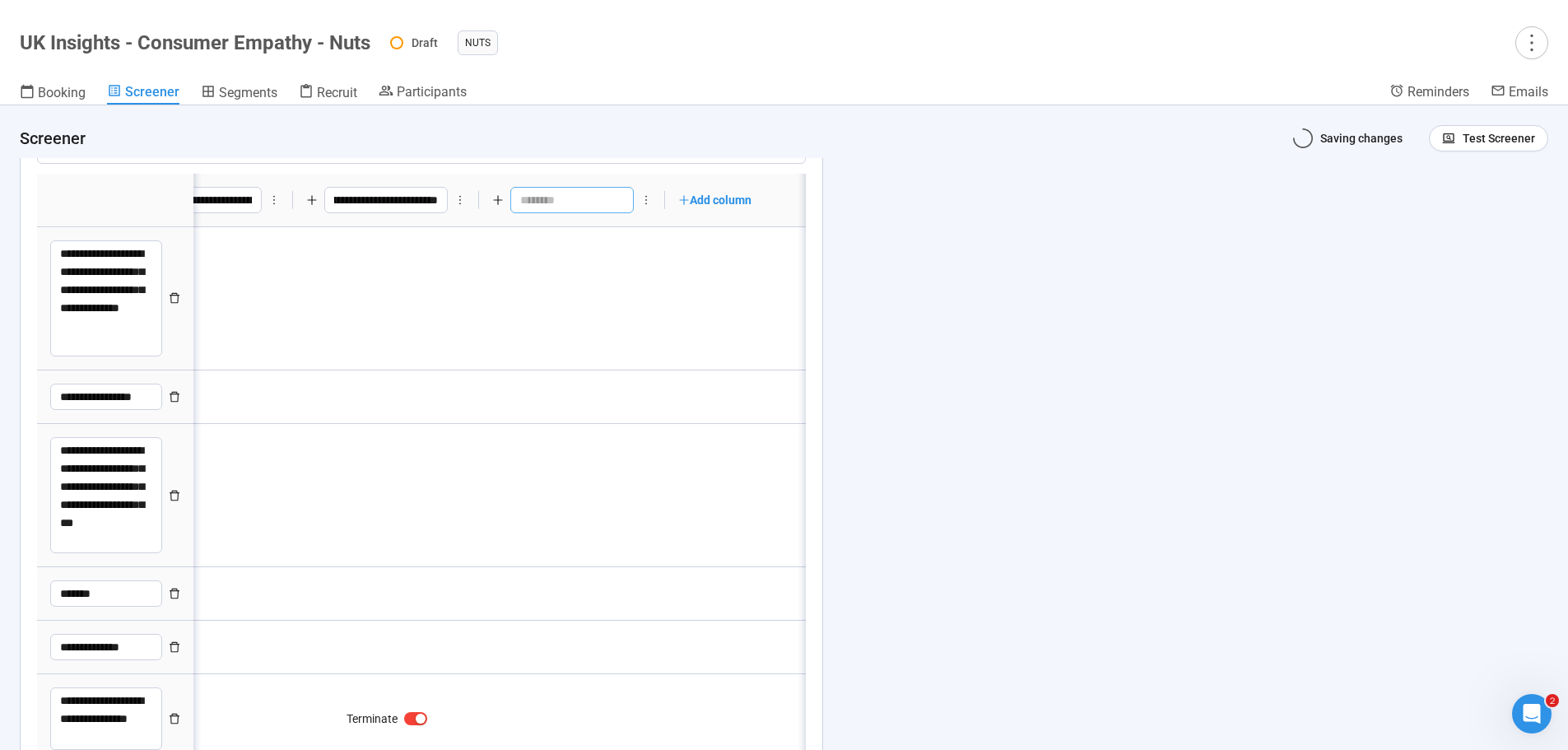 scroll, scrollTop: 0, scrollLeft: 0, axis: both 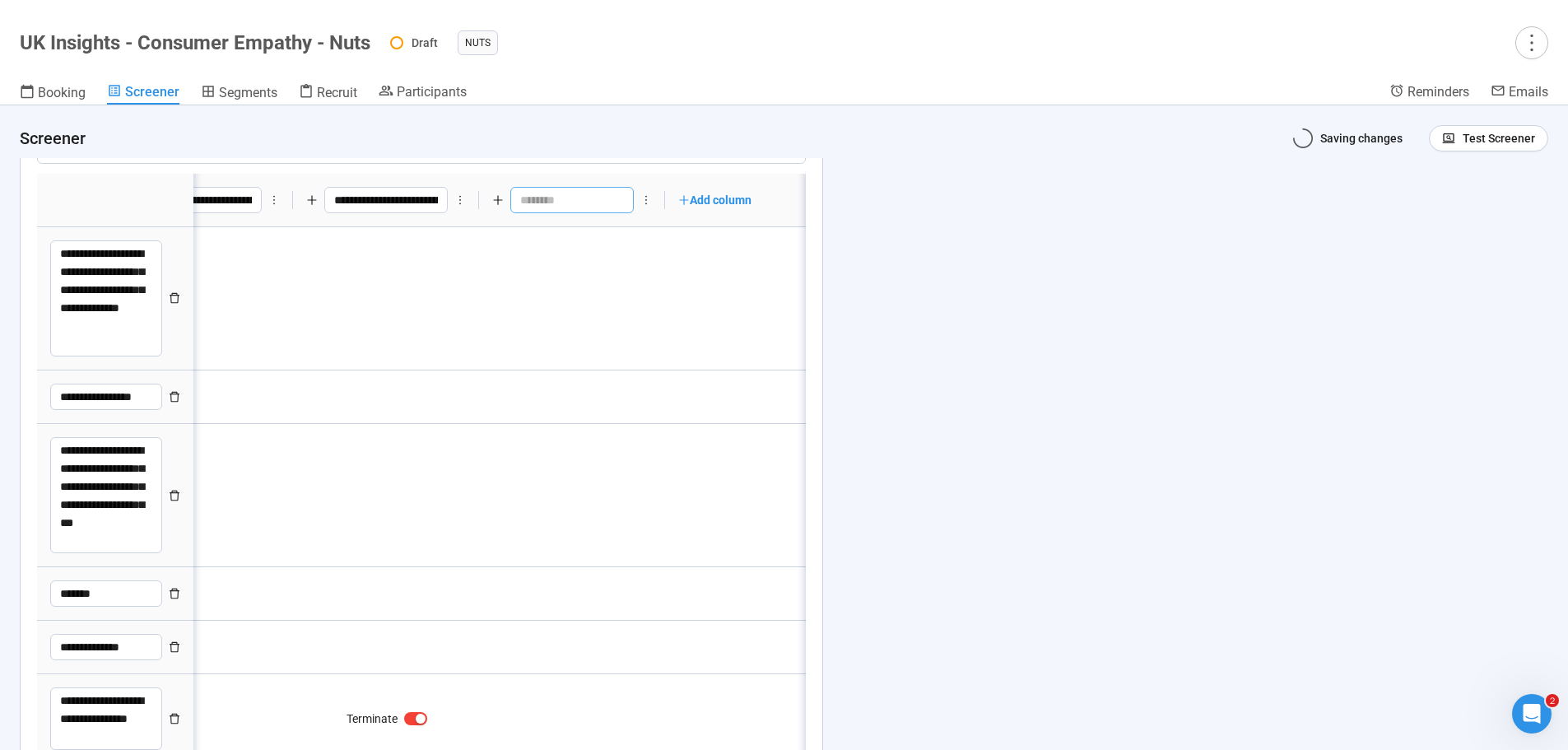 paste on "**********" 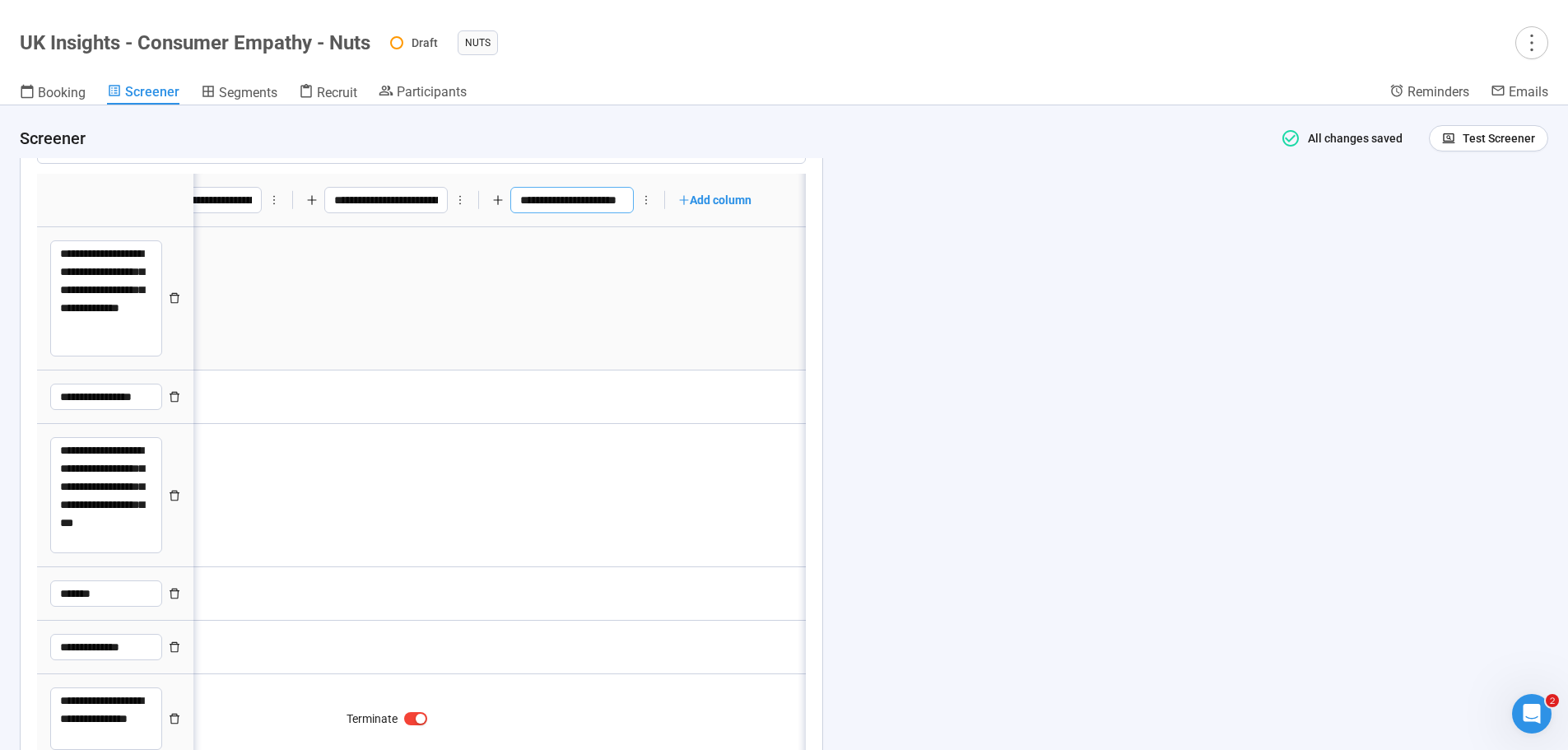 scroll, scrollTop: 0, scrollLeft: 0, axis: both 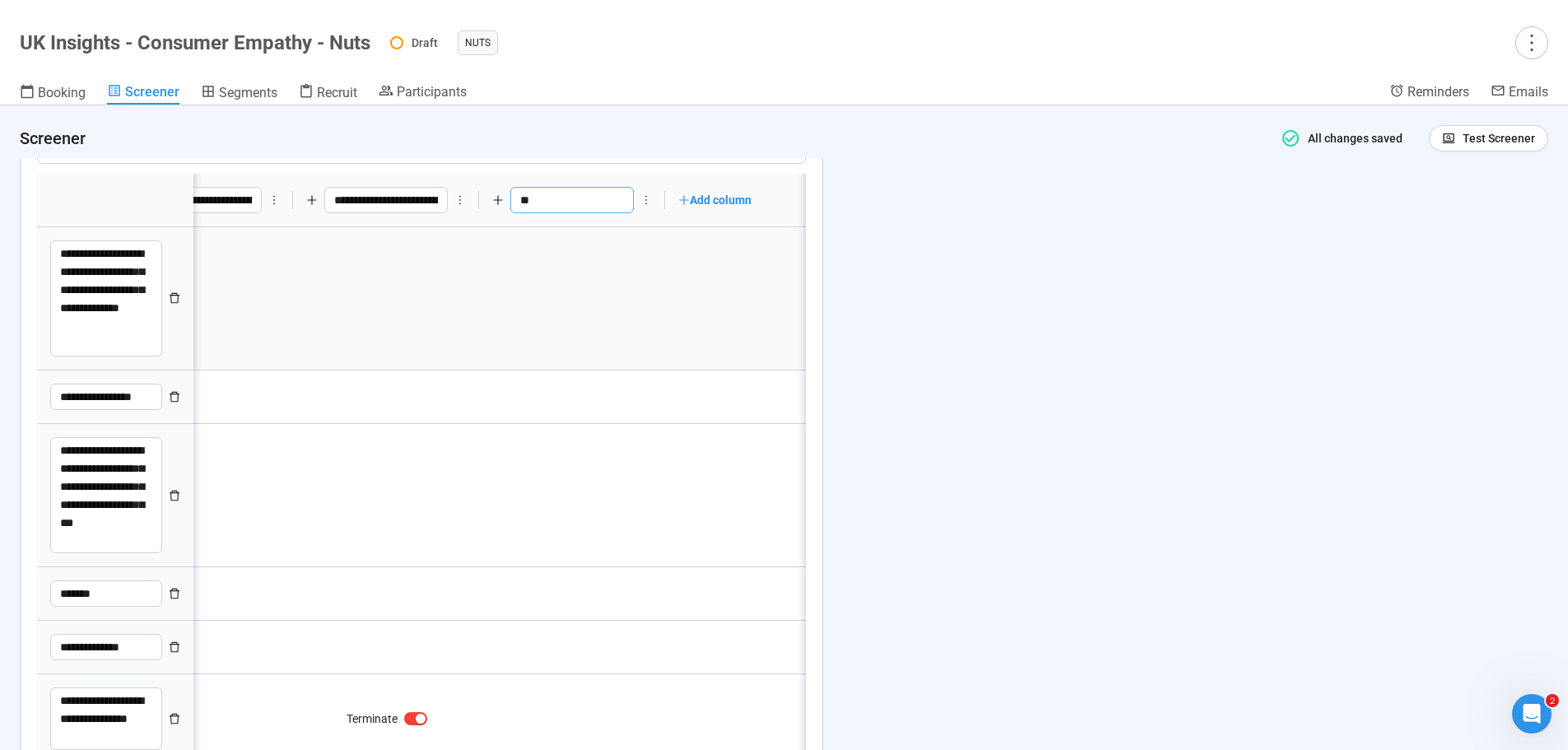 type on "*" 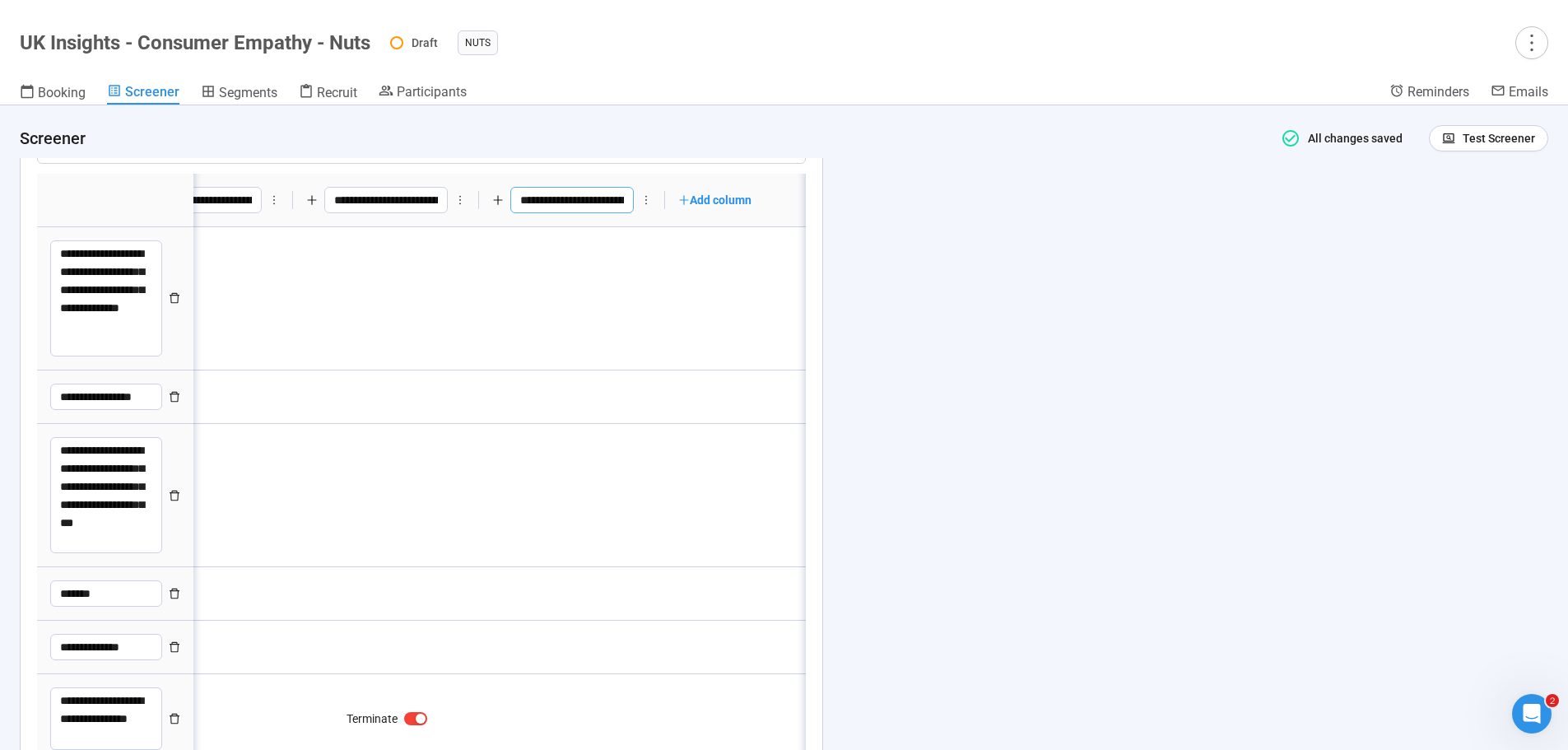 click on "**********" at bounding box center [572, 200] 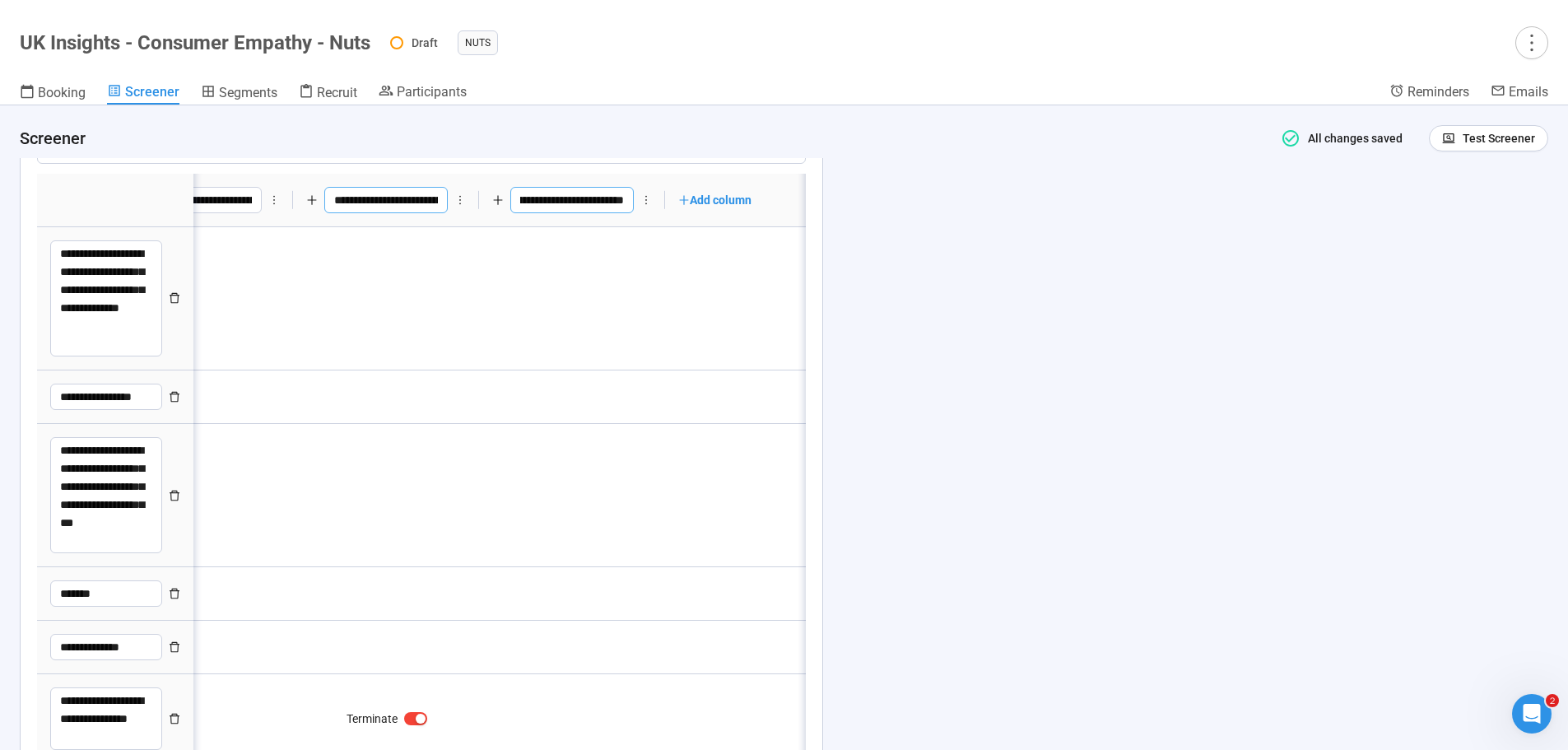 type on "**********" 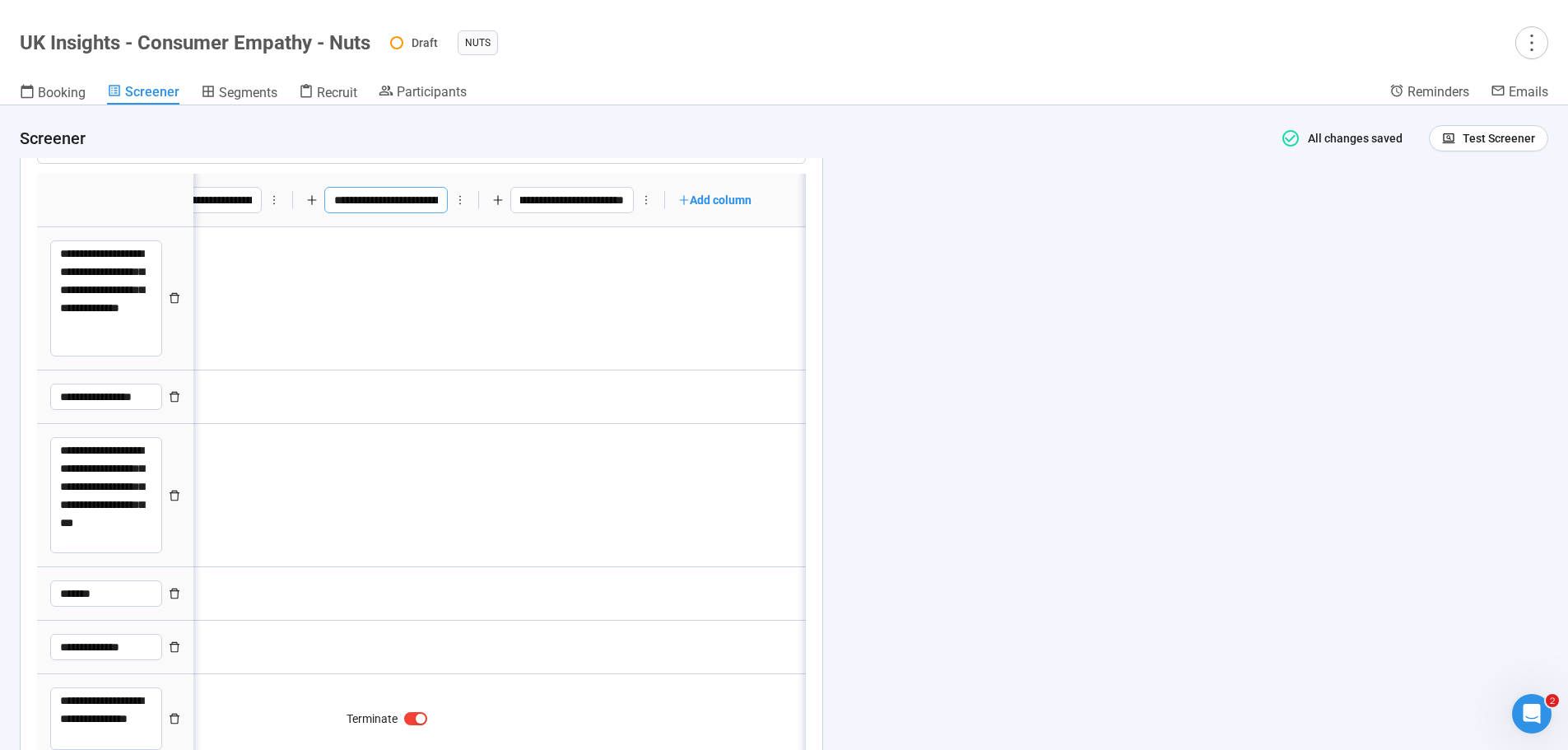 click on "**********" at bounding box center [386, 200] 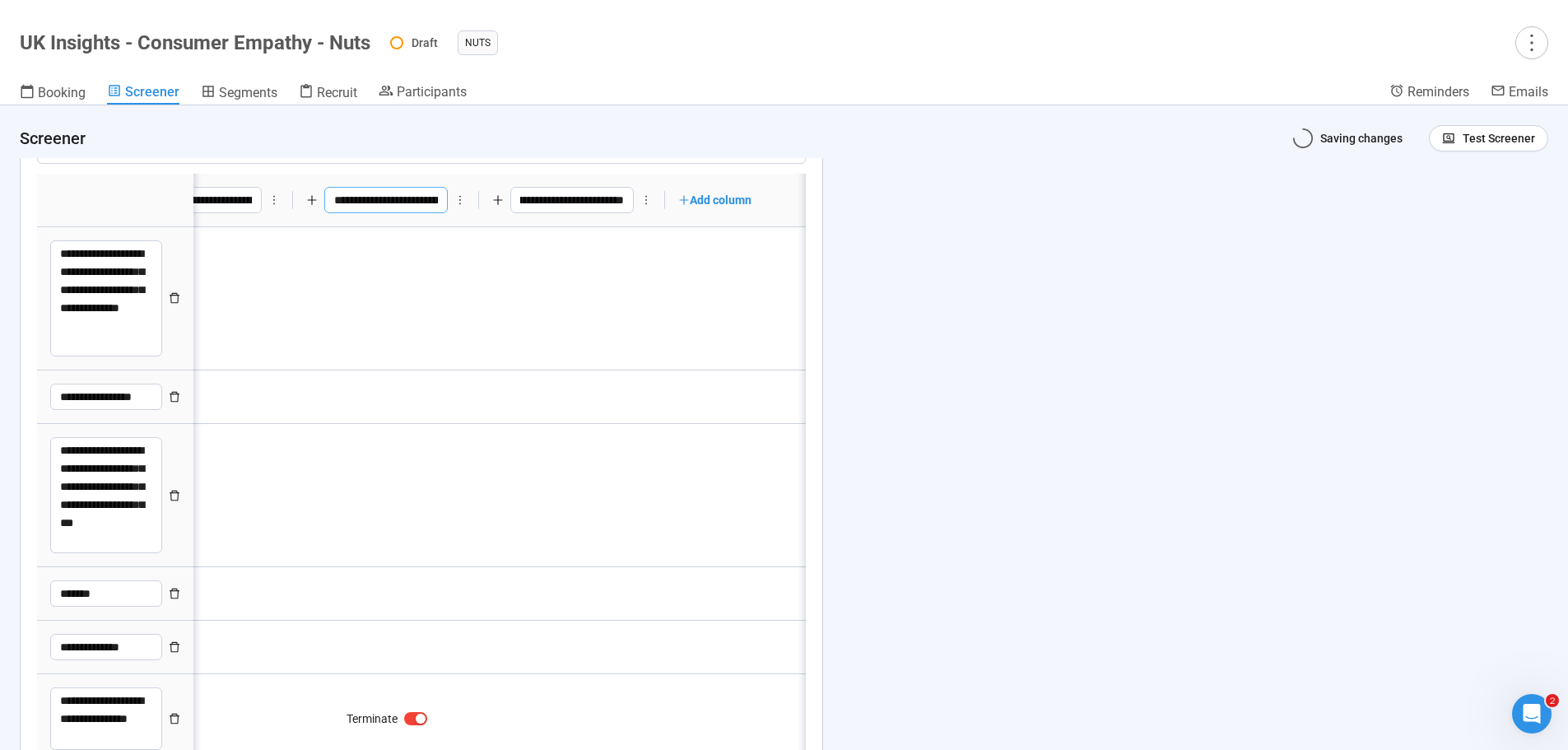 scroll, scrollTop: 0, scrollLeft: 0, axis: both 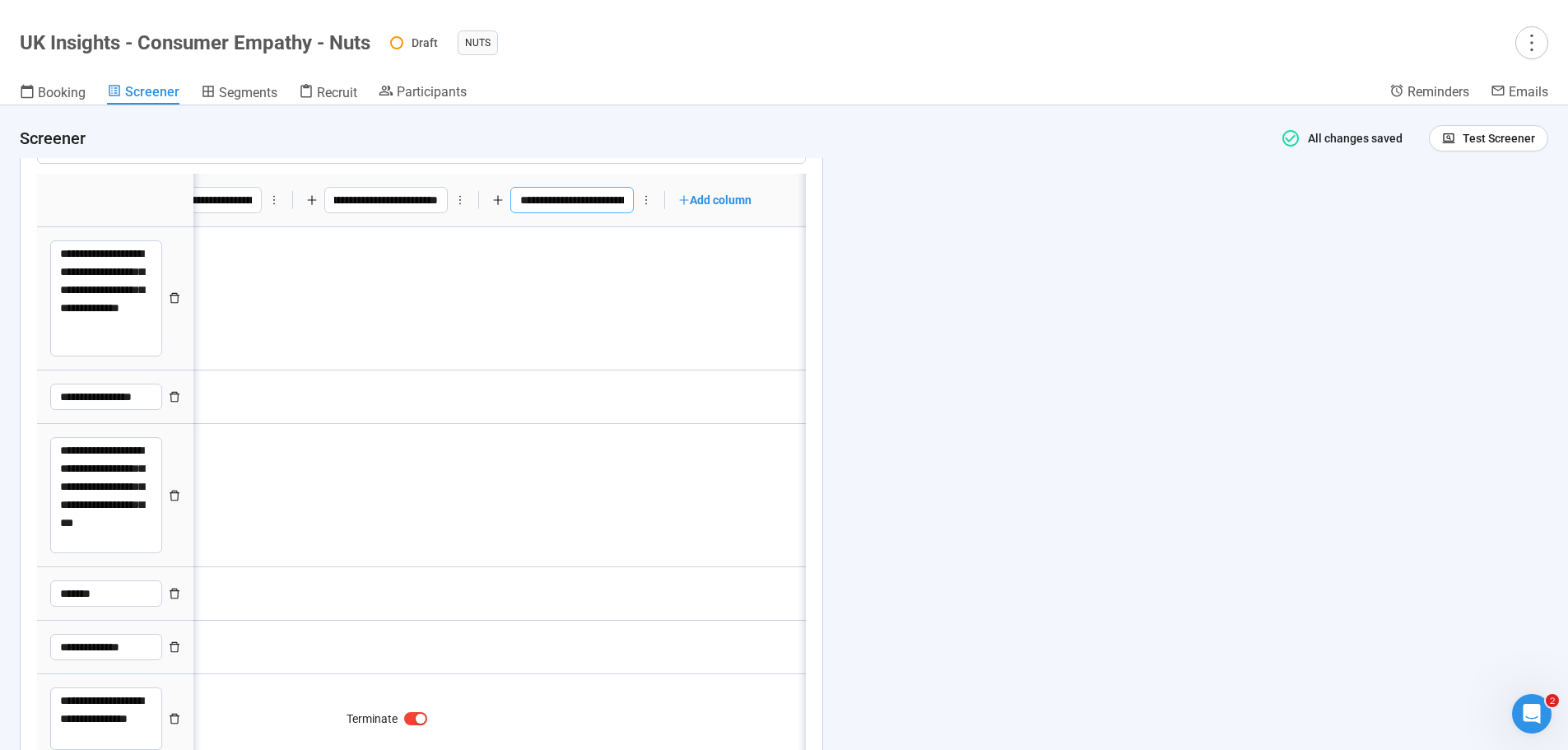 click on "**********" at bounding box center [572, 200] 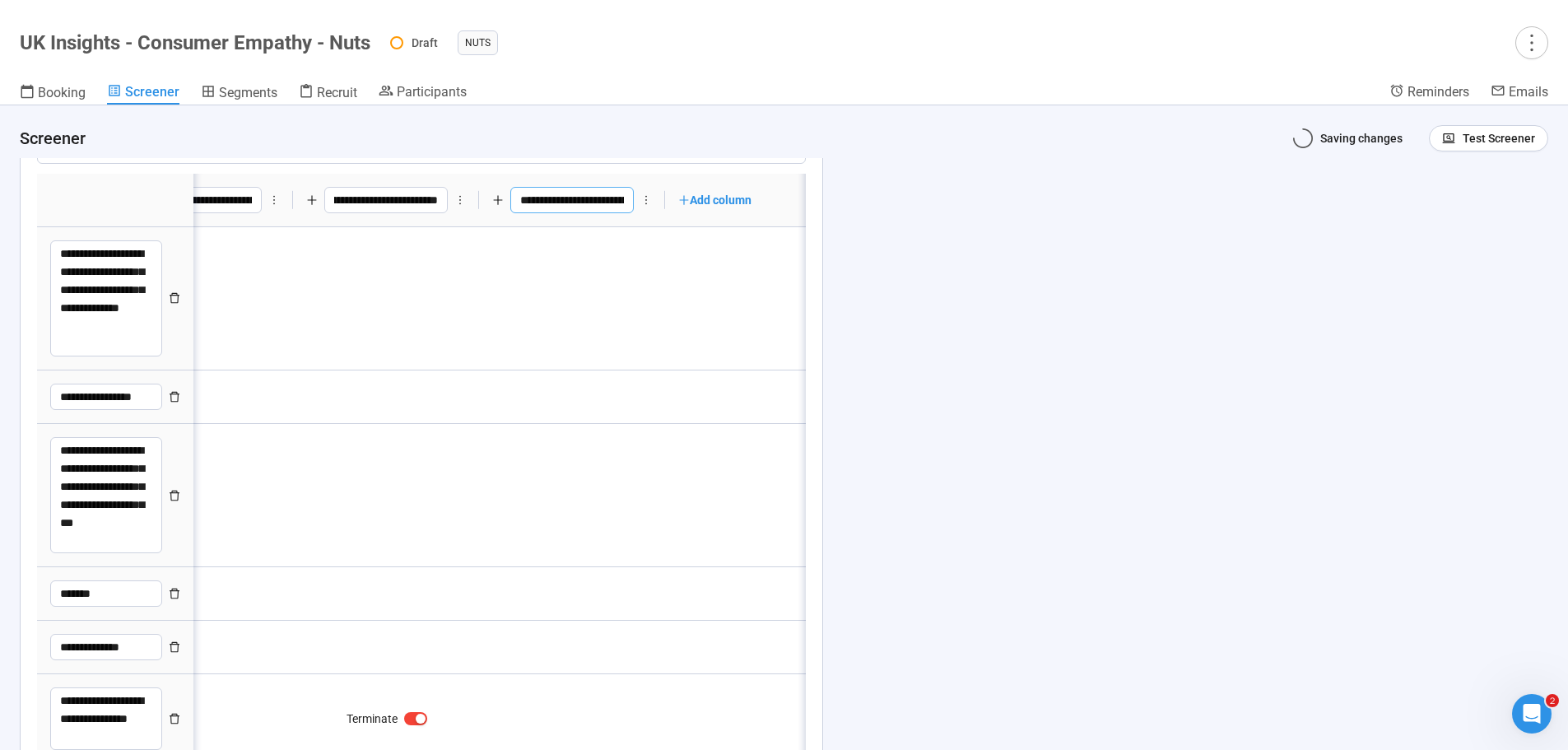 scroll, scrollTop: 0, scrollLeft: 0, axis: both 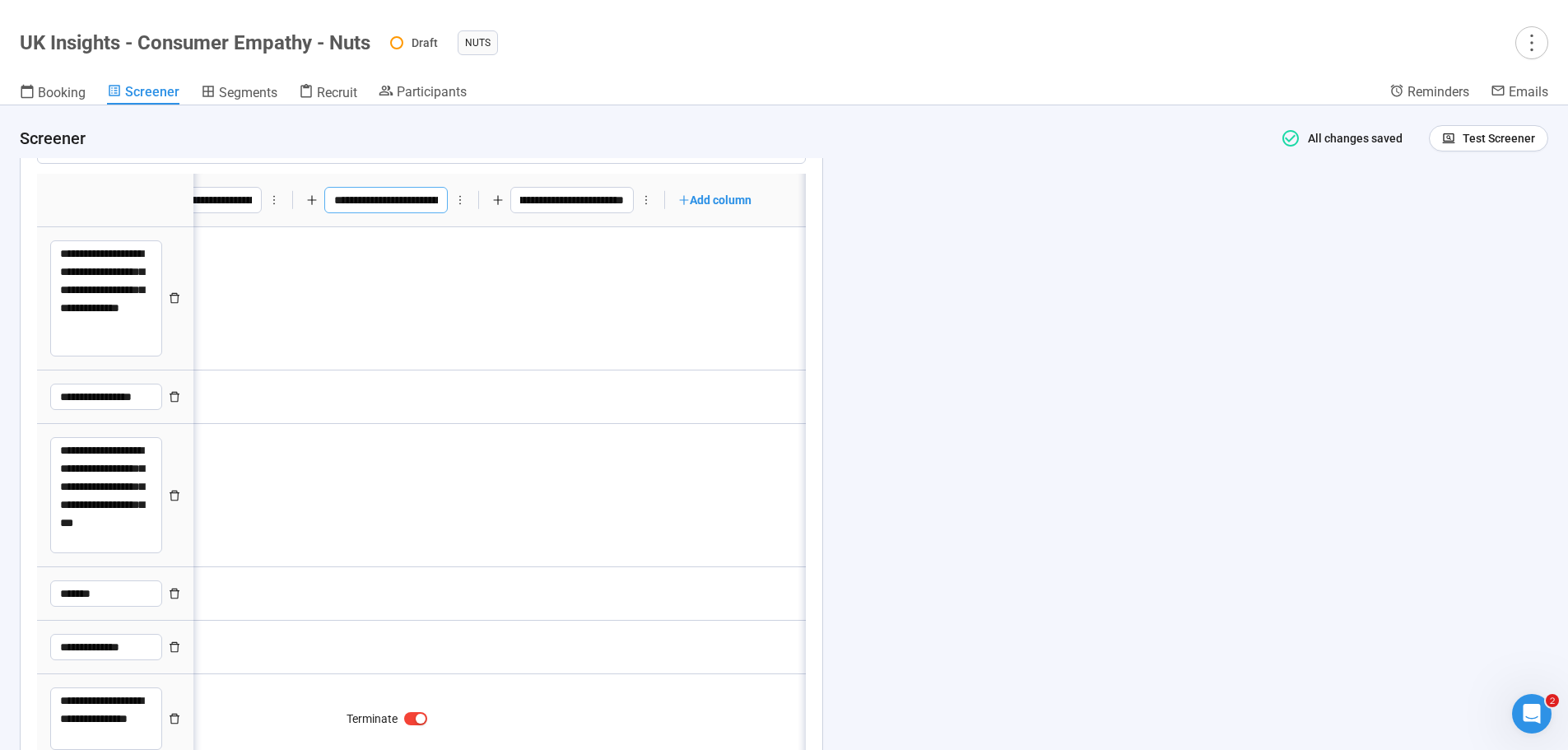 click on "**********" at bounding box center (386, 200) 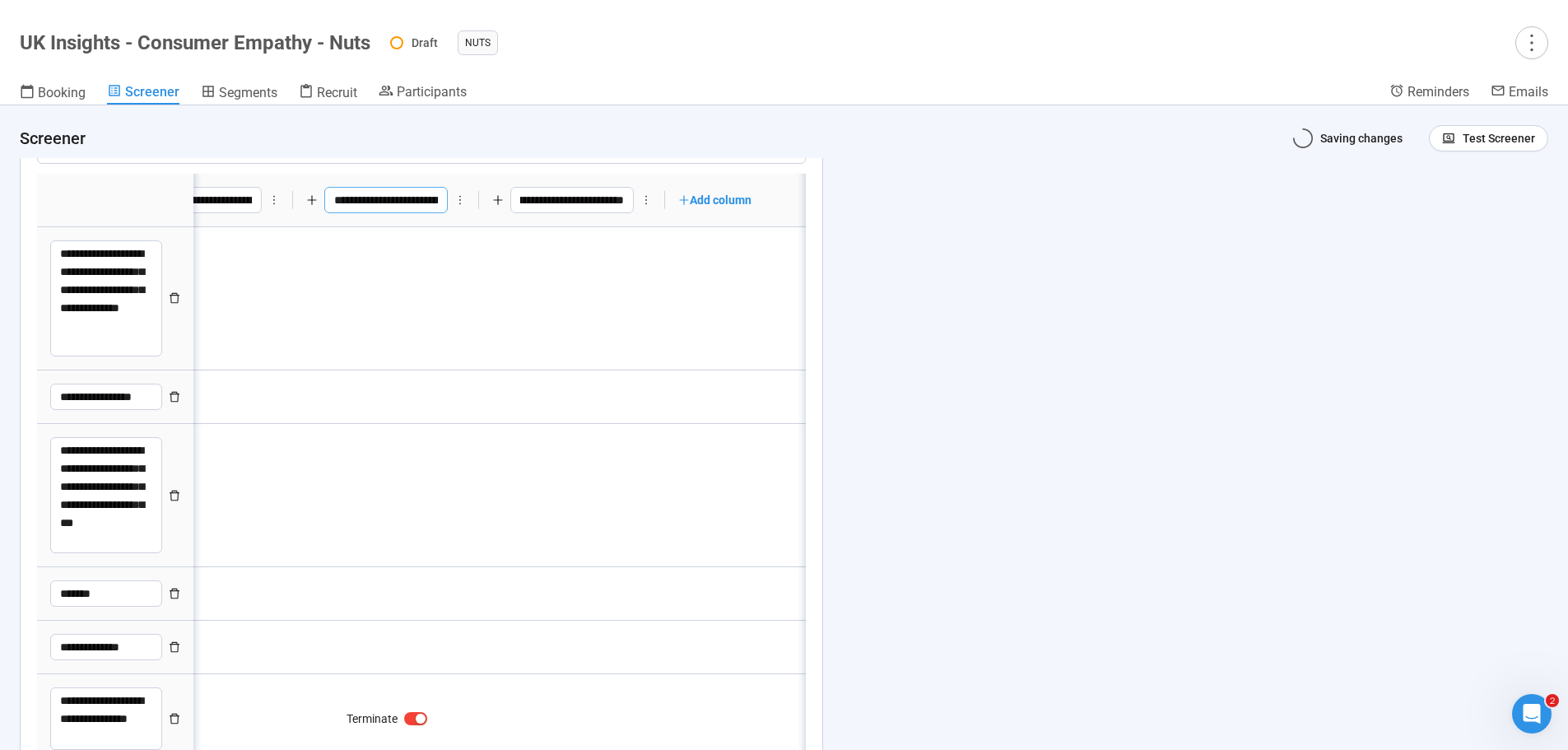scroll, scrollTop: 0, scrollLeft: 0, axis: both 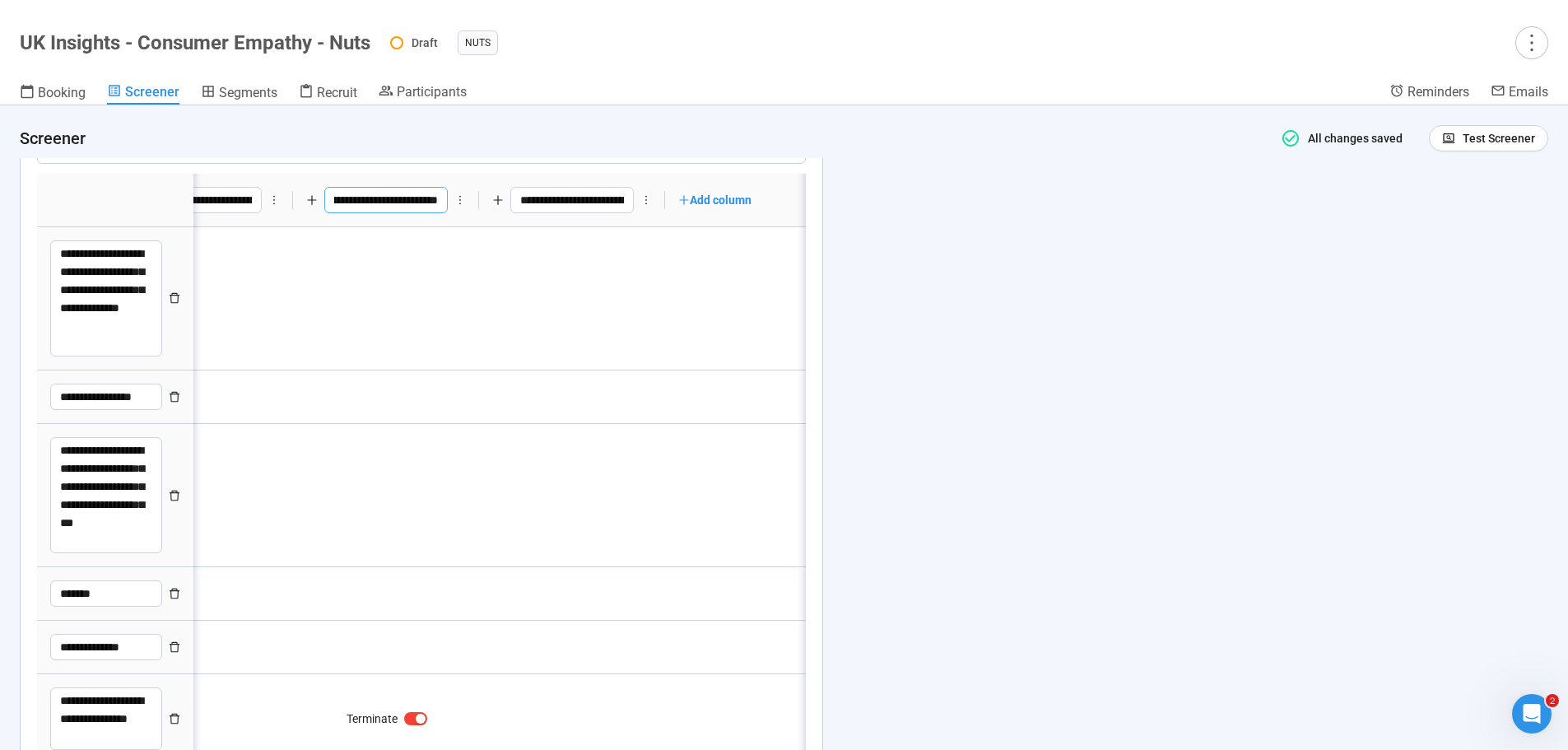 drag, startPoint x: 379, startPoint y: 200, endPoint x: 493, endPoint y: 223, distance: 116.297 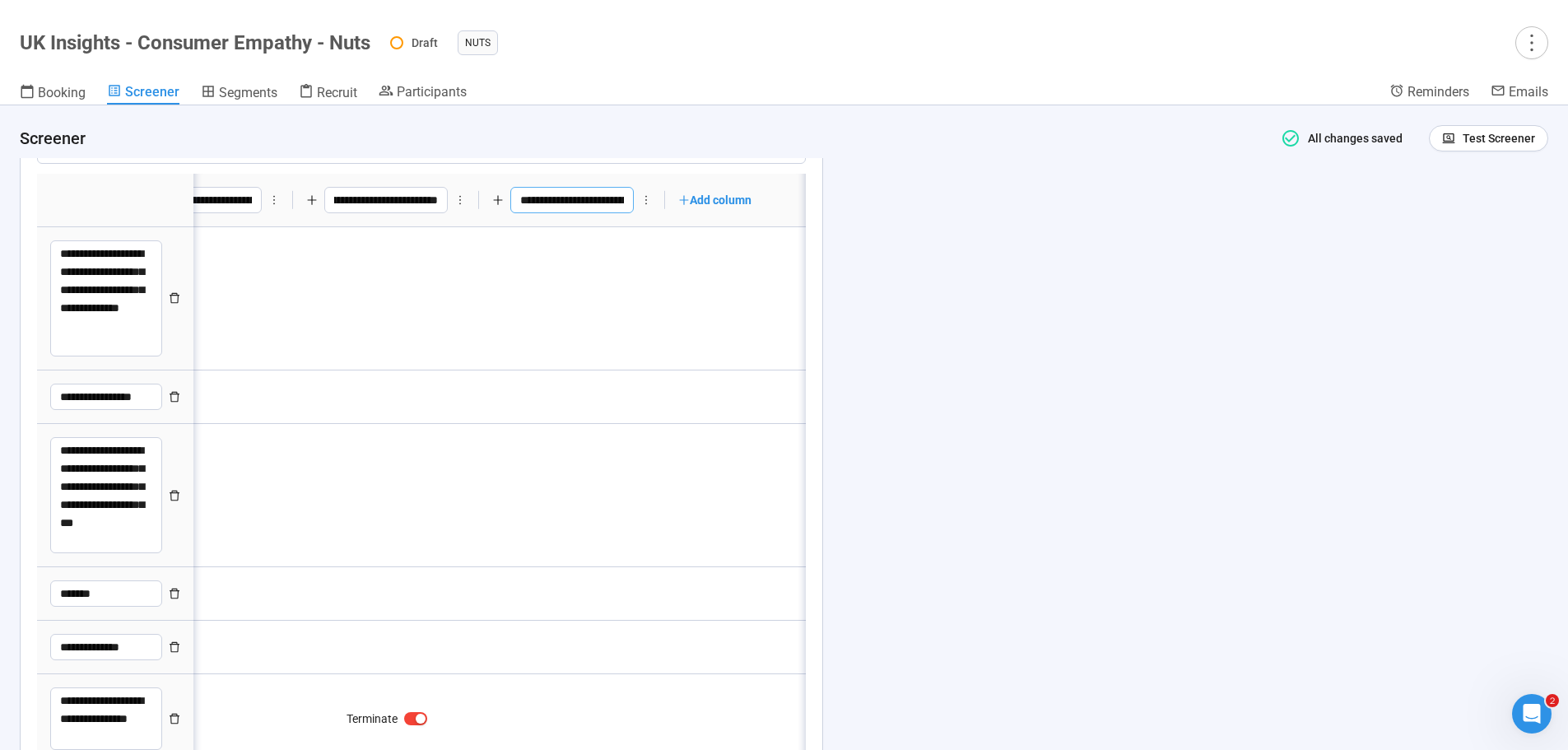 click on "**********" at bounding box center (572, 200) 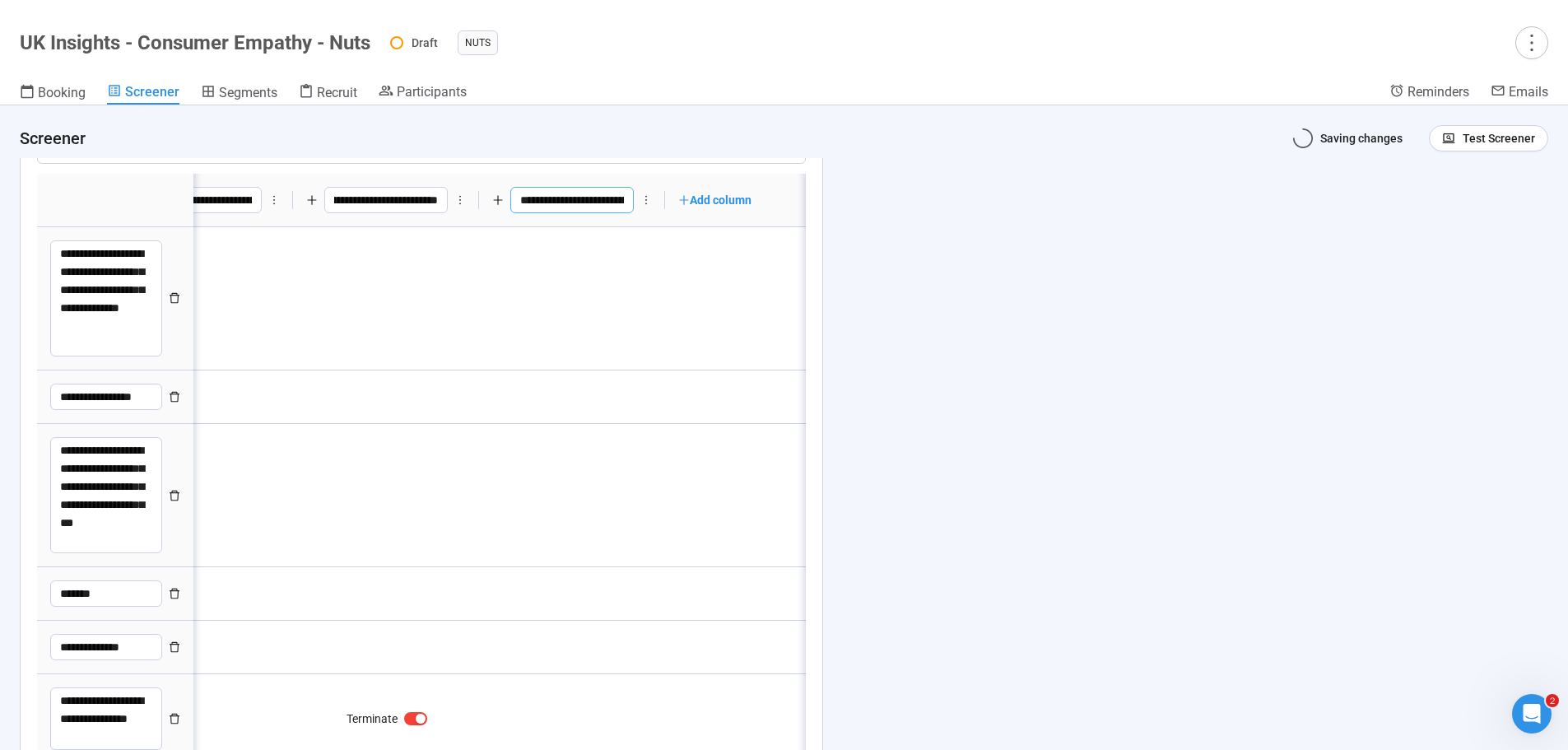scroll, scrollTop: 0, scrollLeft: 0, axis: both 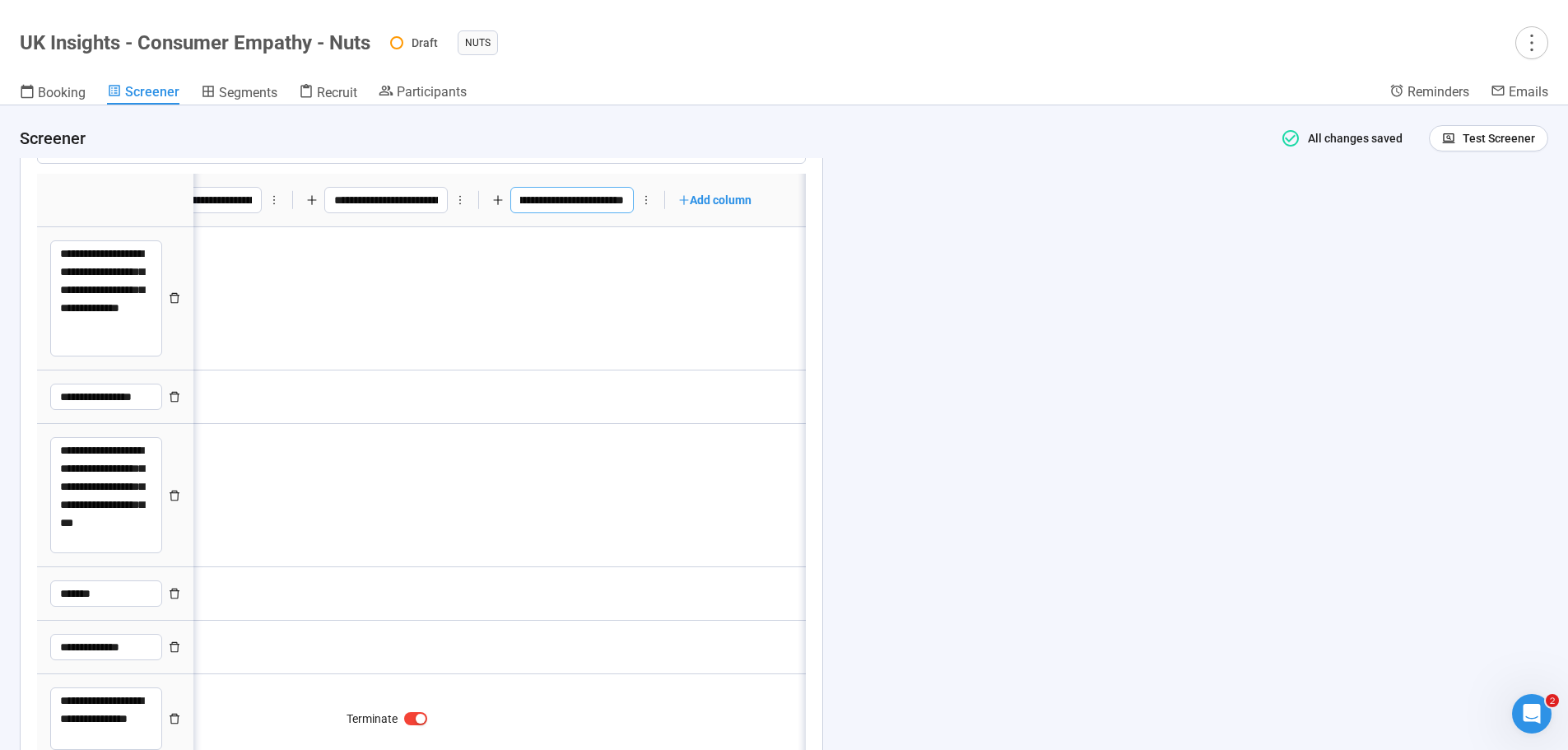 click 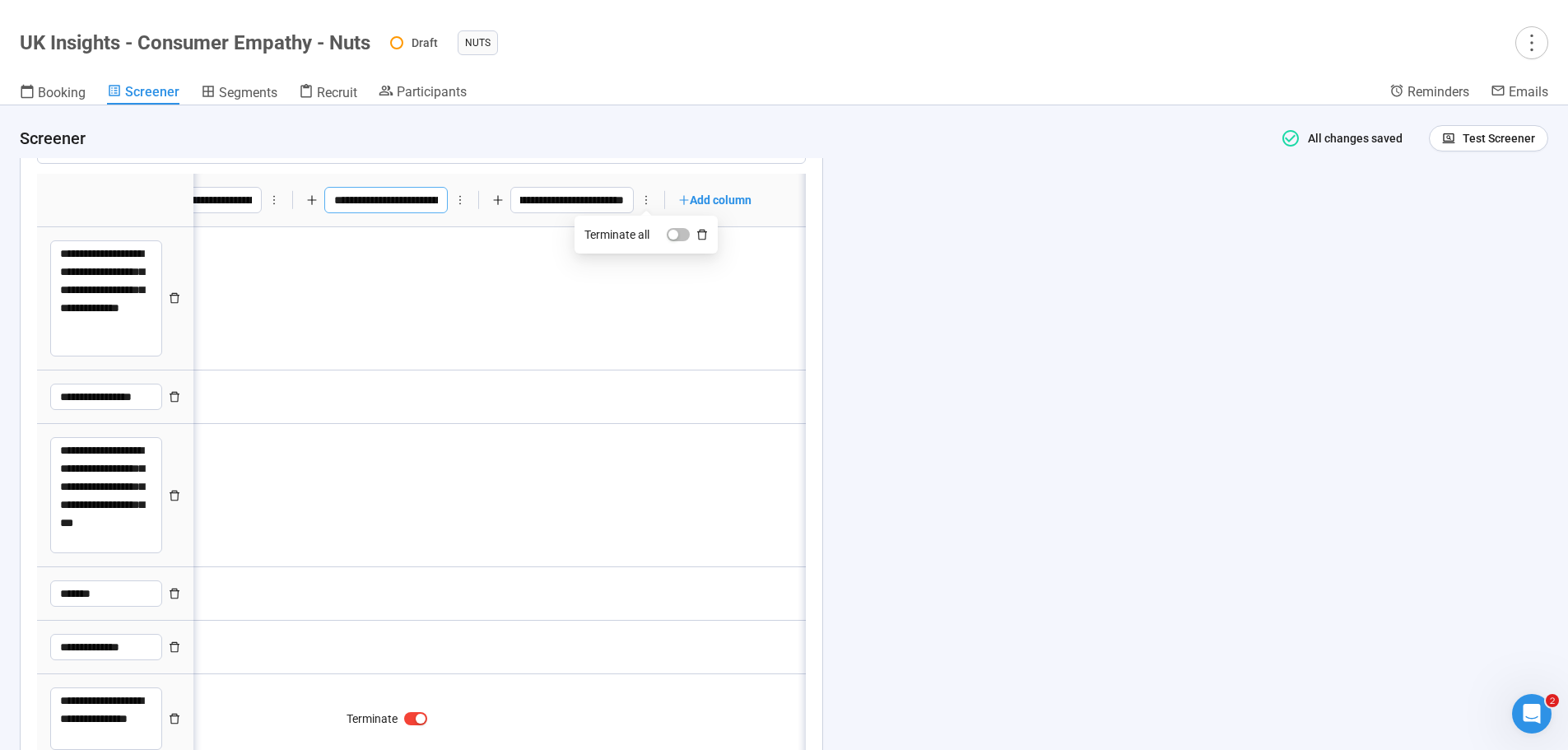 click on "**********" at bounding box center (386, 200) 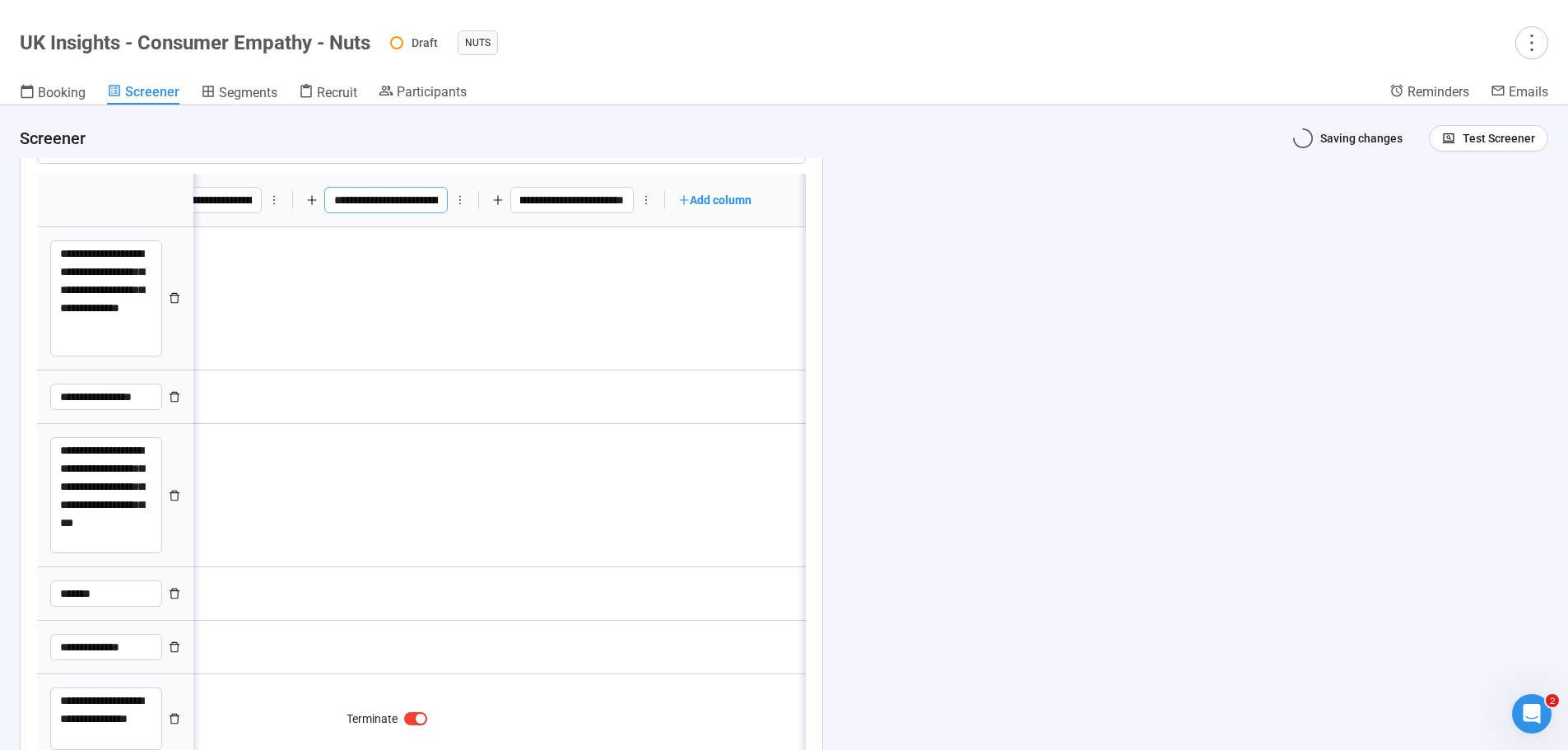 scroll, scrollTop: 0, scrollLeft: 0, axis: both 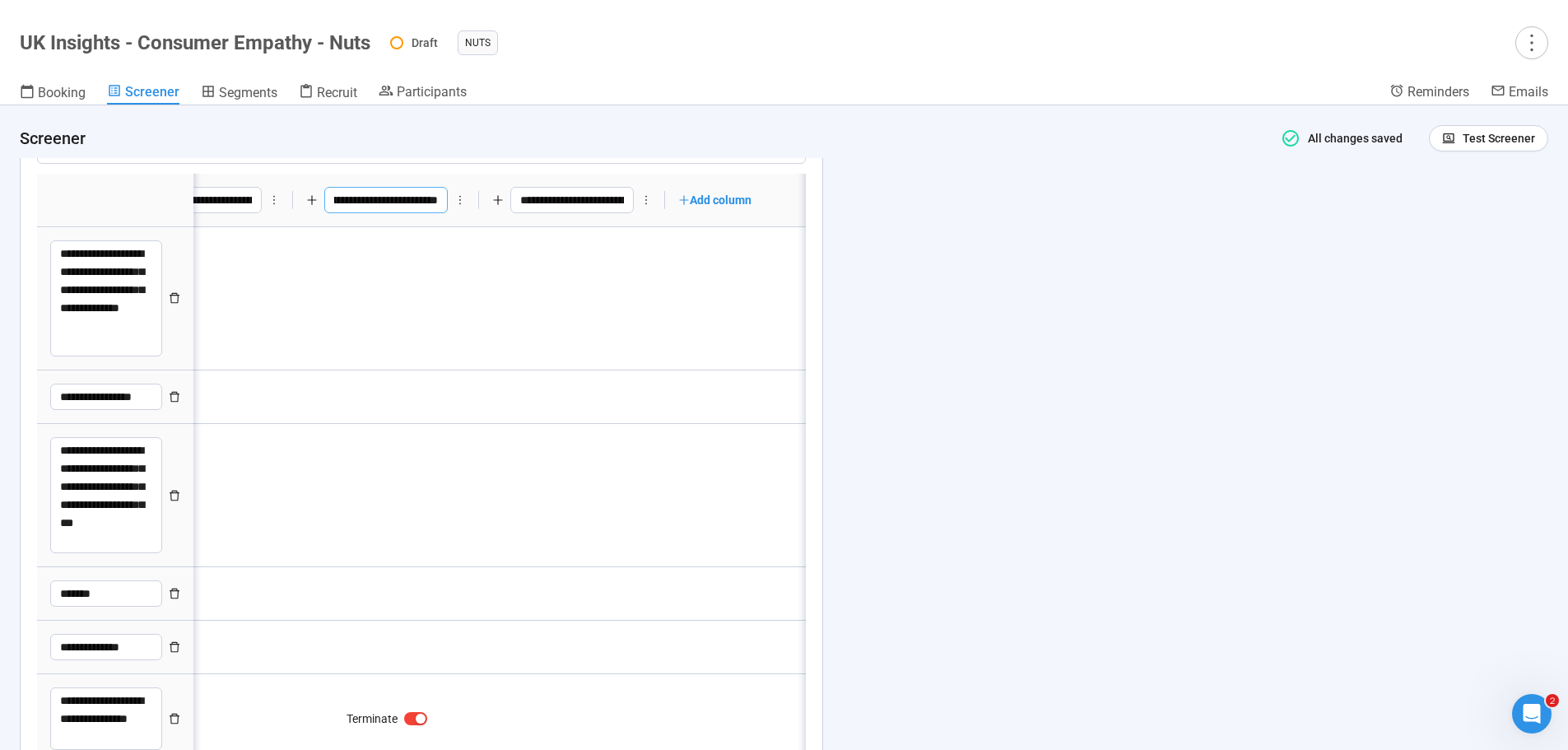 drag, startPoint x: 361, startPoint y: 195, endPoint x: 412, endPoint y: 205, distance: 51.97115 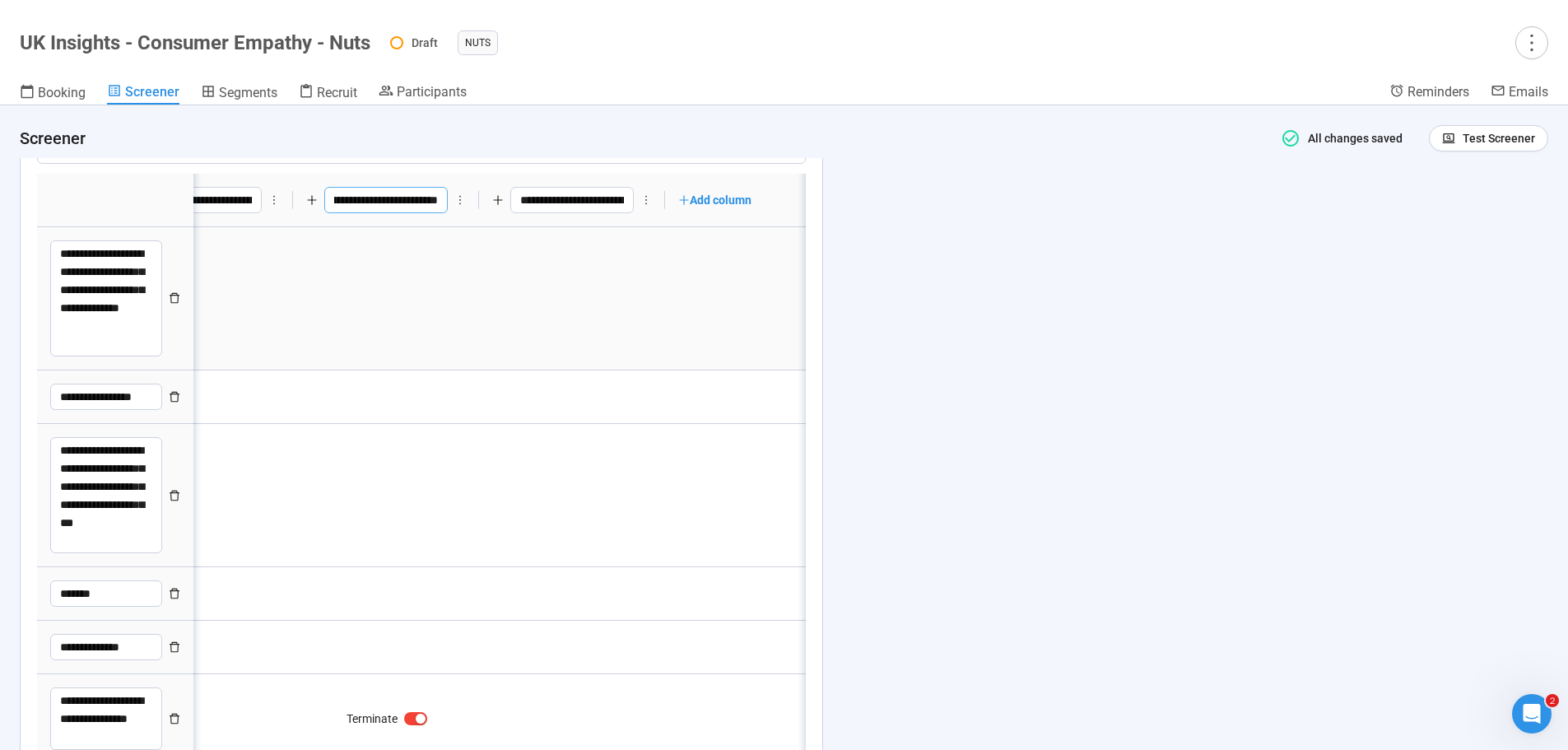 scroll, scrollTop: 0, scrollLeft: 263, axis: horizontal 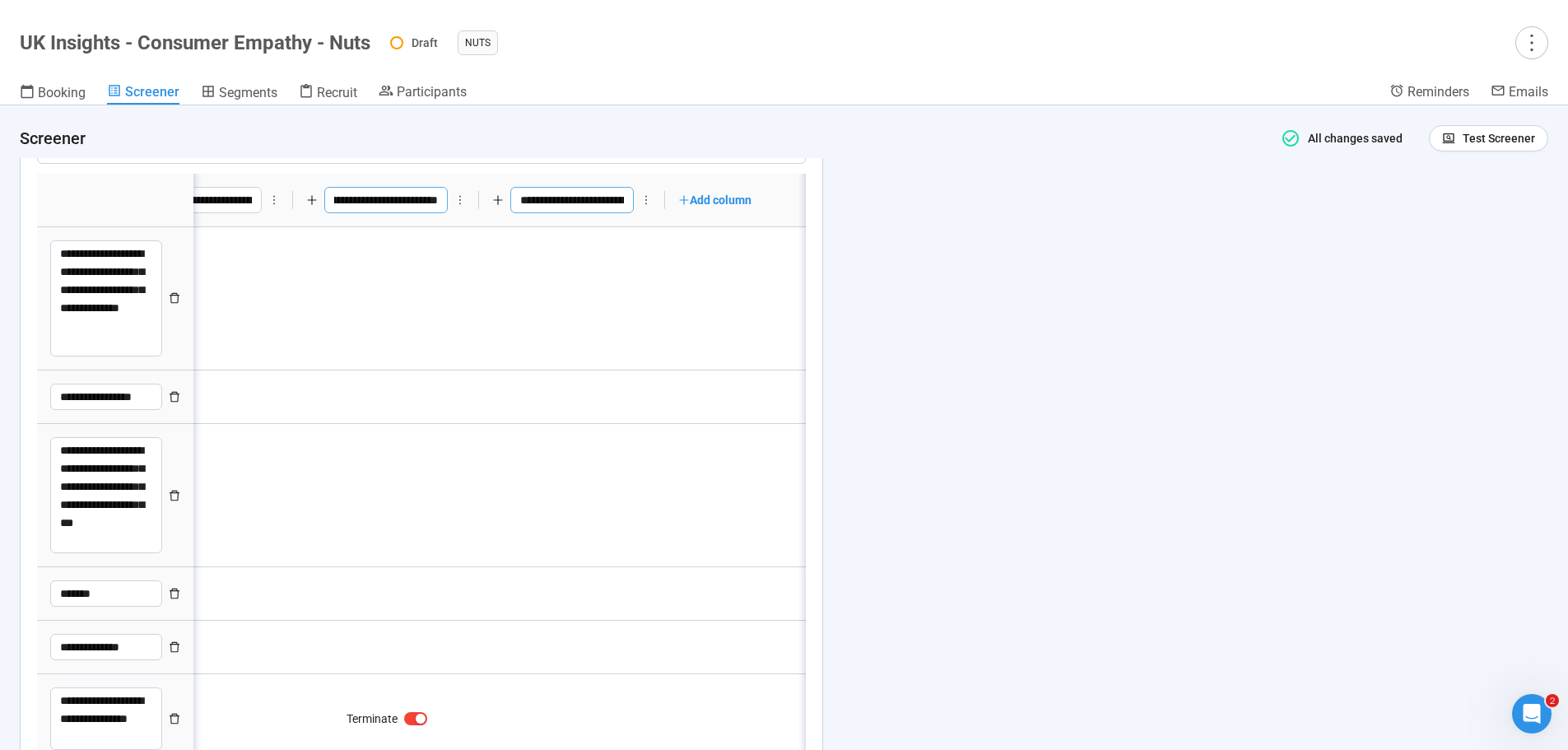 type on "**********" 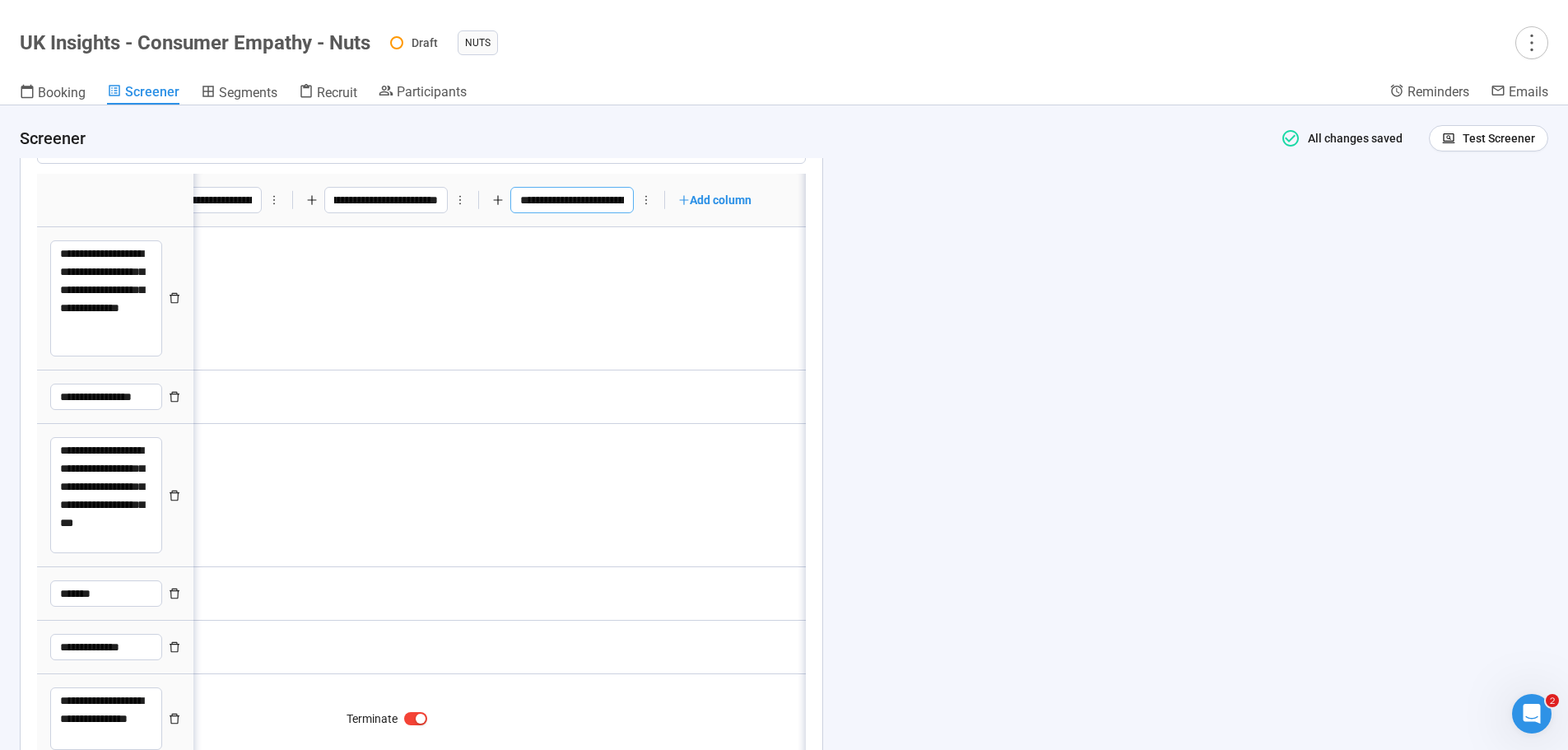 click on "**********" at bounding box center (572, 200) 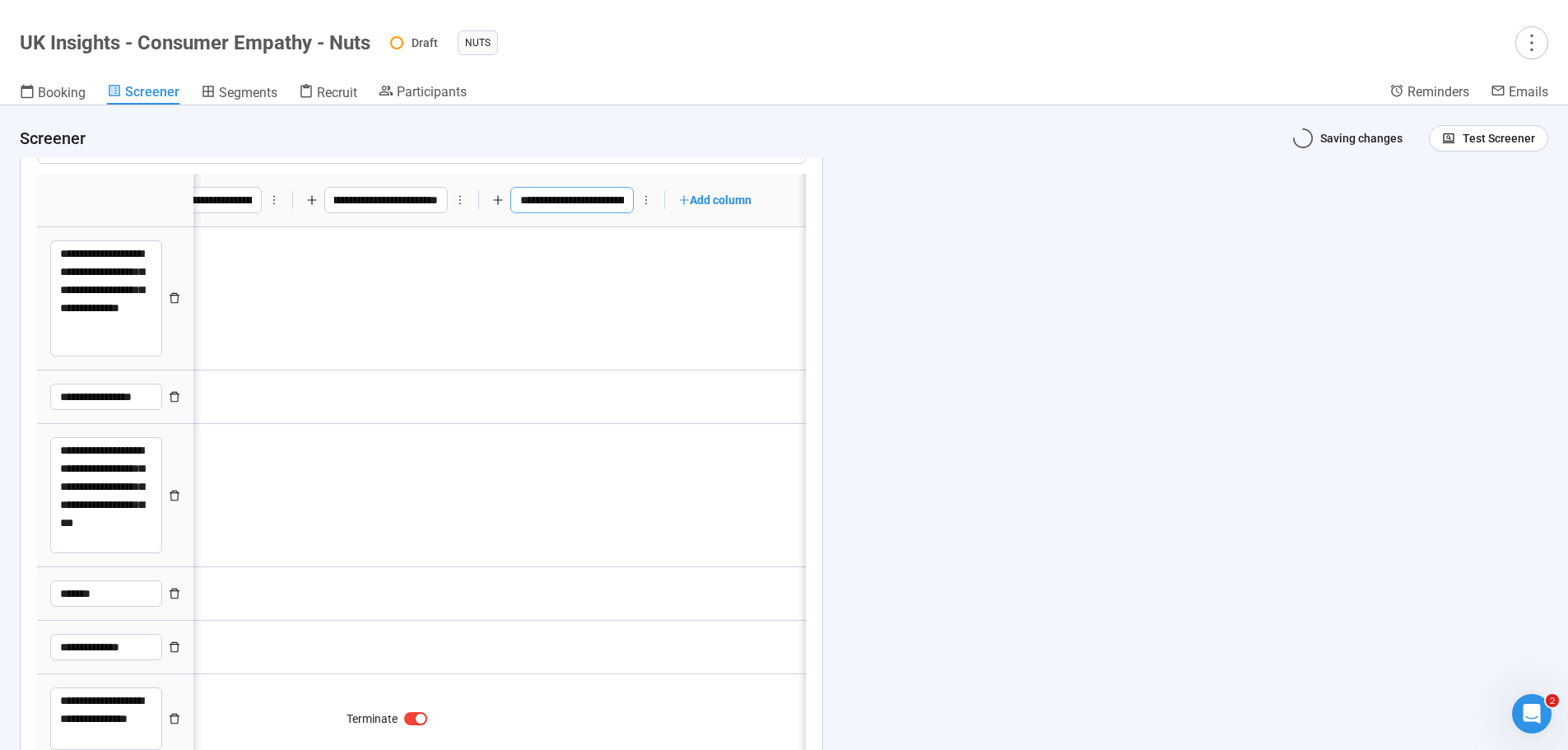 scroll, scrollTop: 0, scrollLeft: 0, axis: both 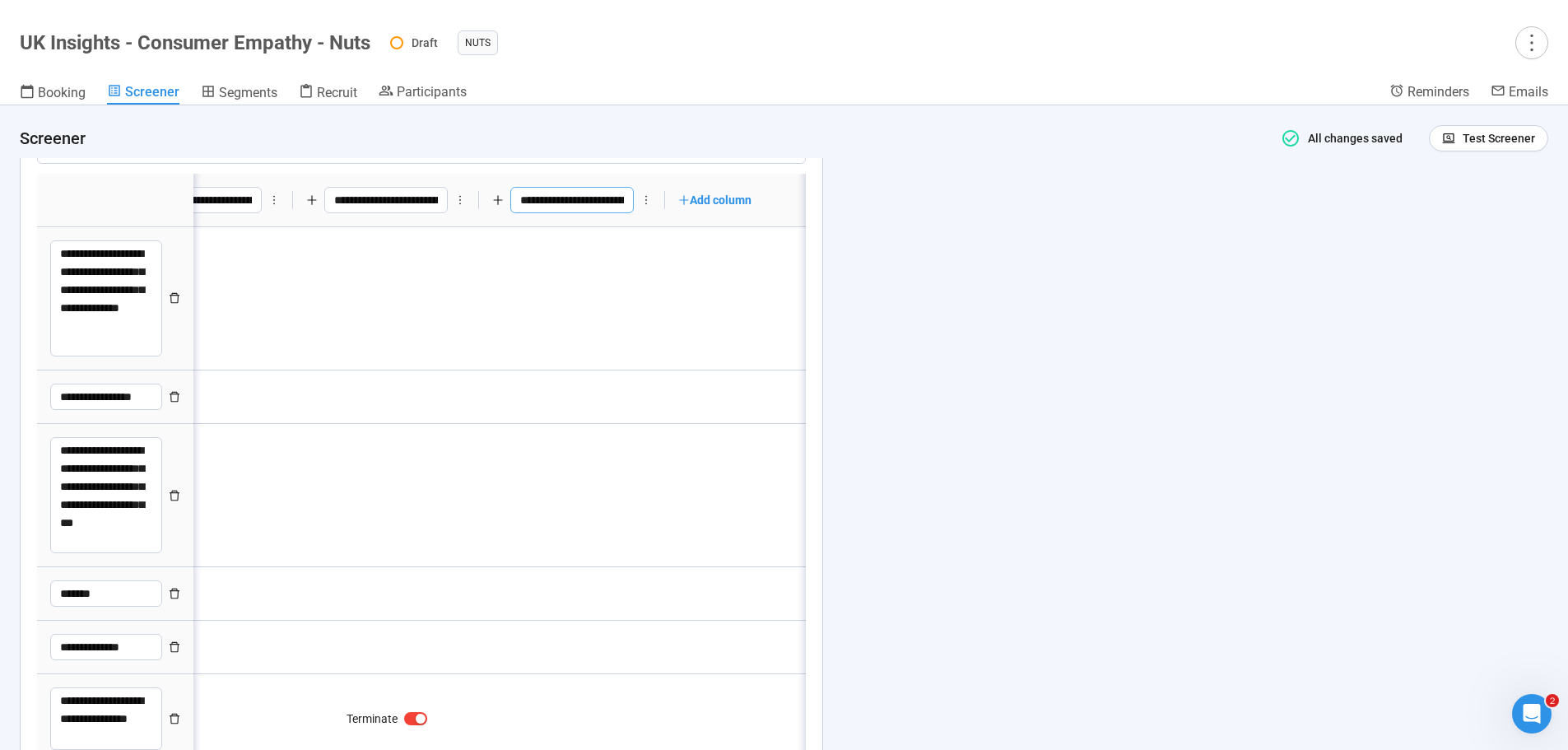 drag, startPoint x: 598, startPoint y: 193, endPoint x: 719, endPoint y: 195, distance: 121.01653 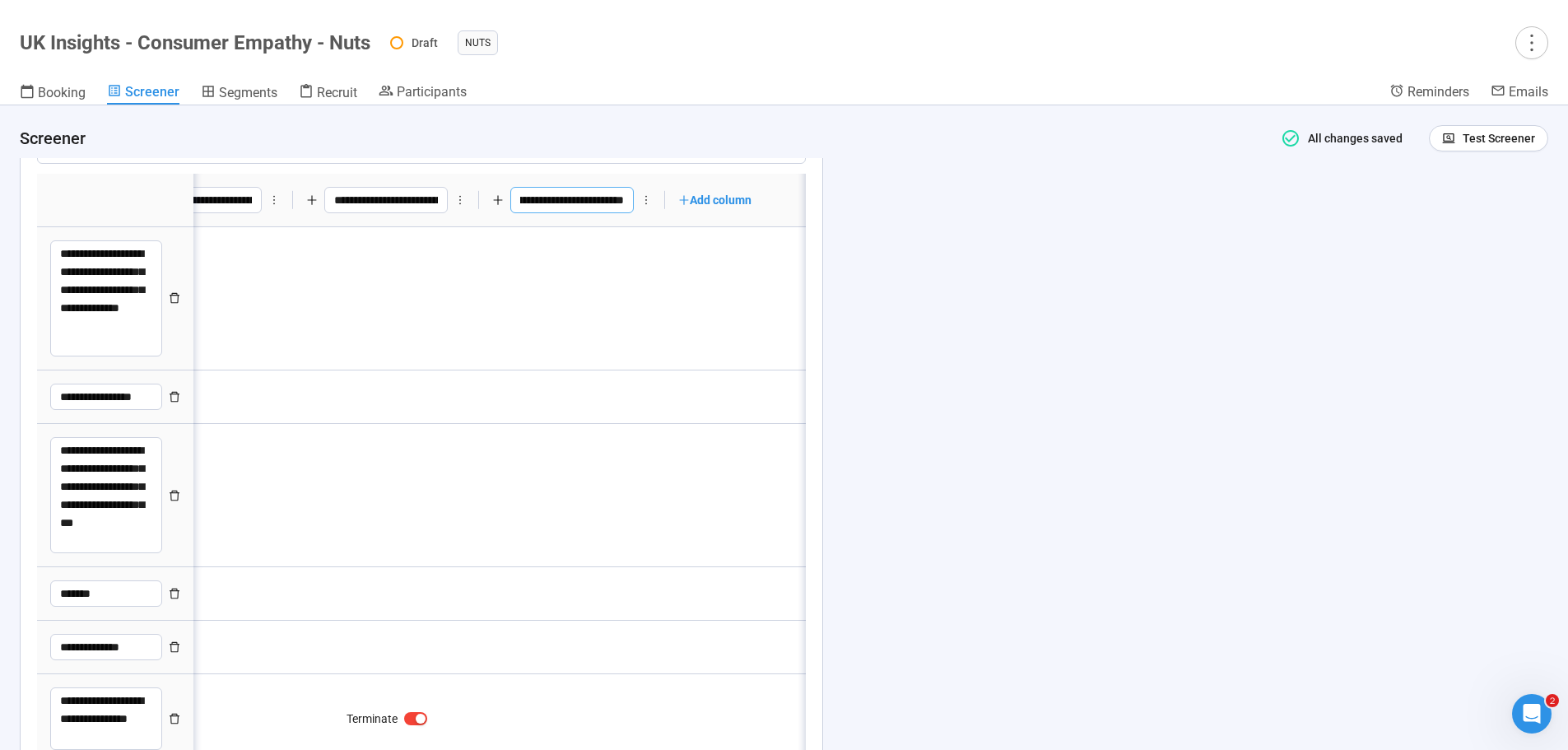 scroll, scrollTop: 0, scrollLeft: 284, axis: horizontal 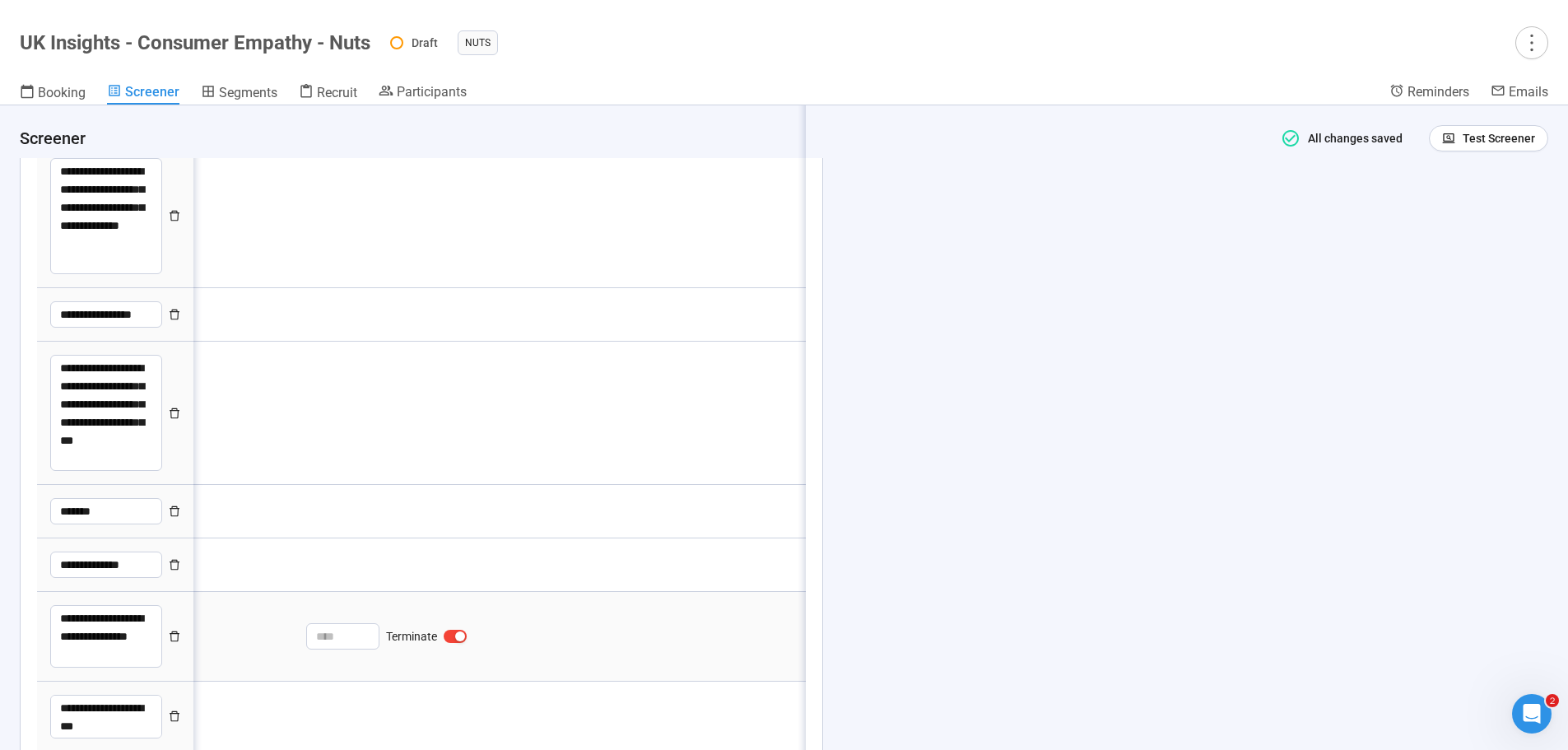 type on "**********" 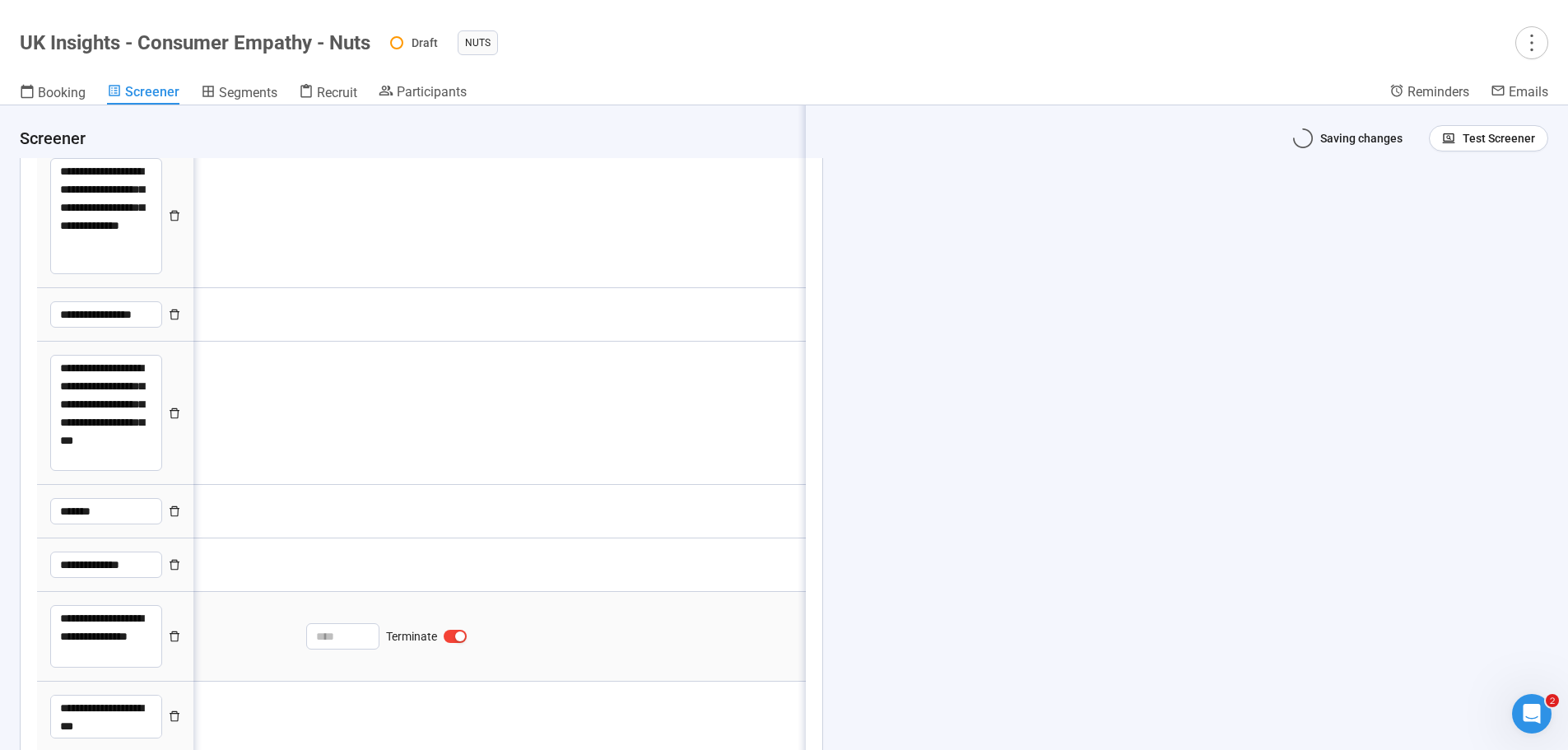 scroll, scrollTop: 0, scrollLeft: 0, axis: both 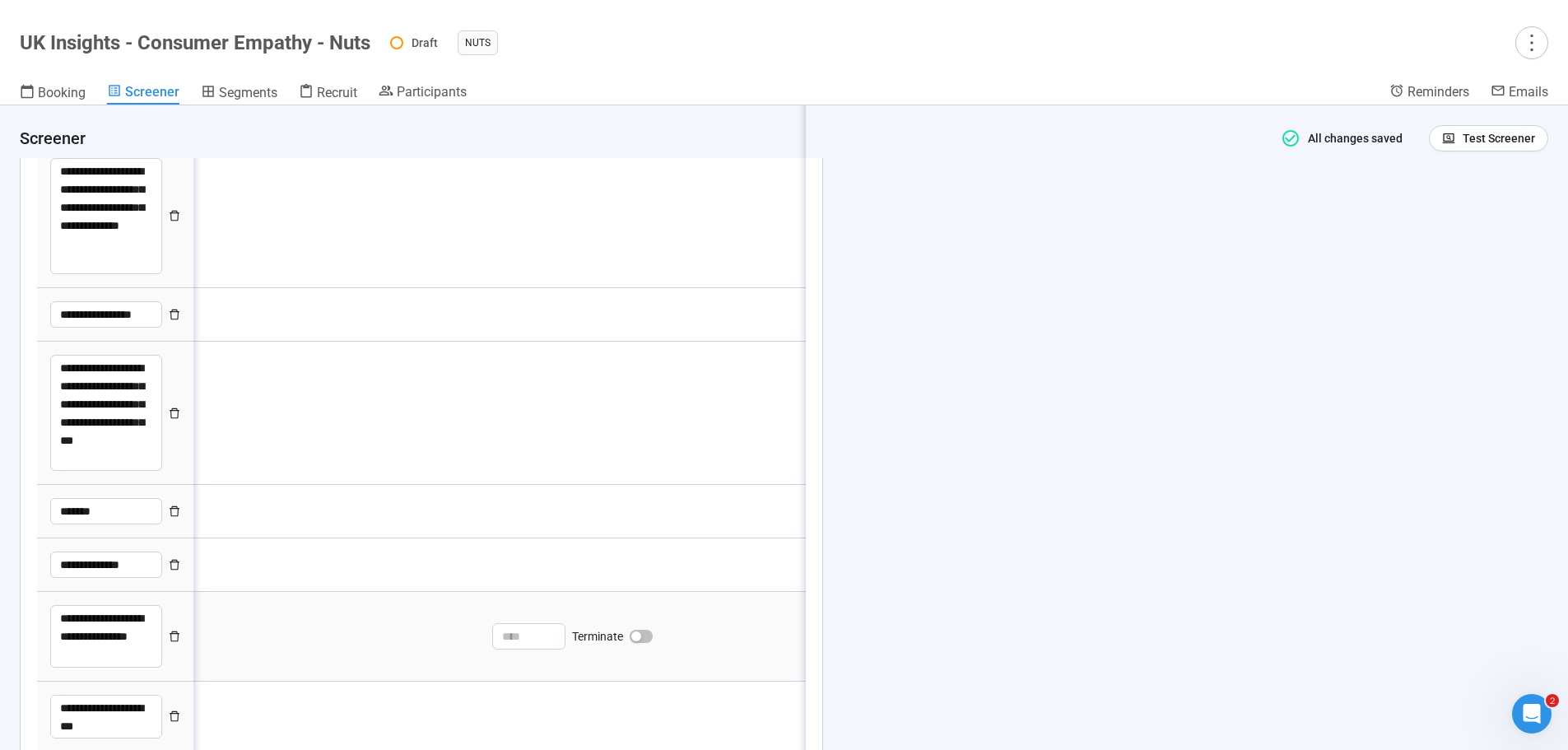 click at bounding box center (636, 636) 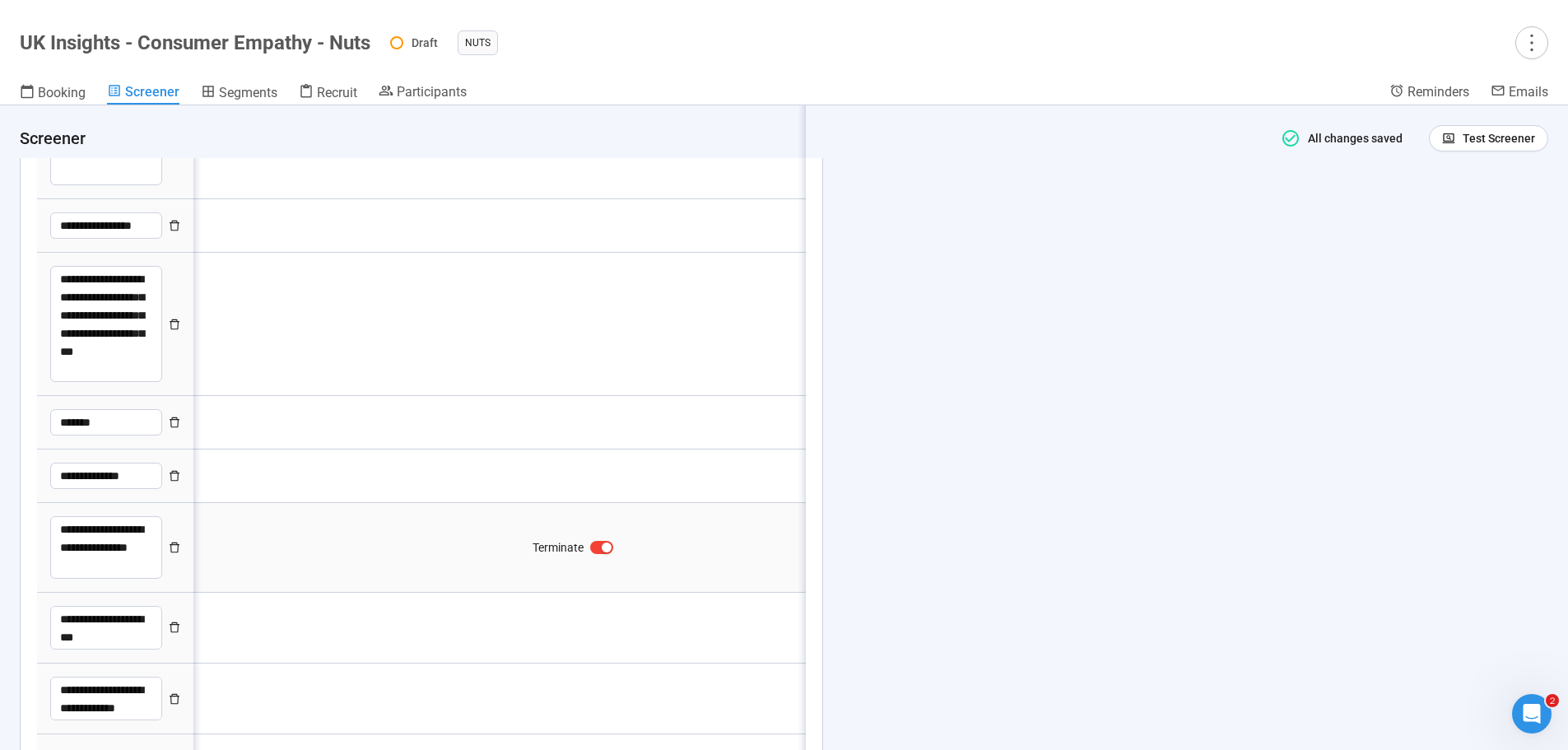 scroll, scrollTop: 5067, scrollLeft: 0, axis: vertical 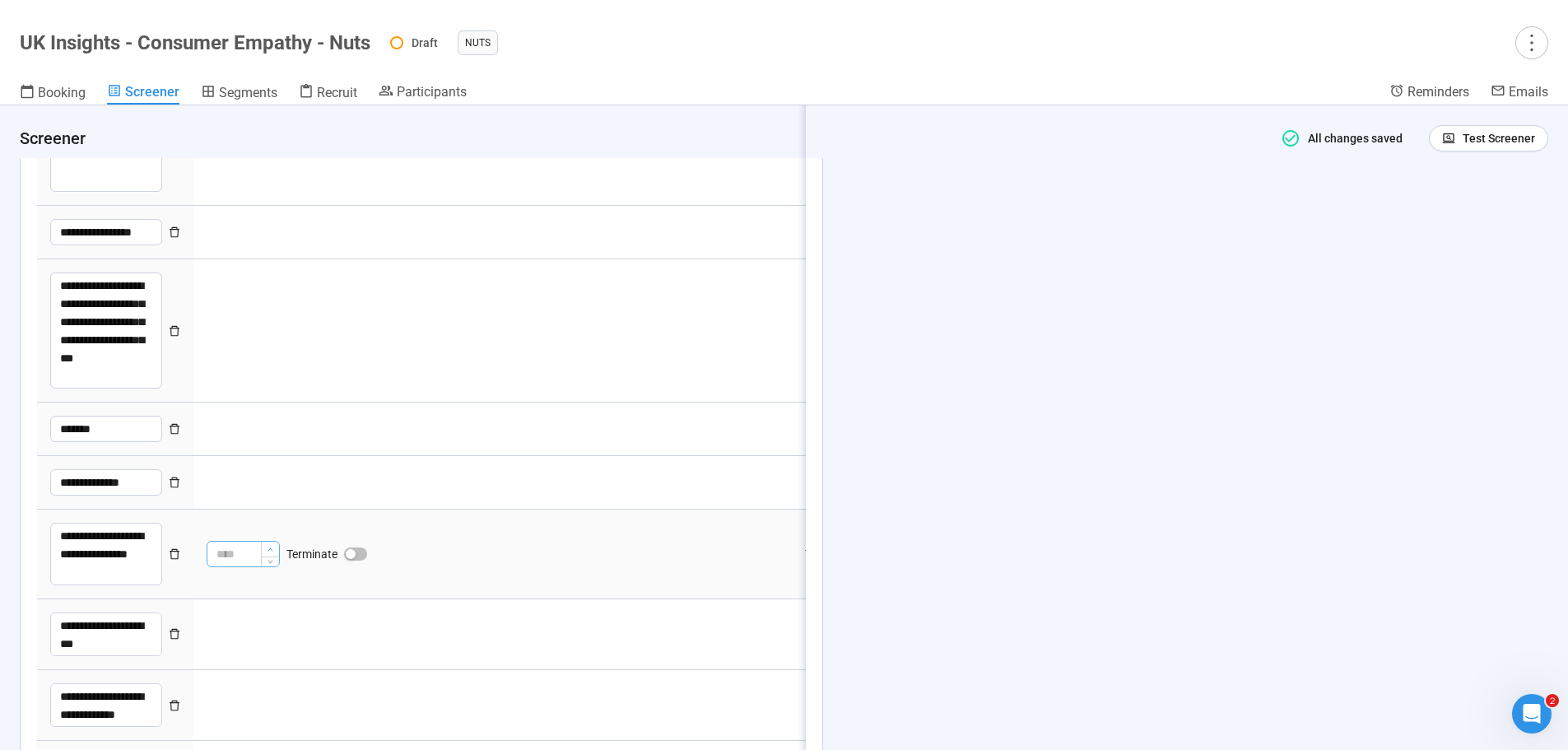 click at bounding box center [270, 549] 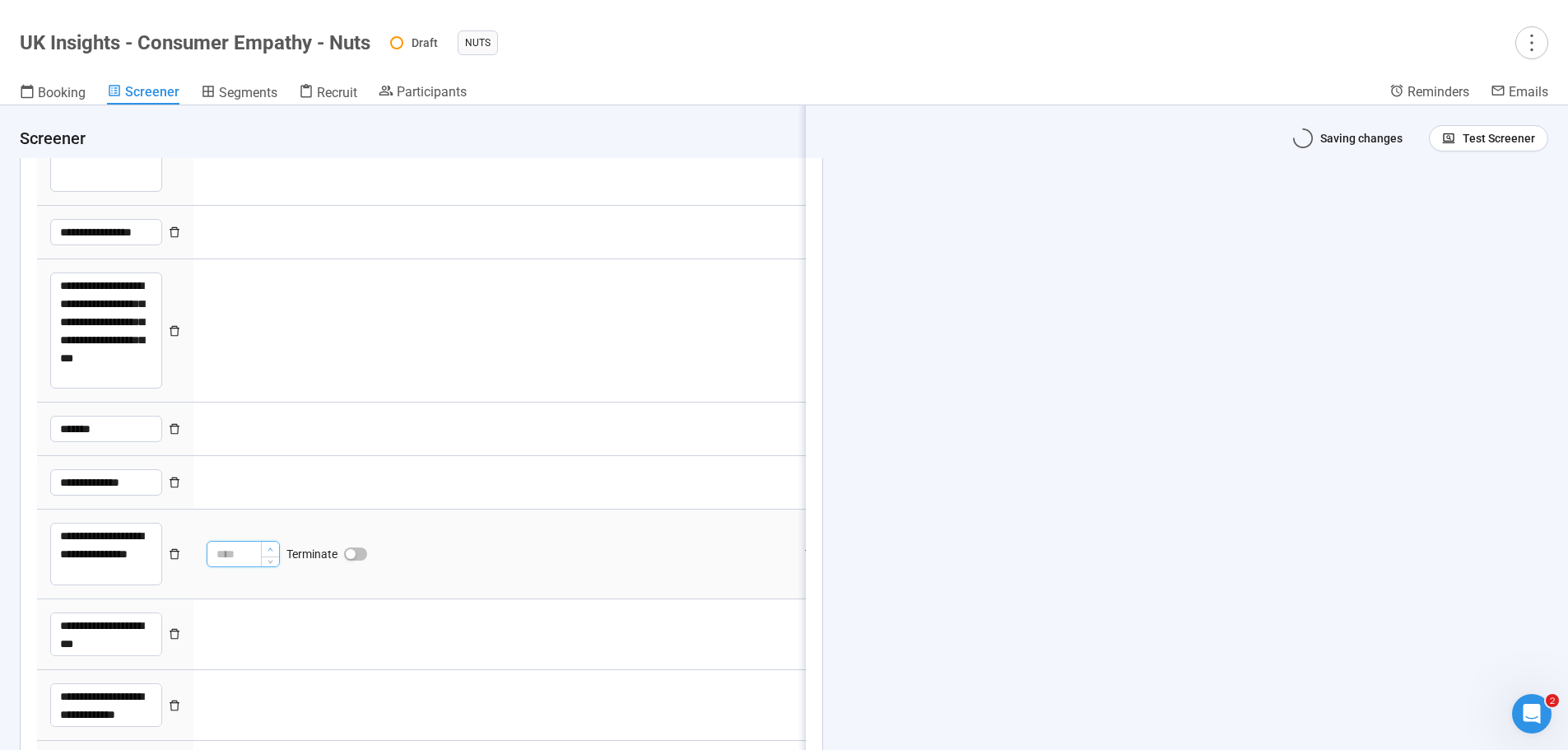 click at bounding box center (270, 549) 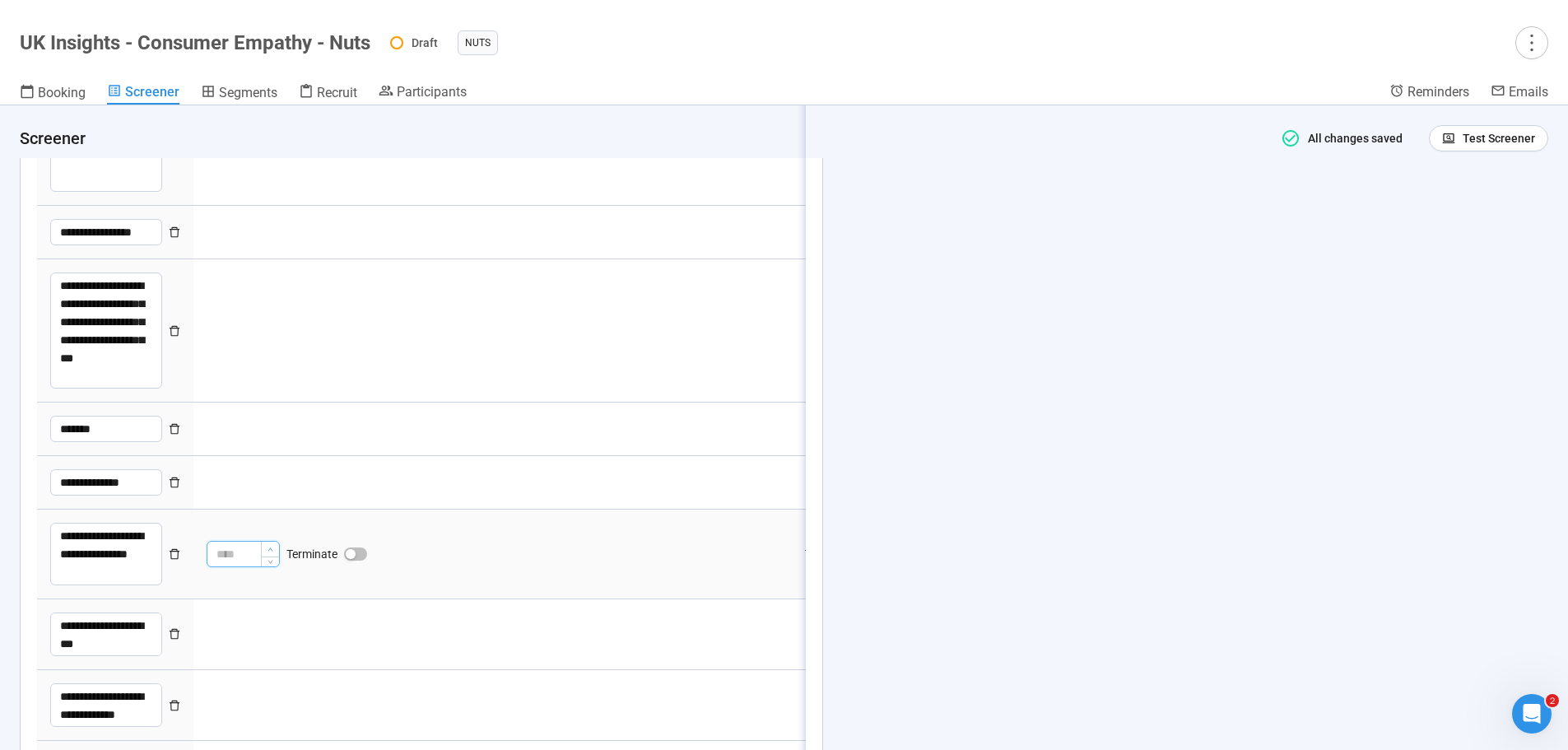 click at bounding box center (270, 549) 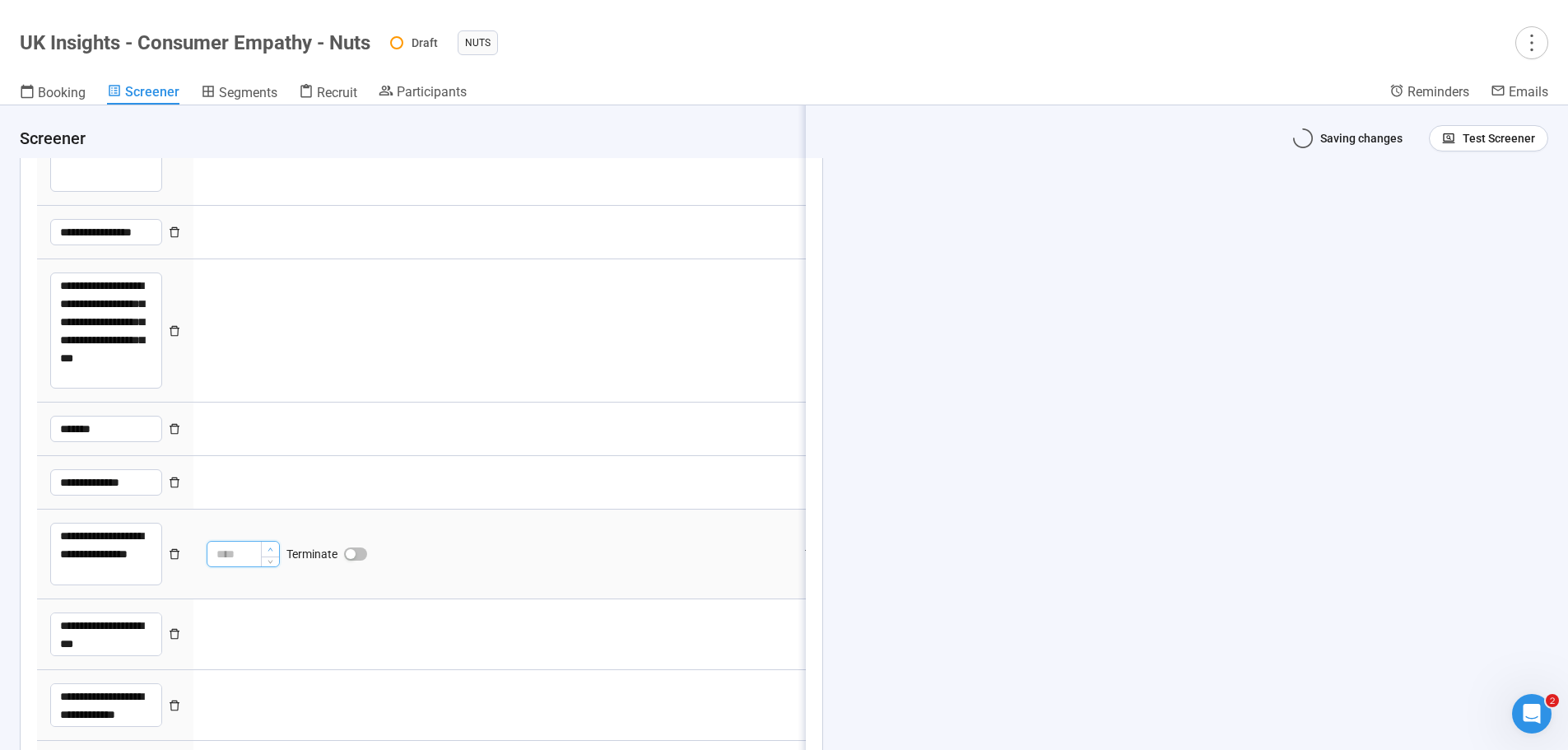 click at bounding box center (270, 549) 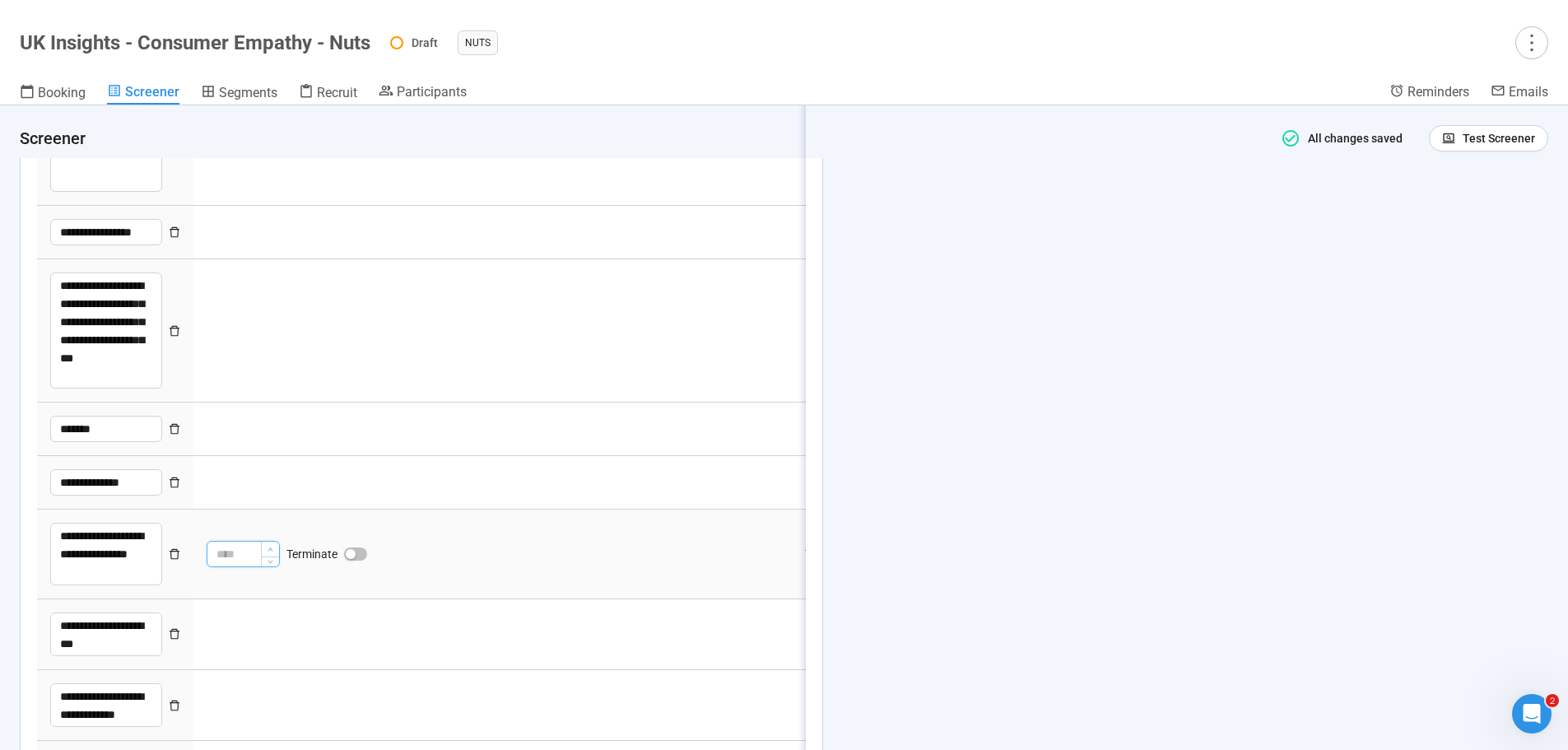 click 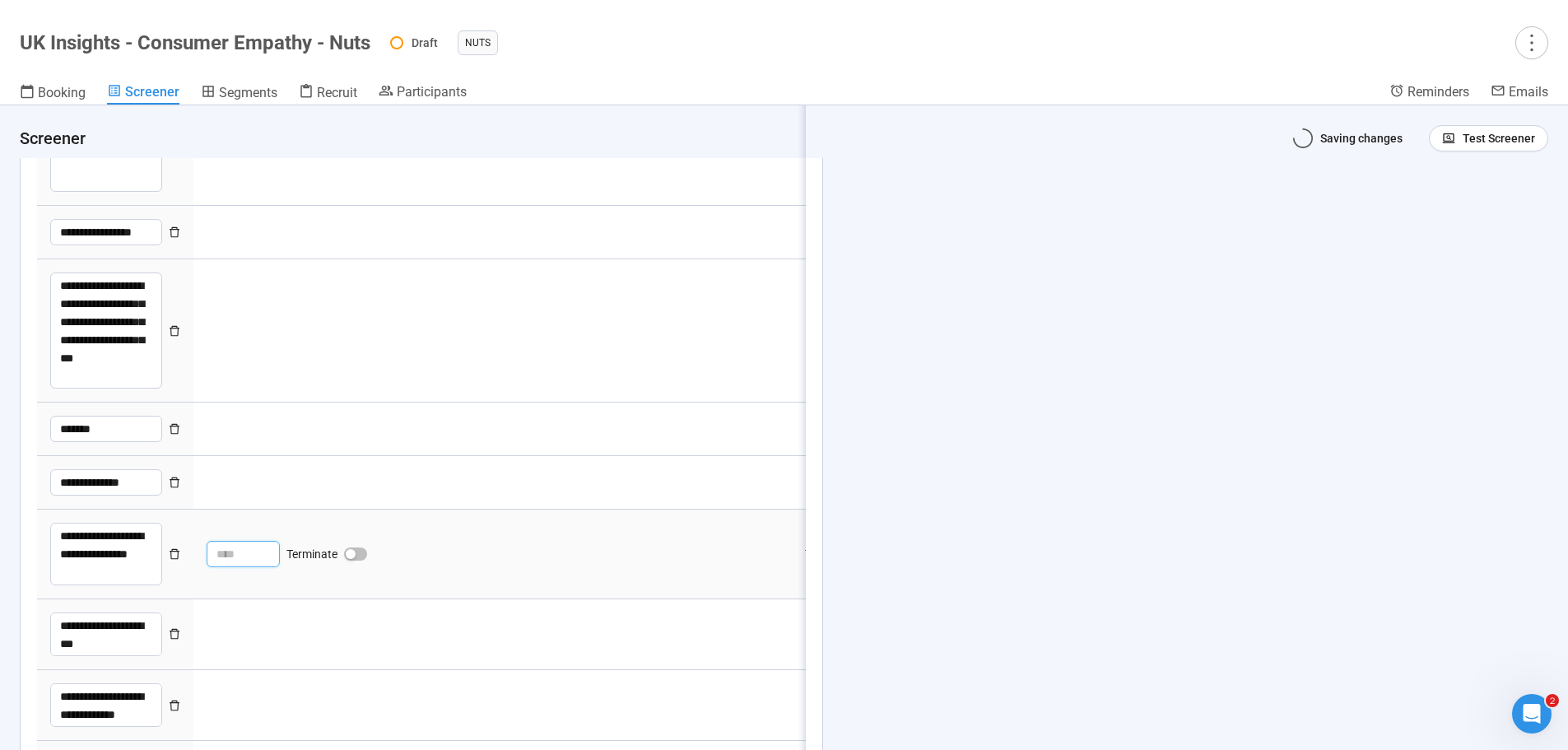 type on "*" 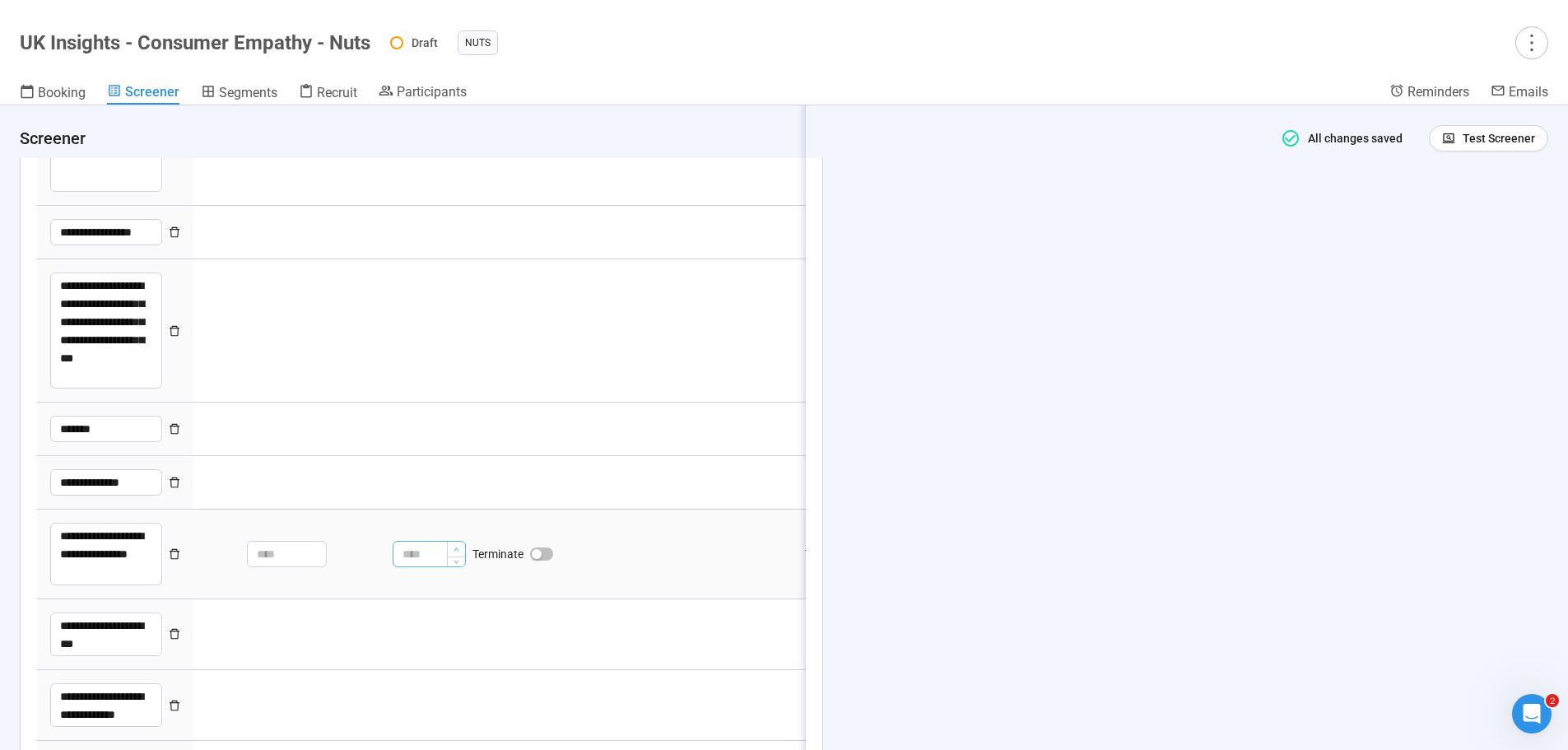click 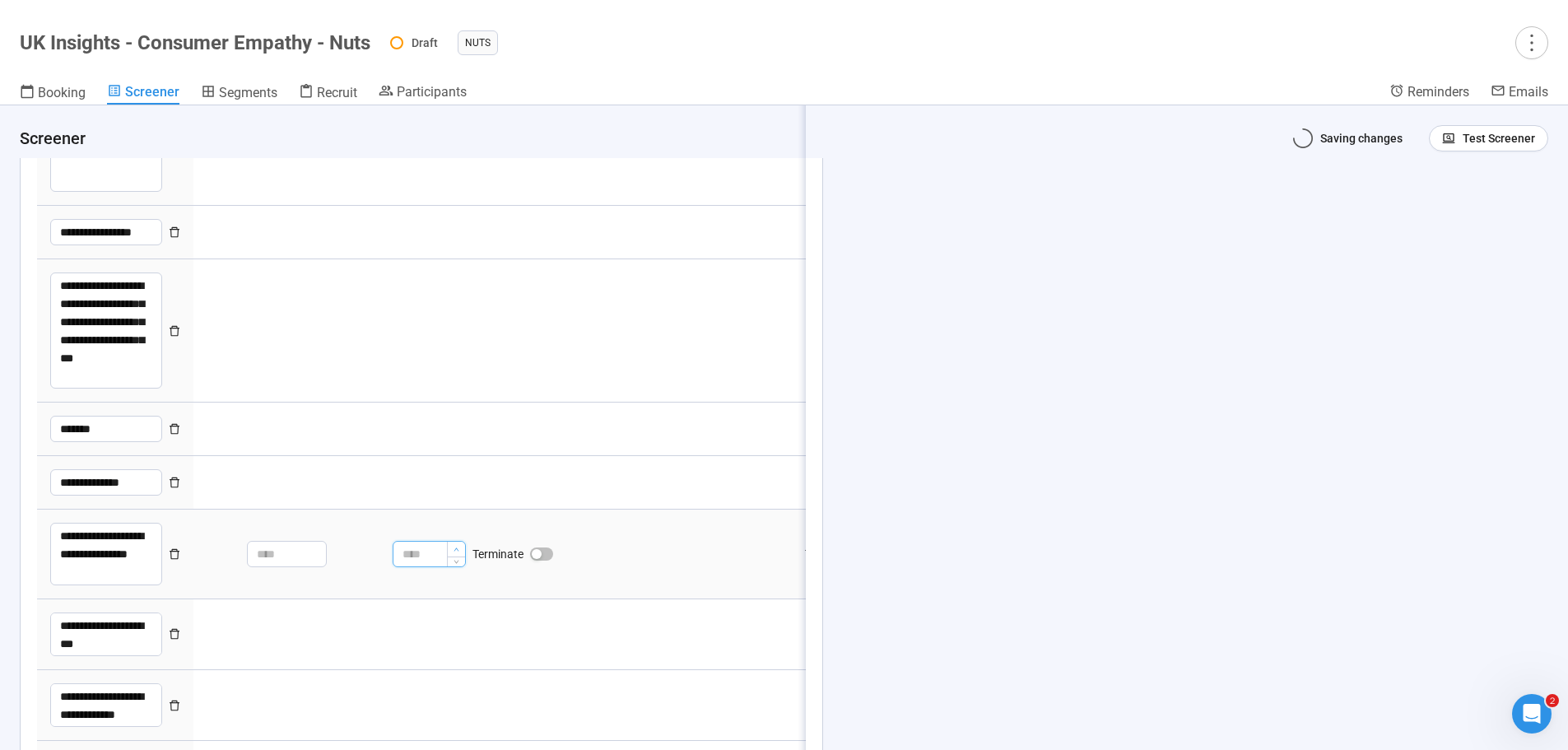 click 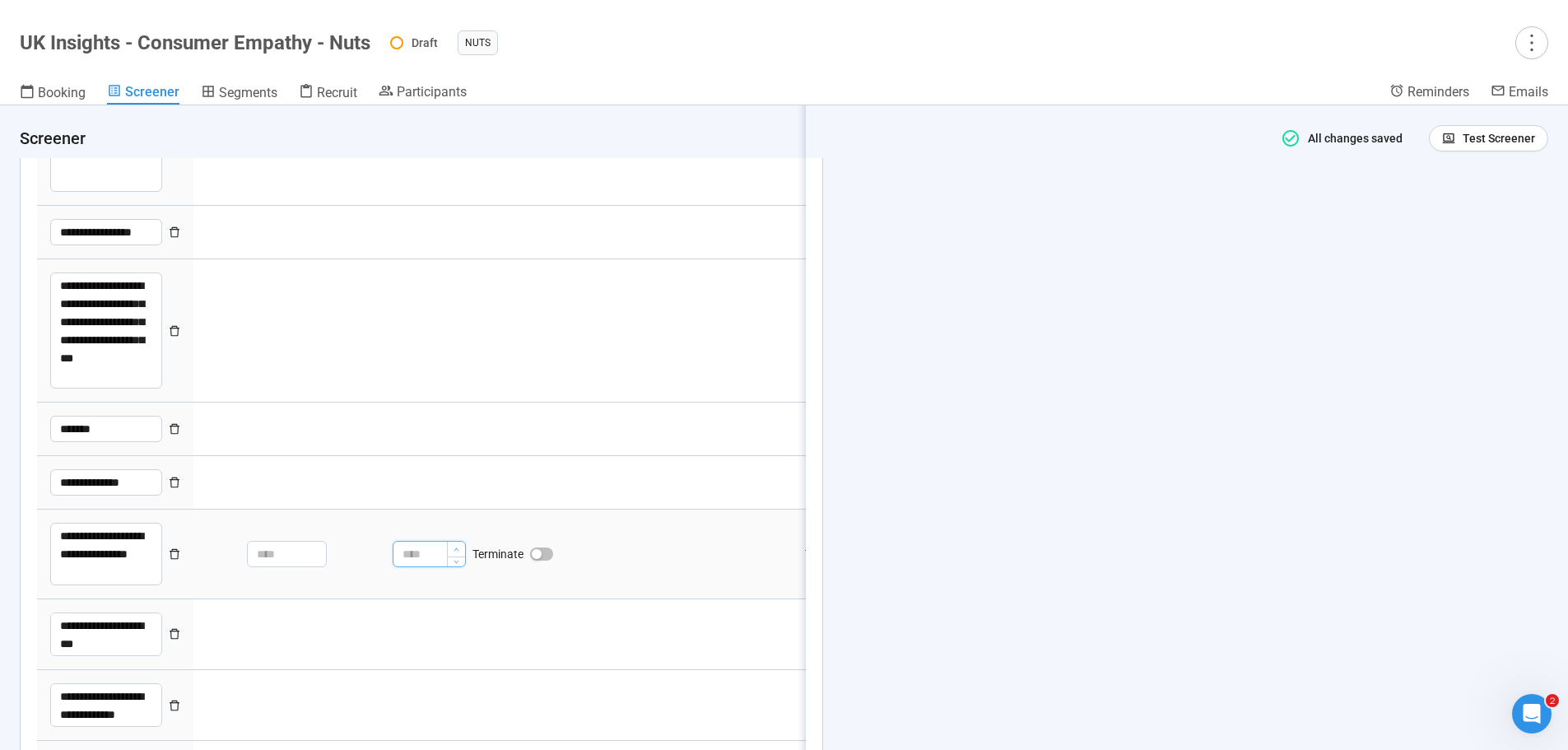click 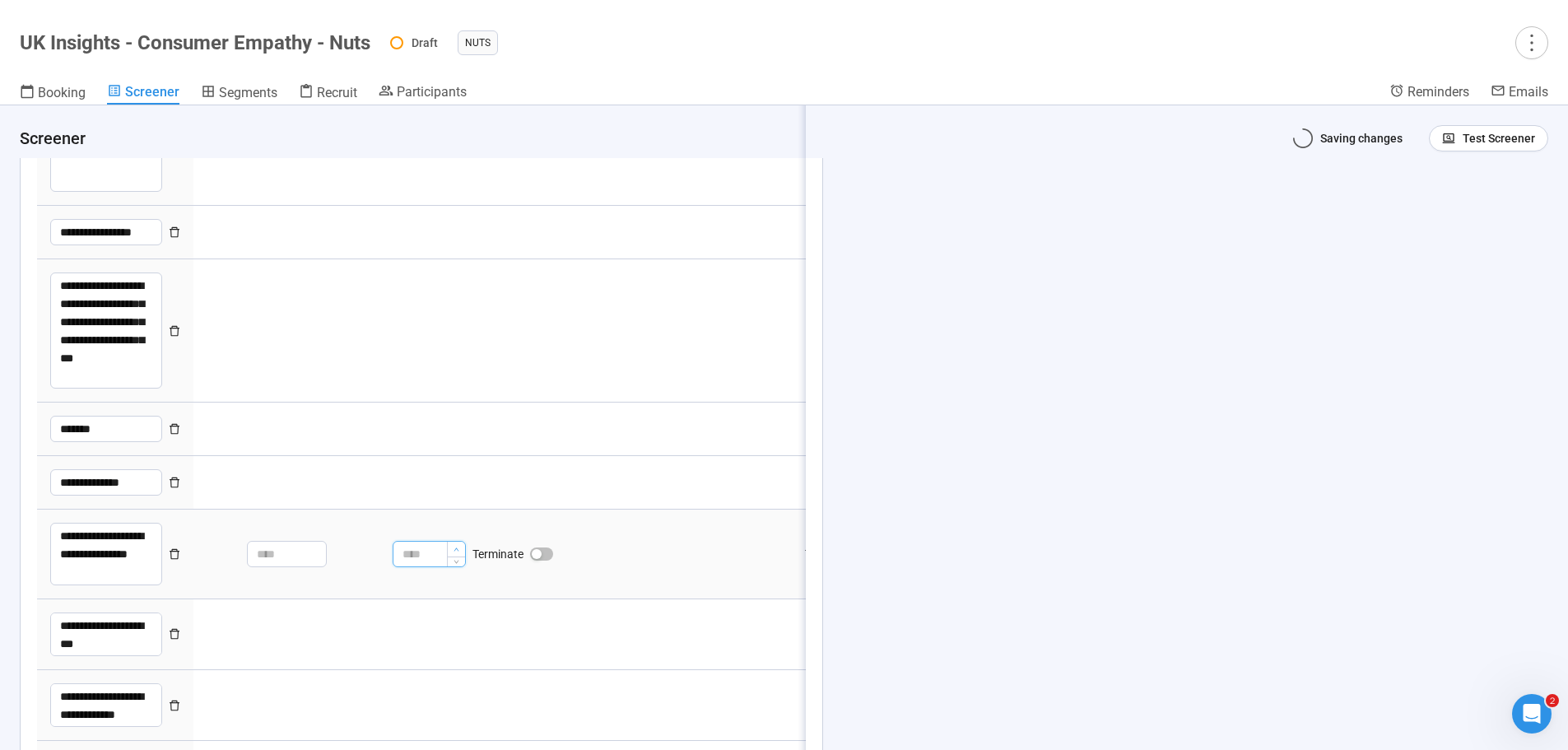 click 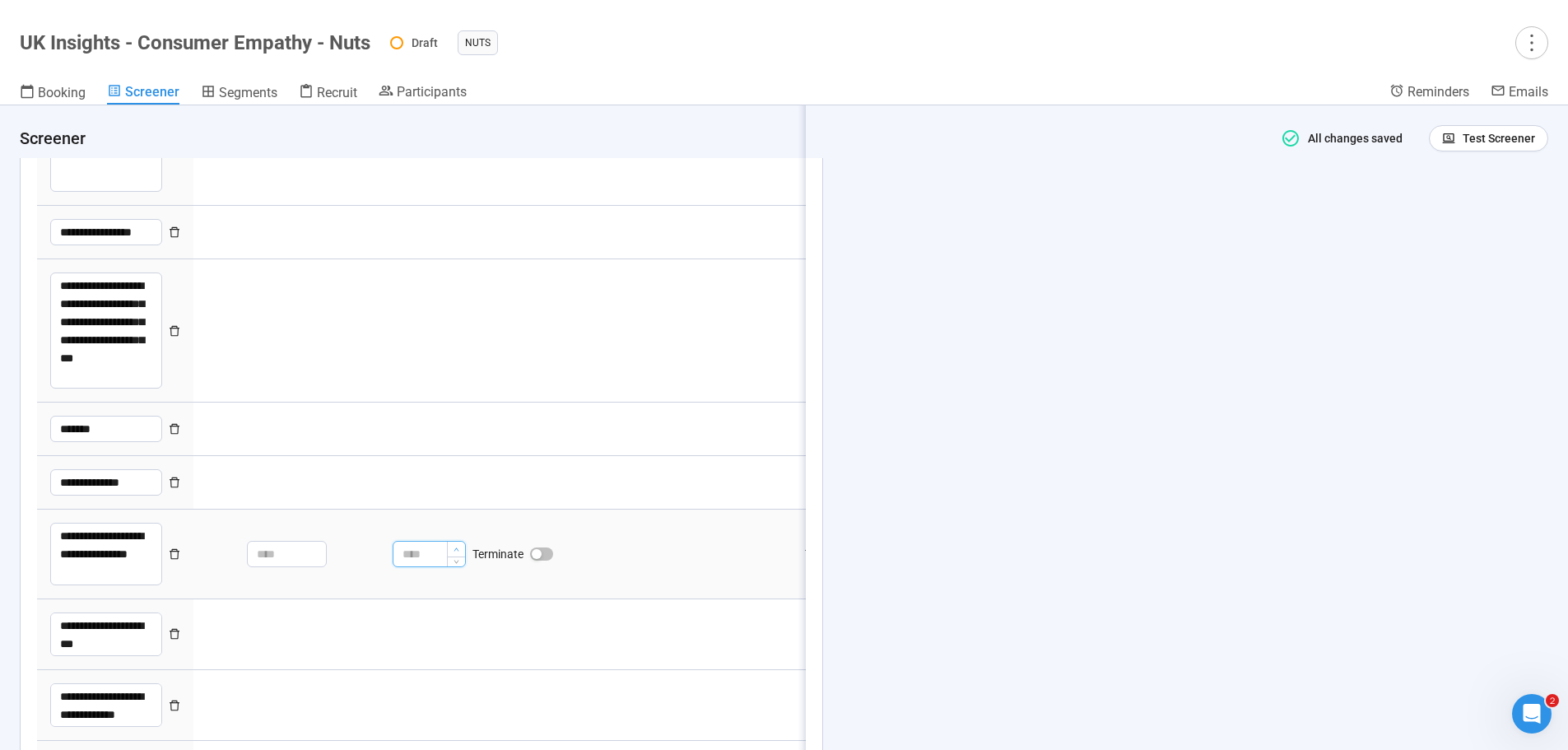 click 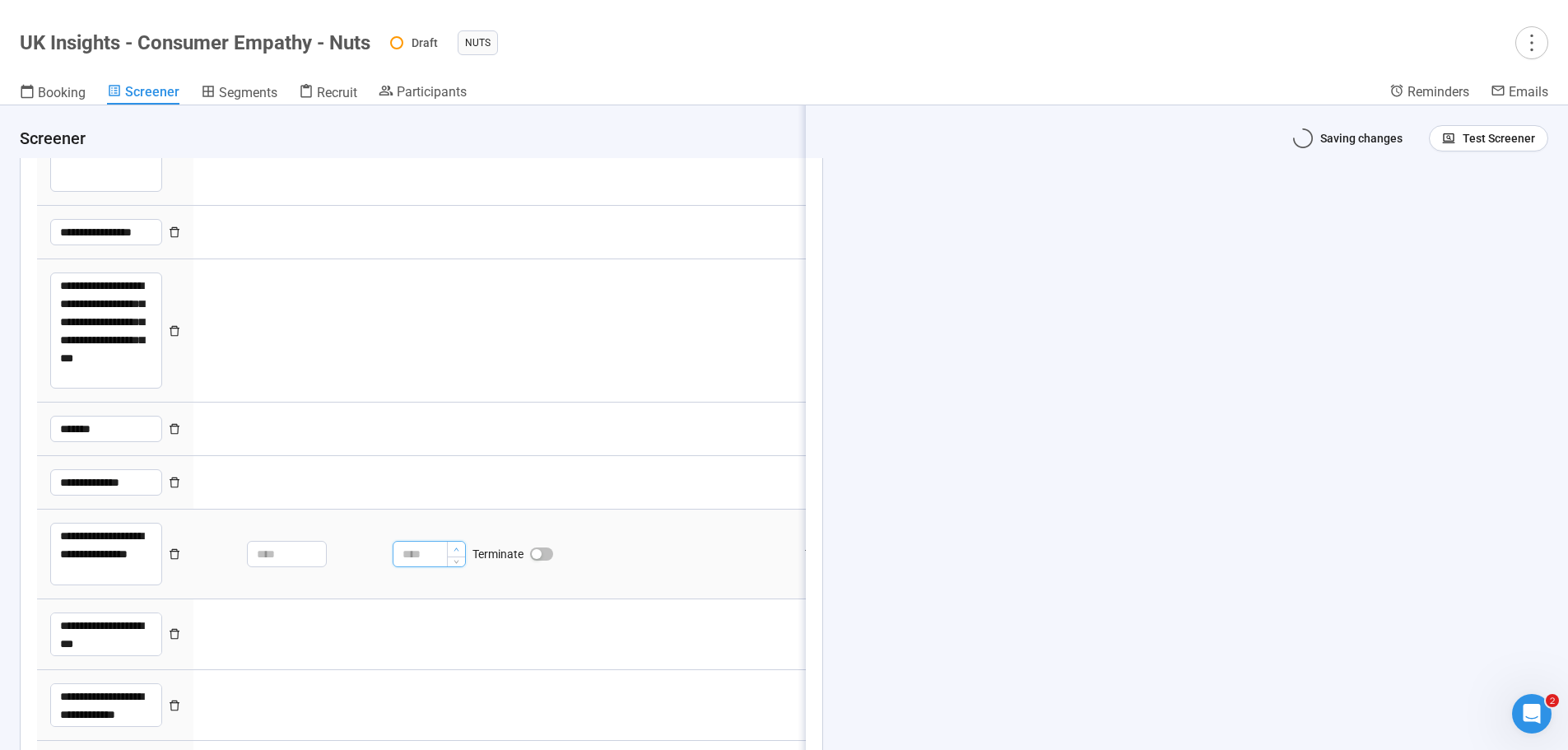 type on "*" 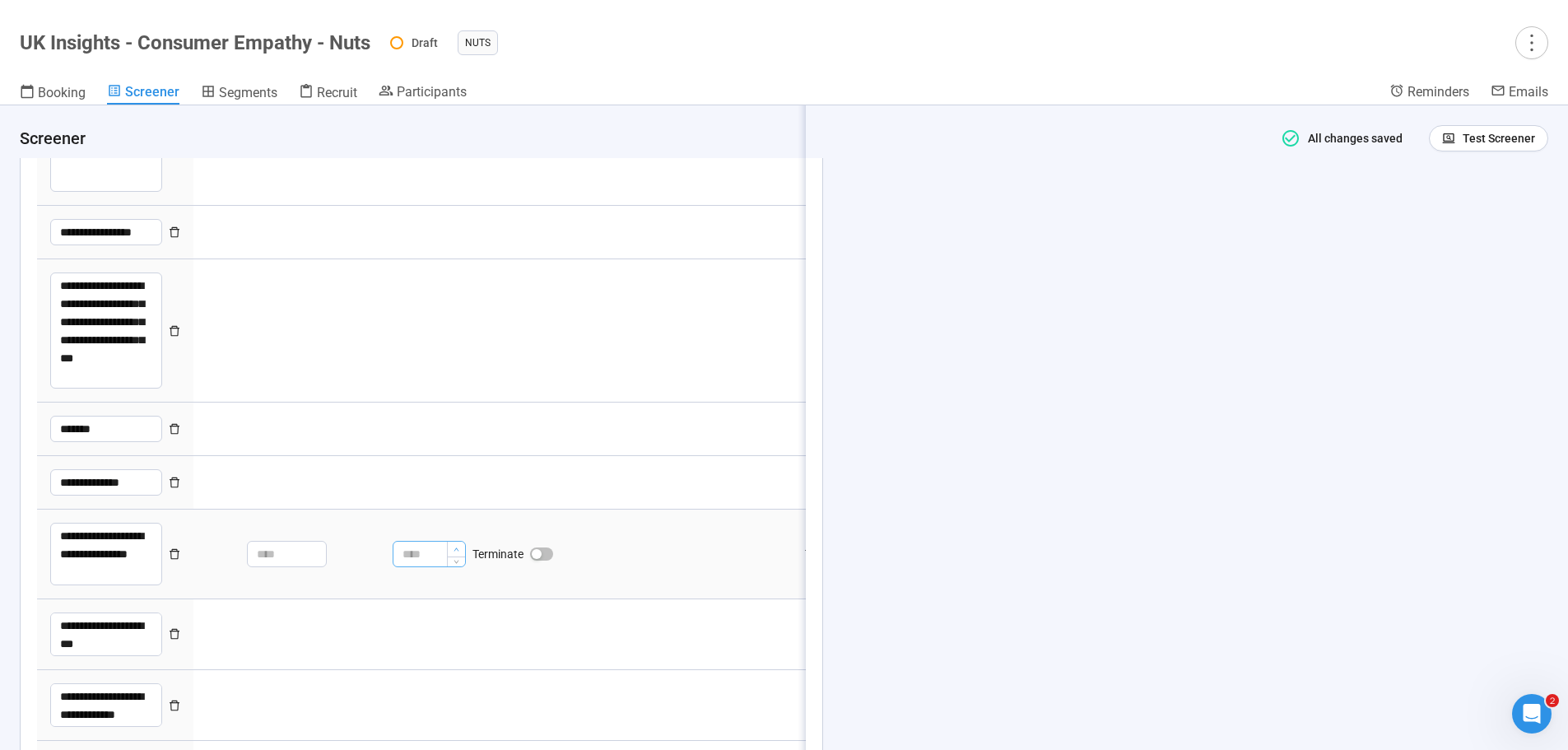 click at bounding box center (456, 549) 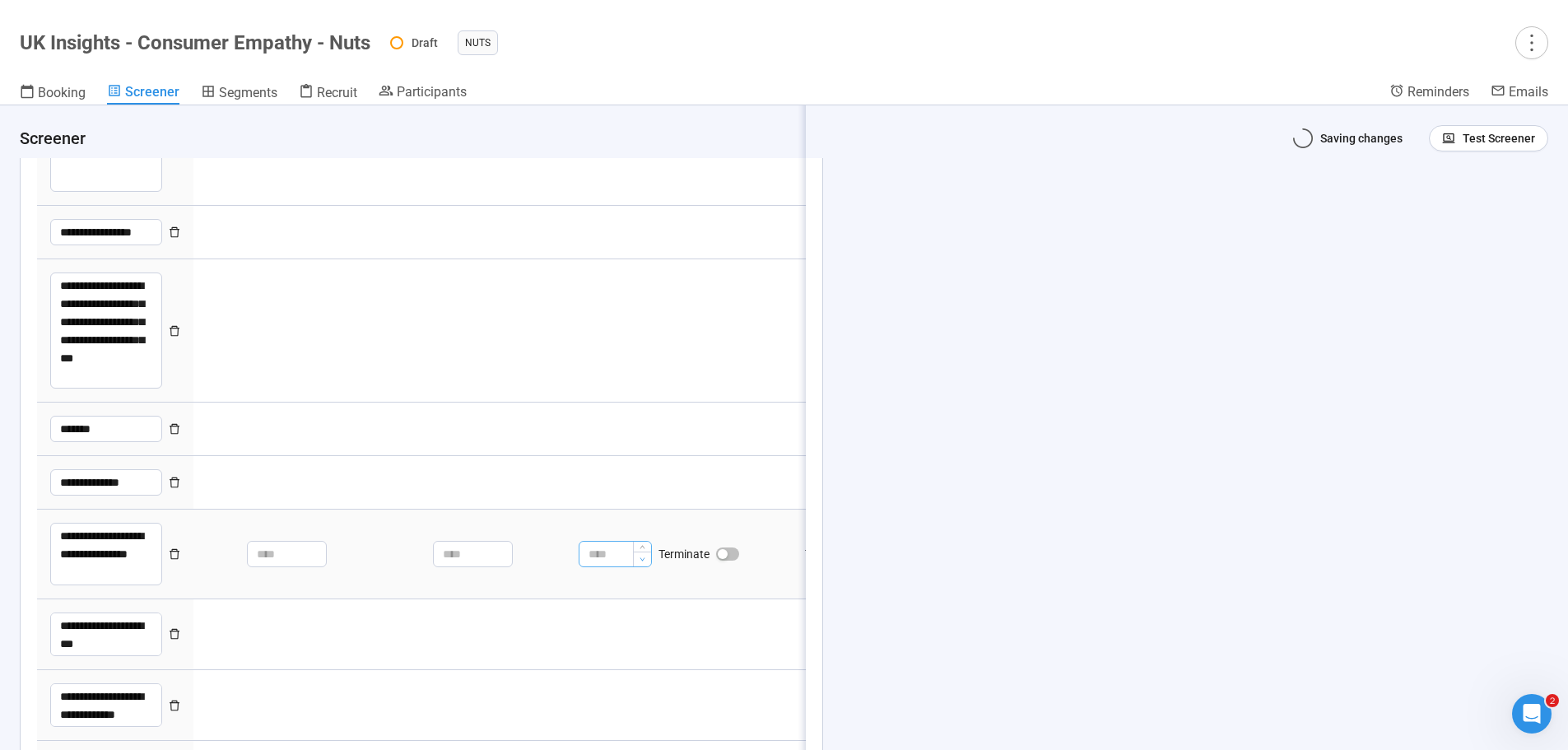 type on "*" 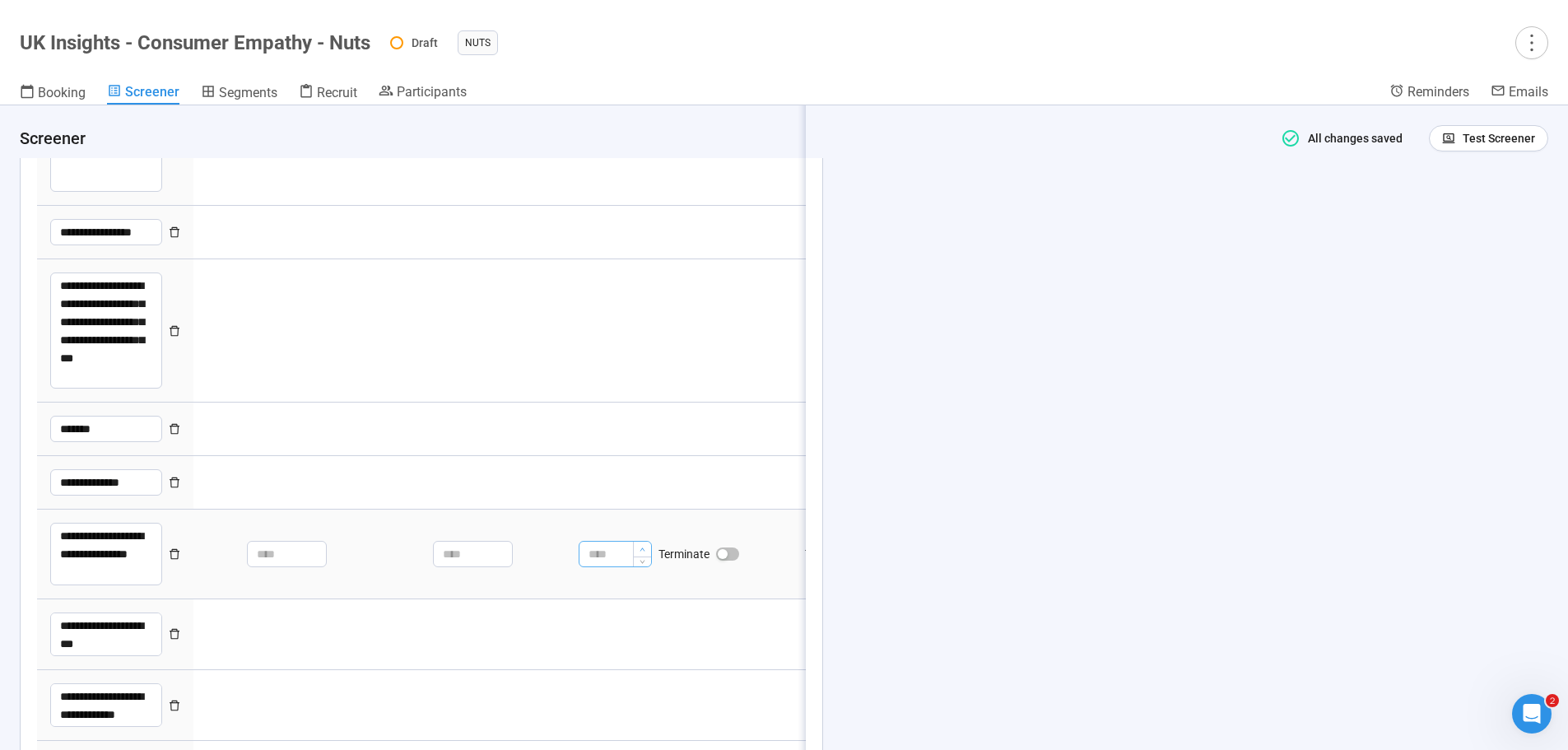click 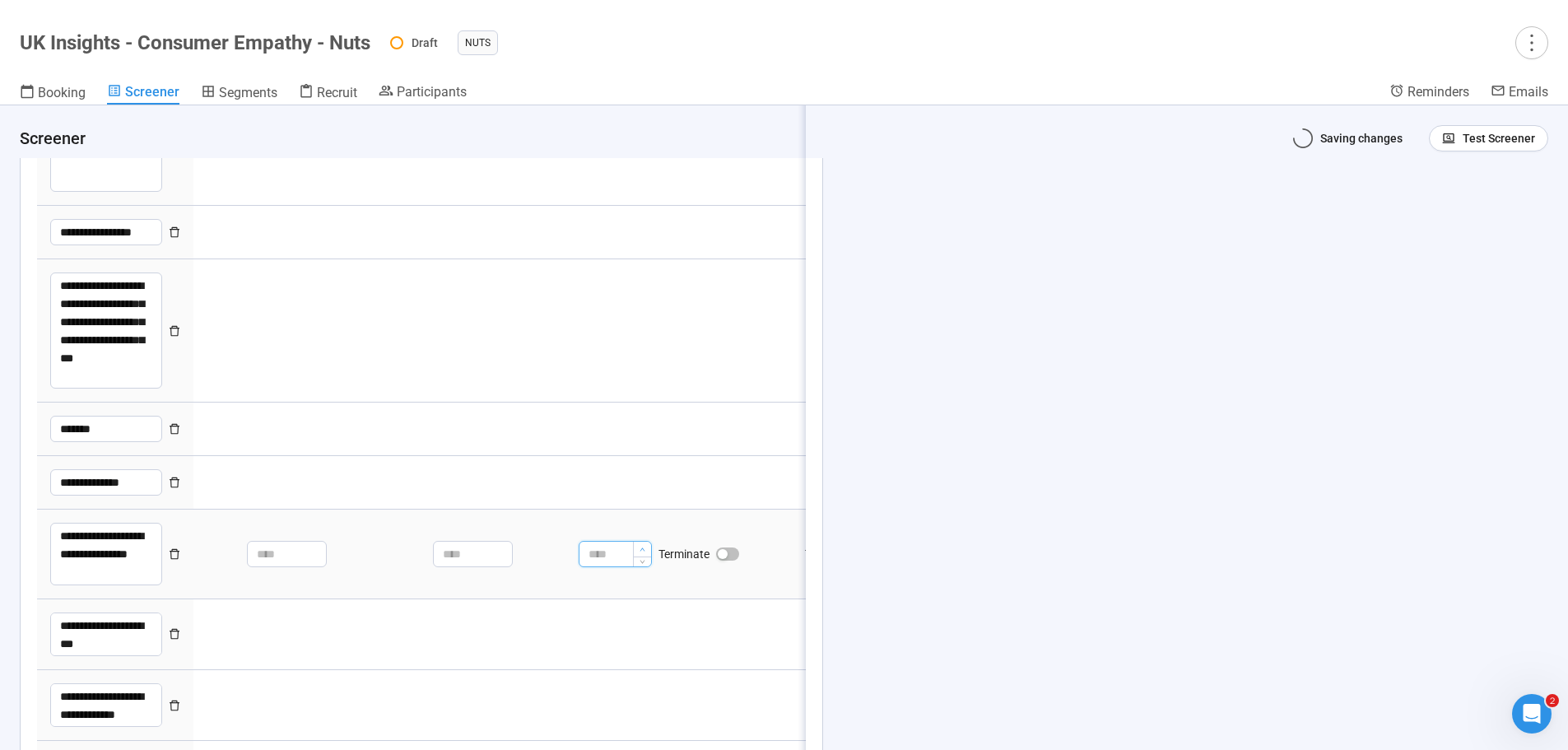 click 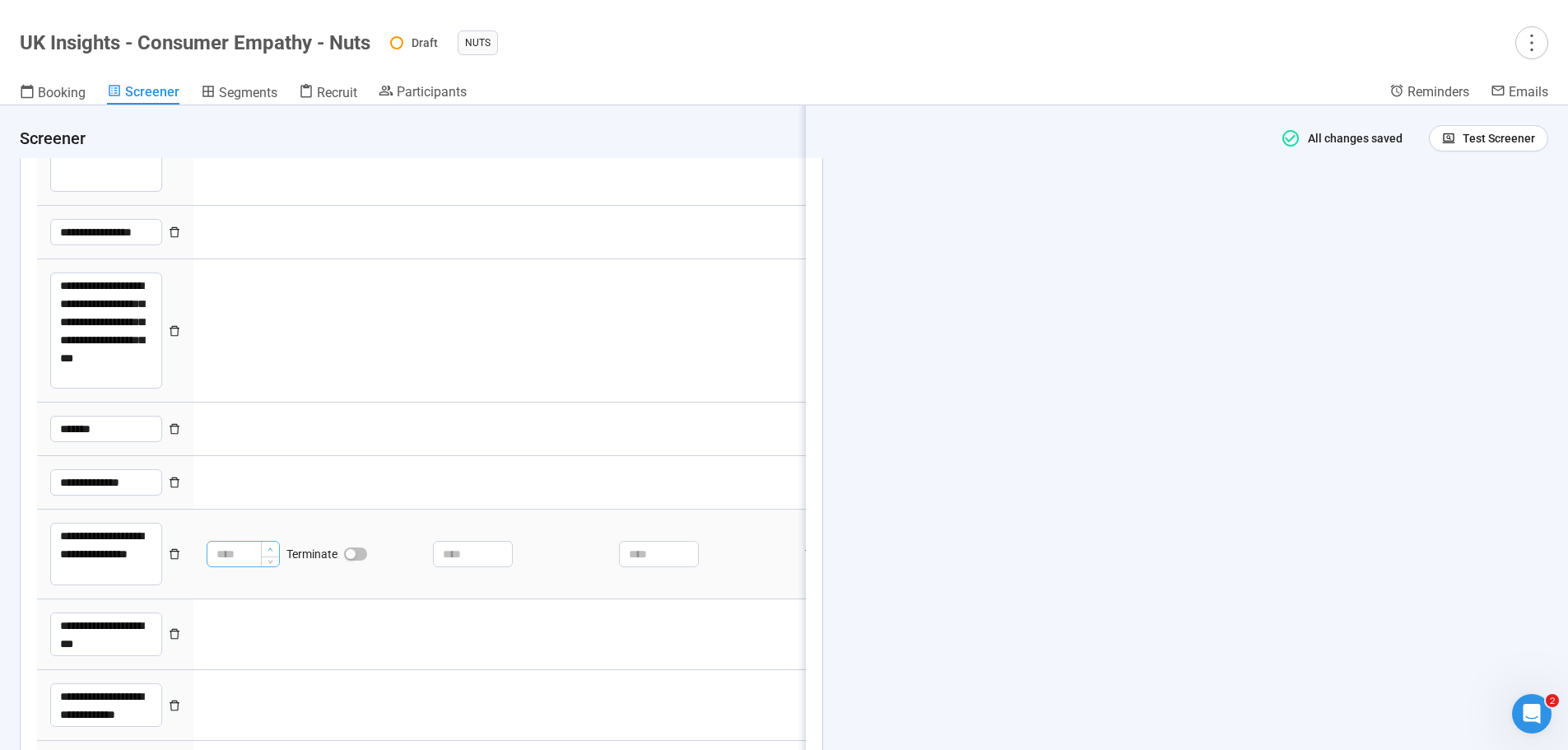click at bounding box center [270, 549] 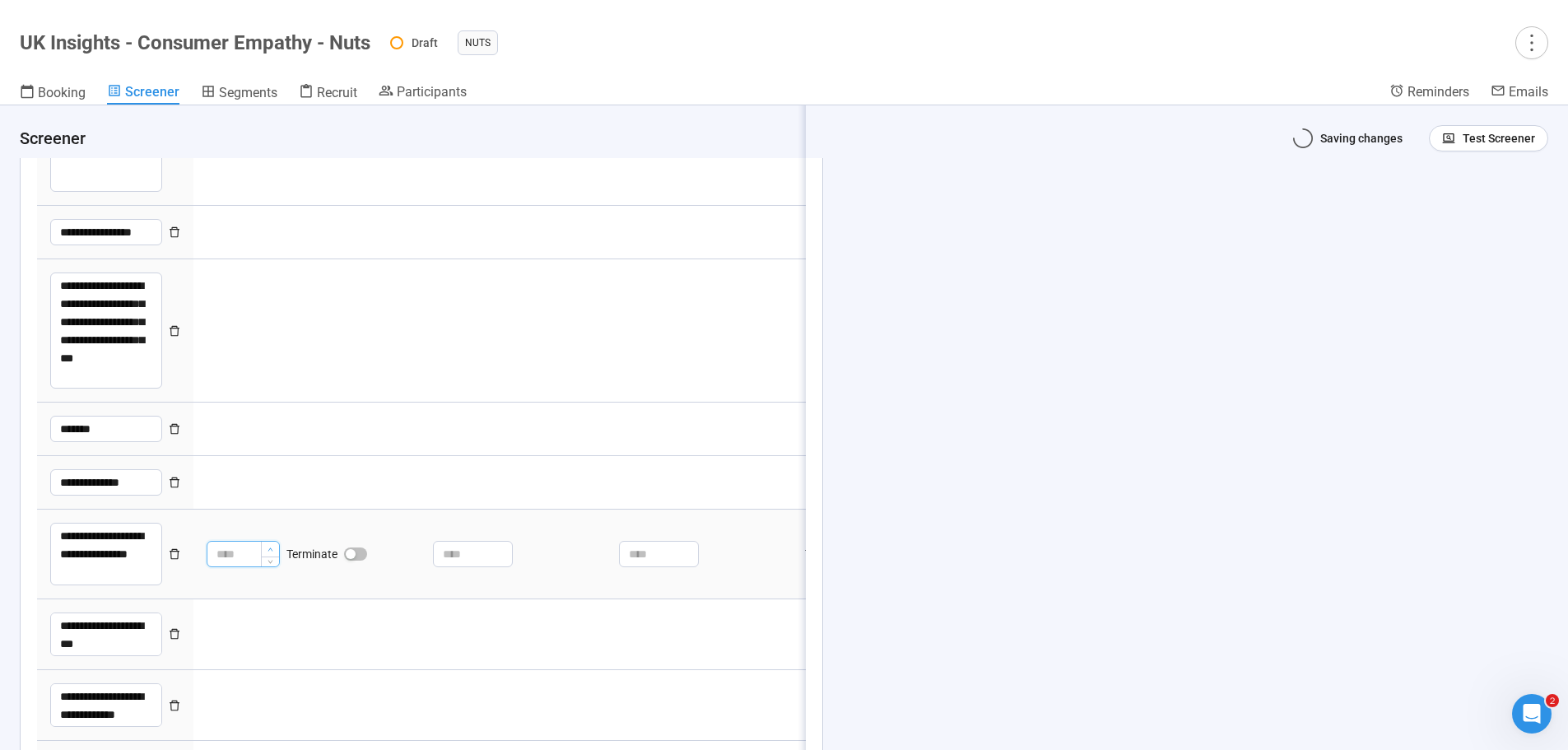 type on "*" 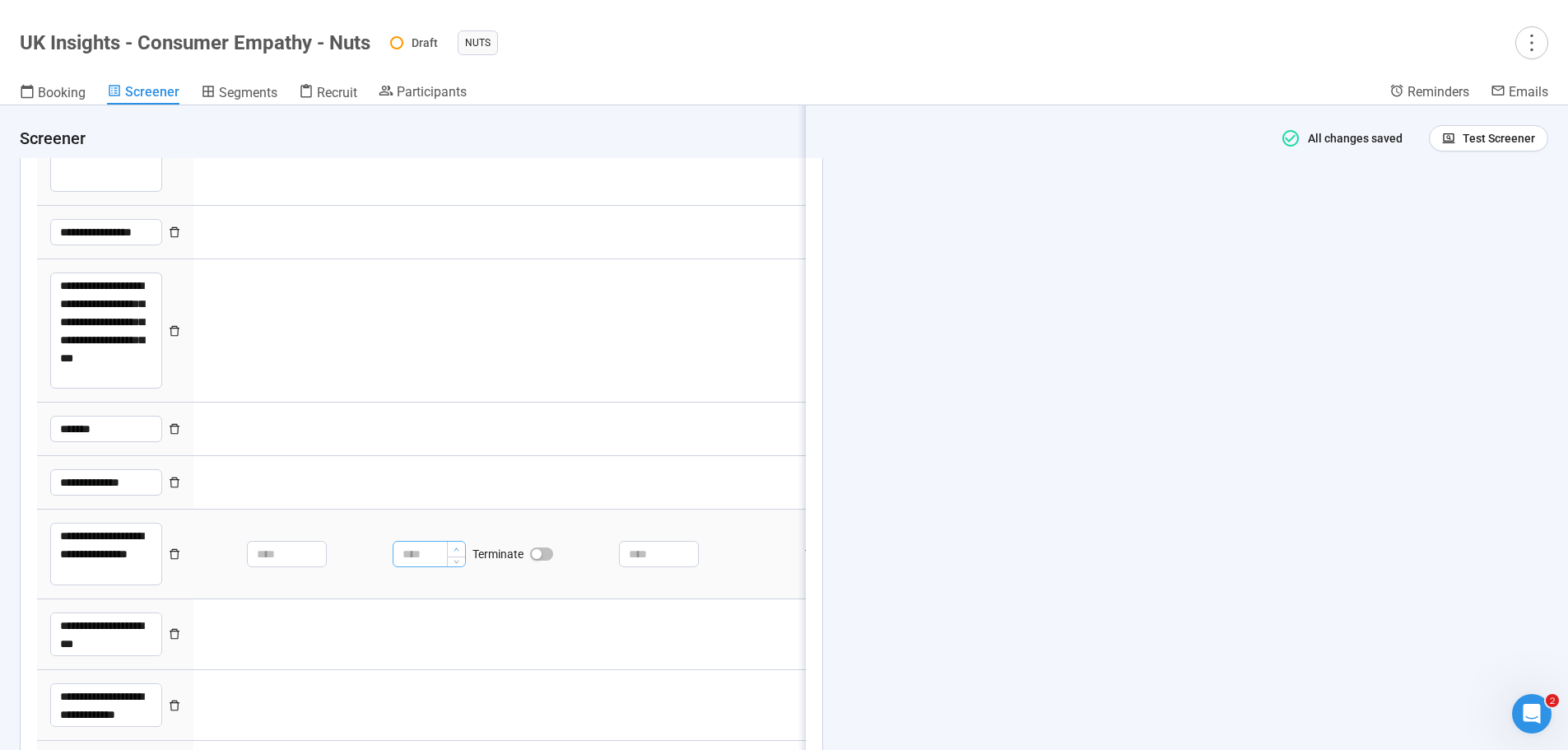 click 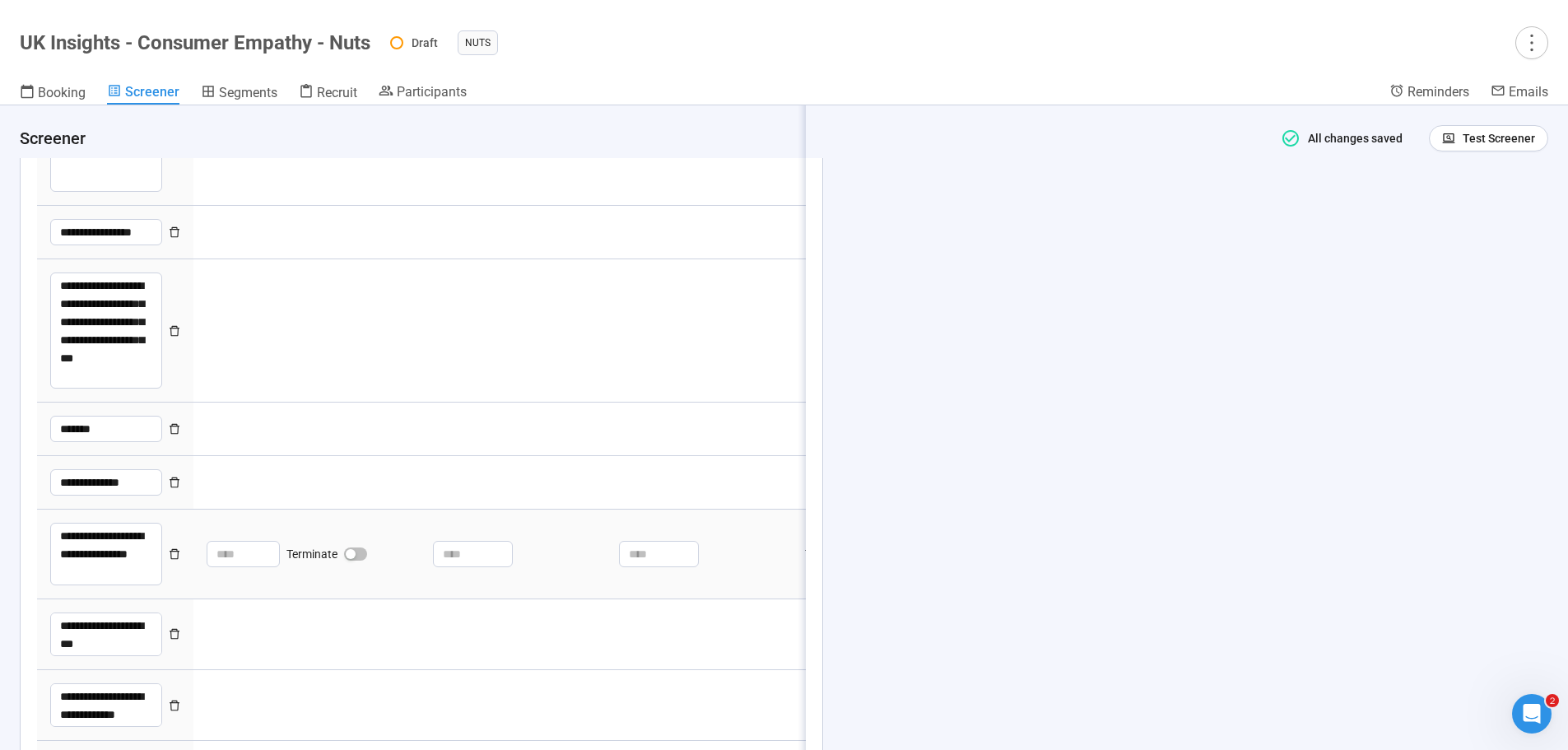 type on "*" 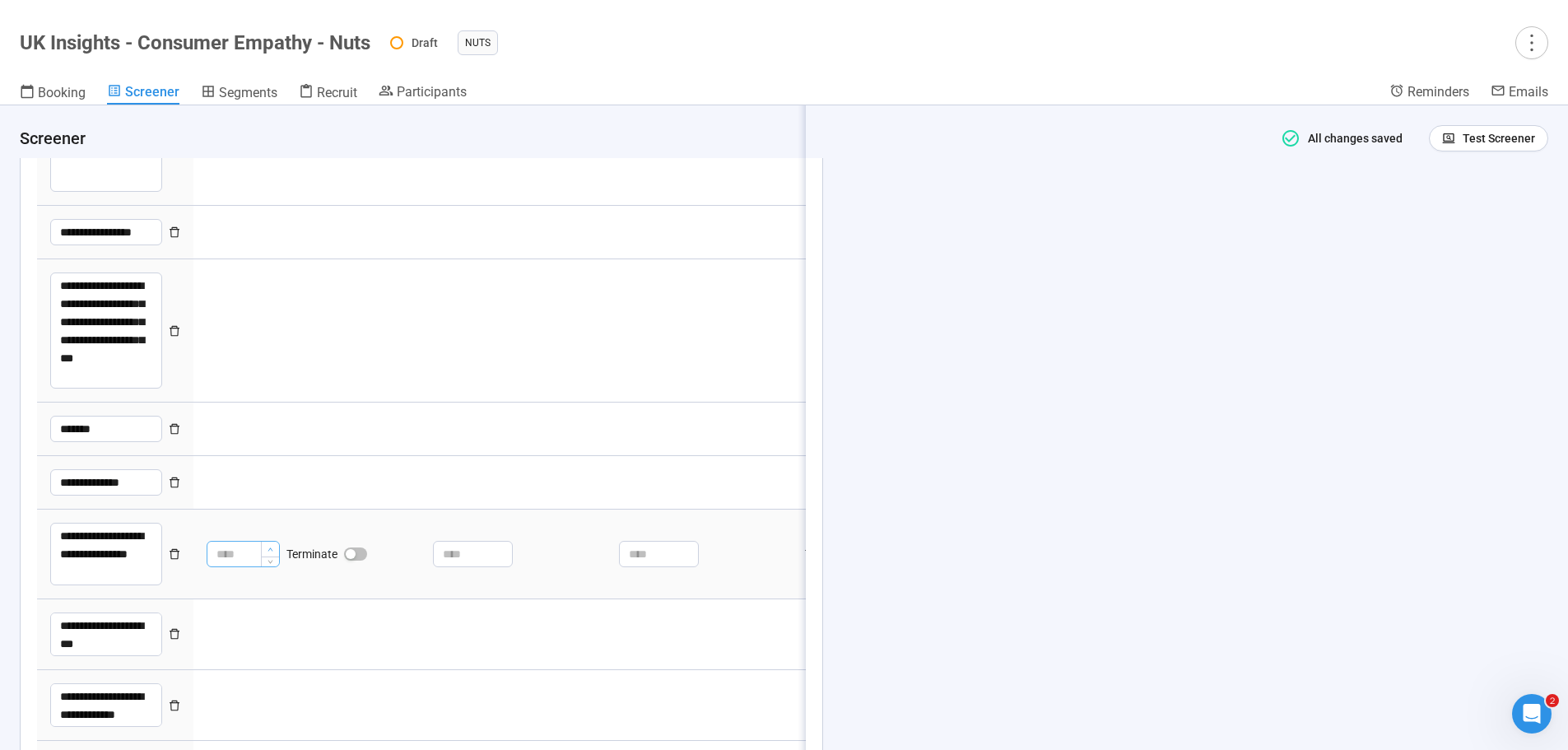 click at bounding box center (270, 549) 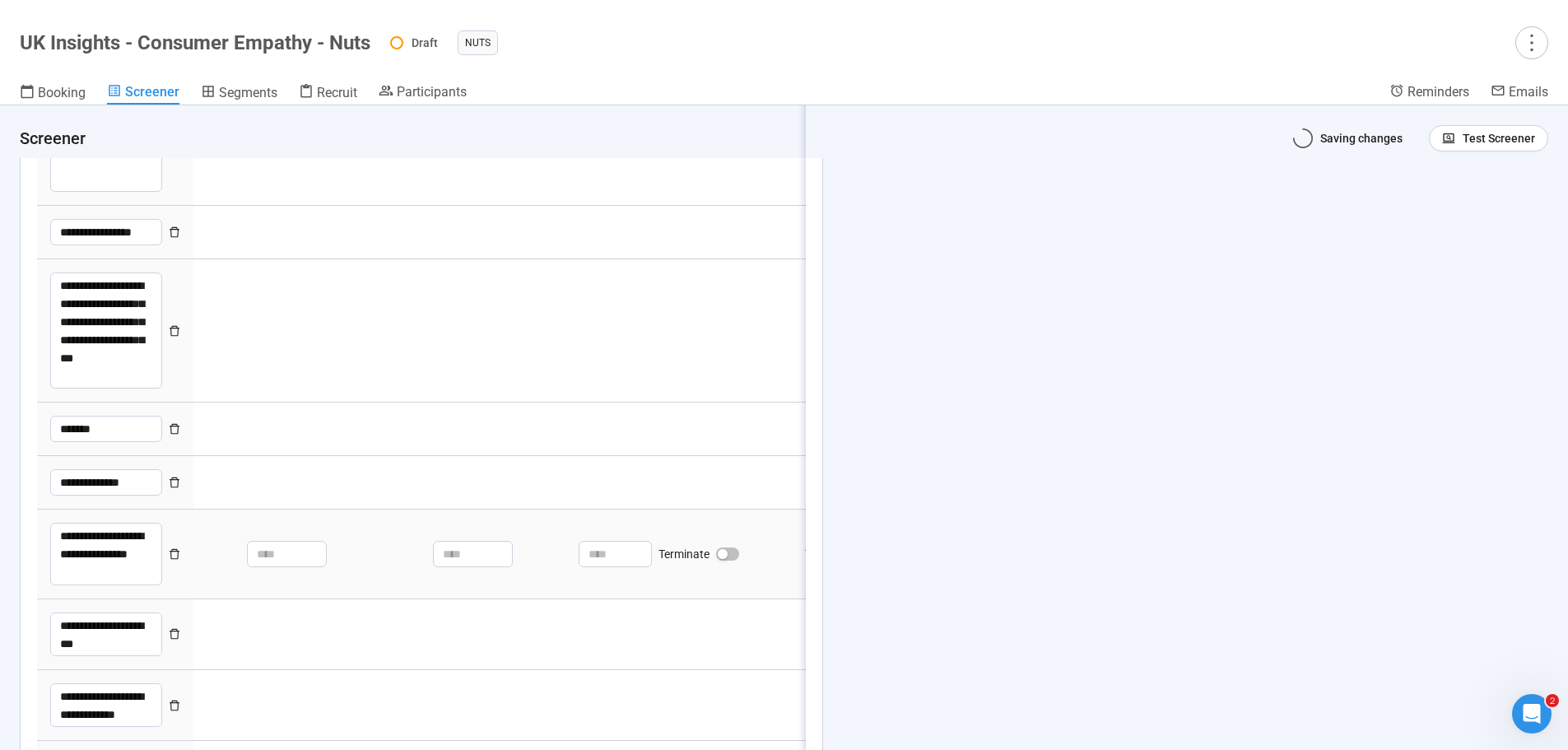 type on "*" 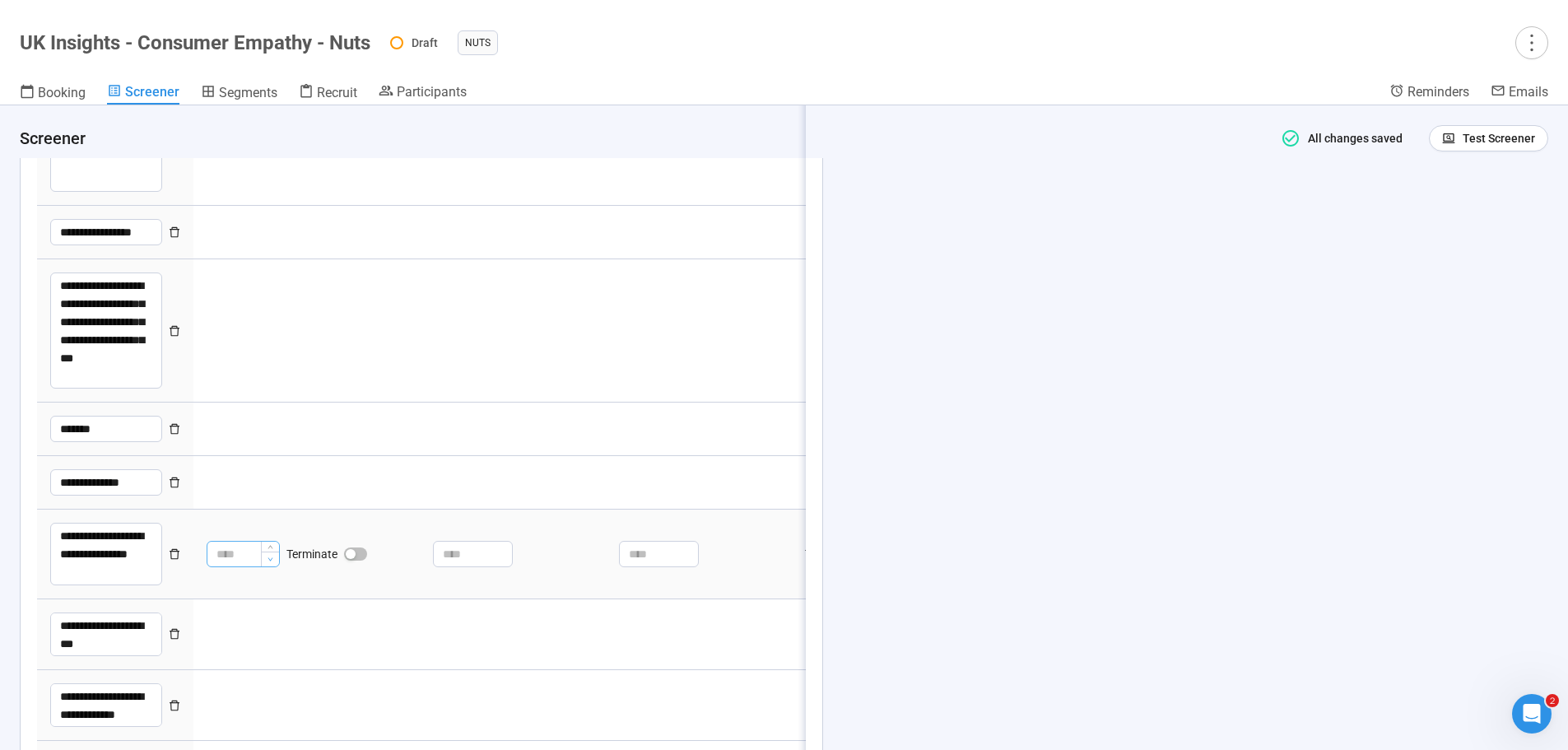 click 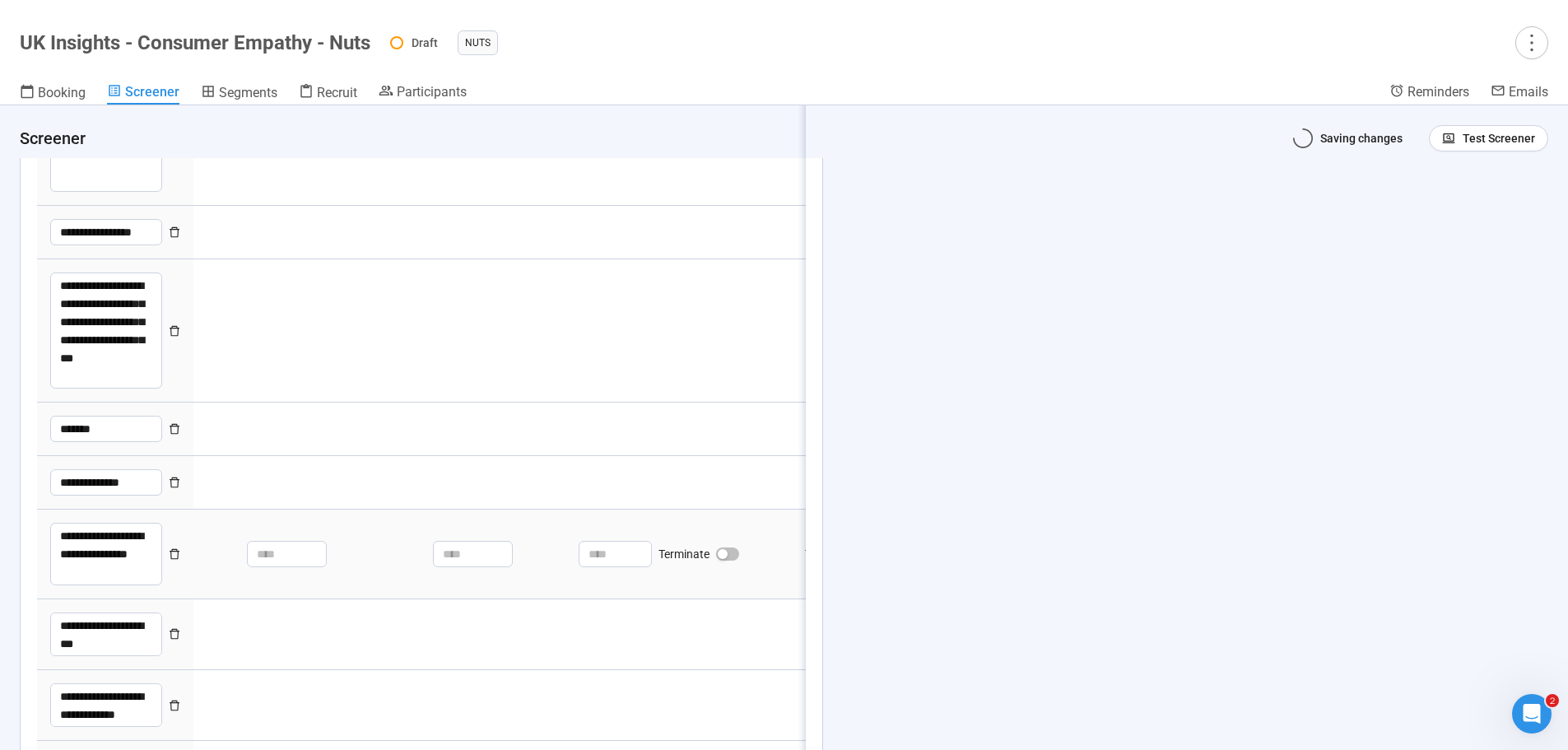 type on "*" 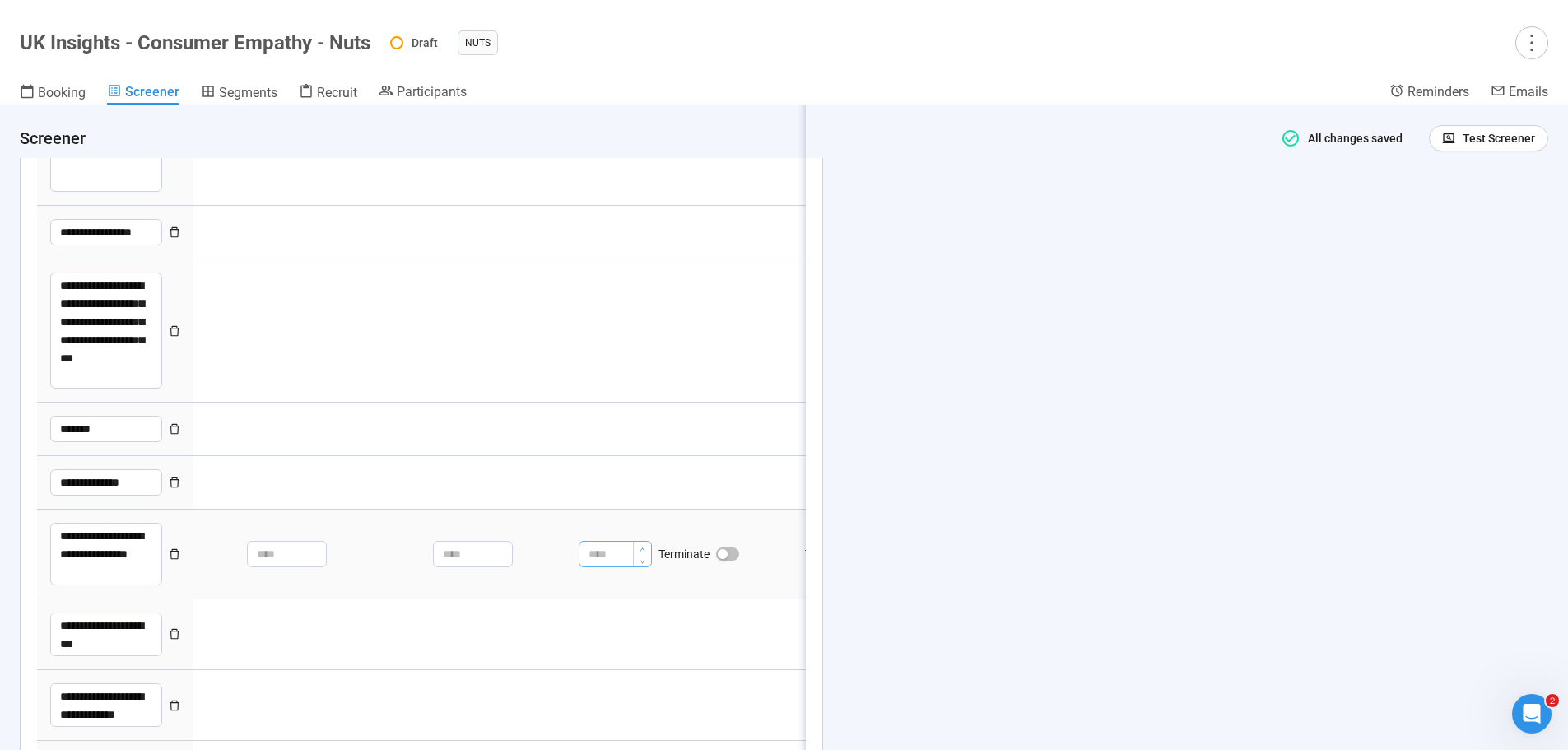click 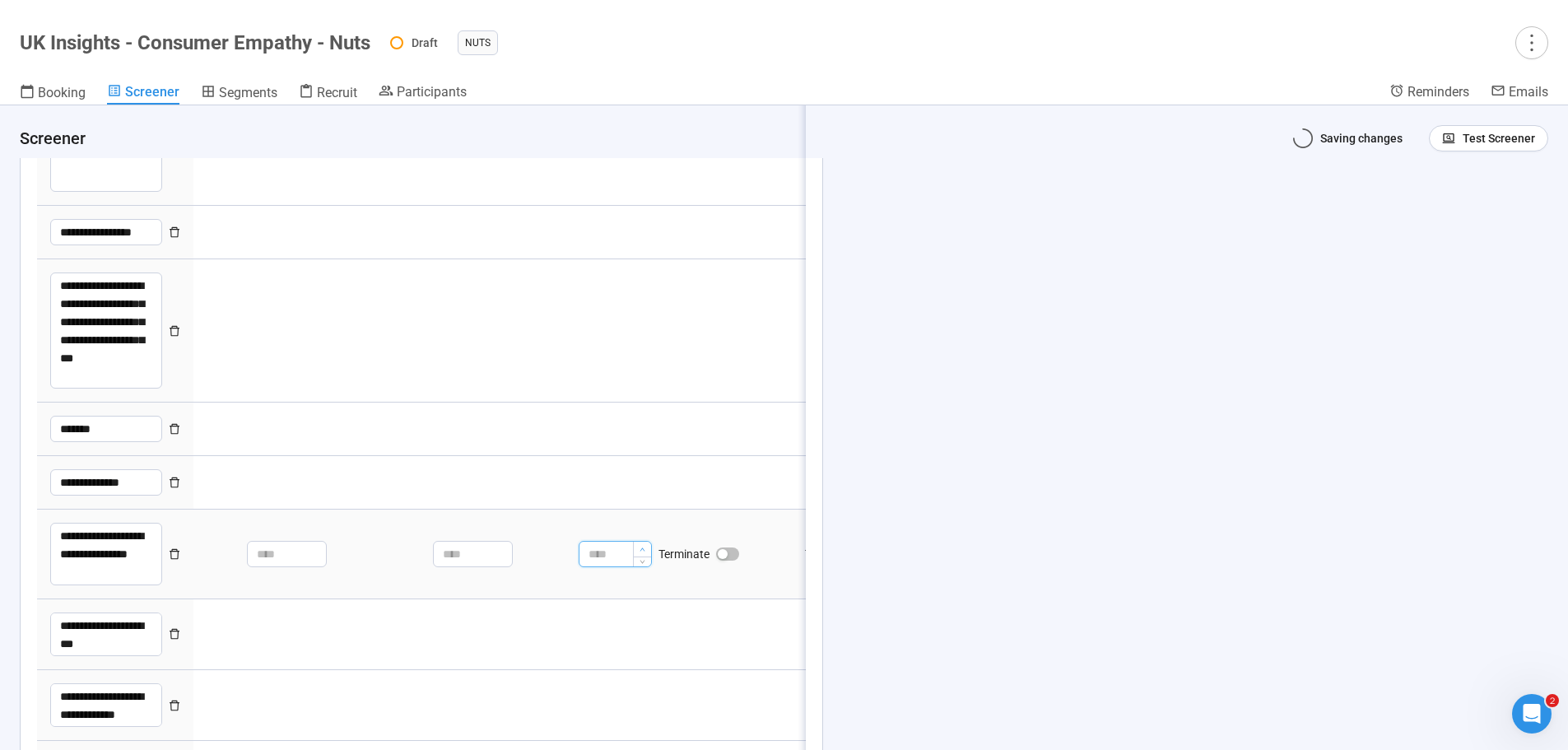 click 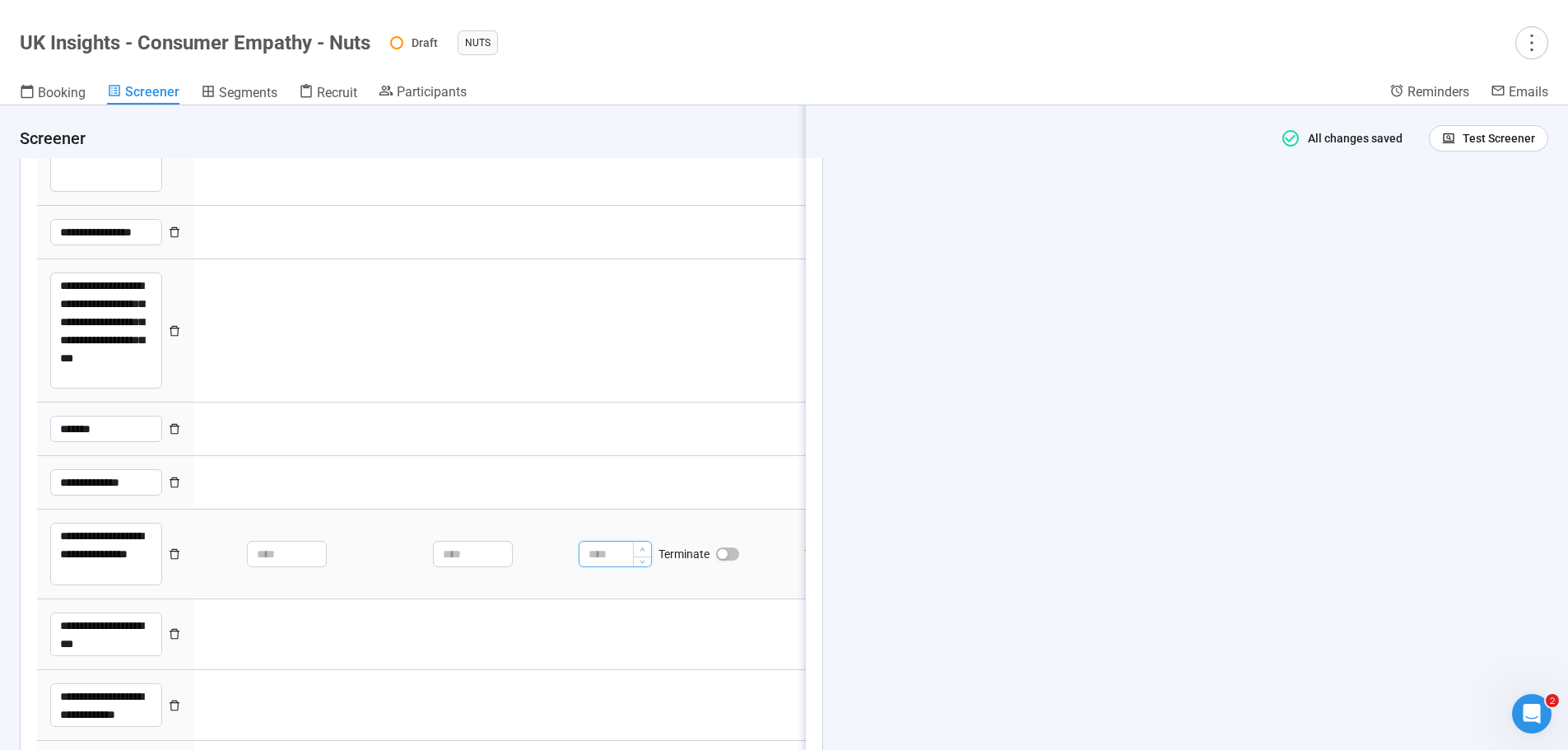 click 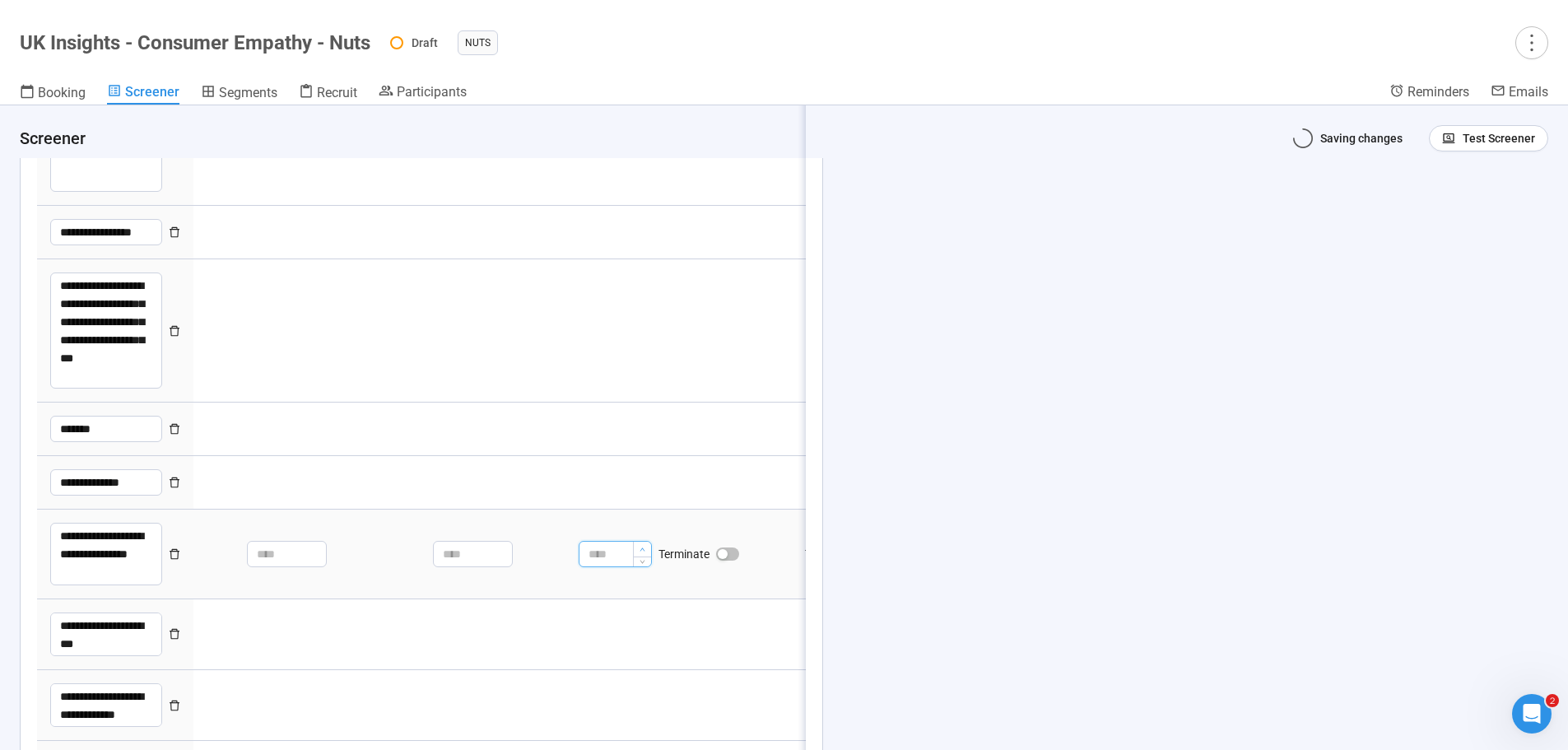 type on "*" 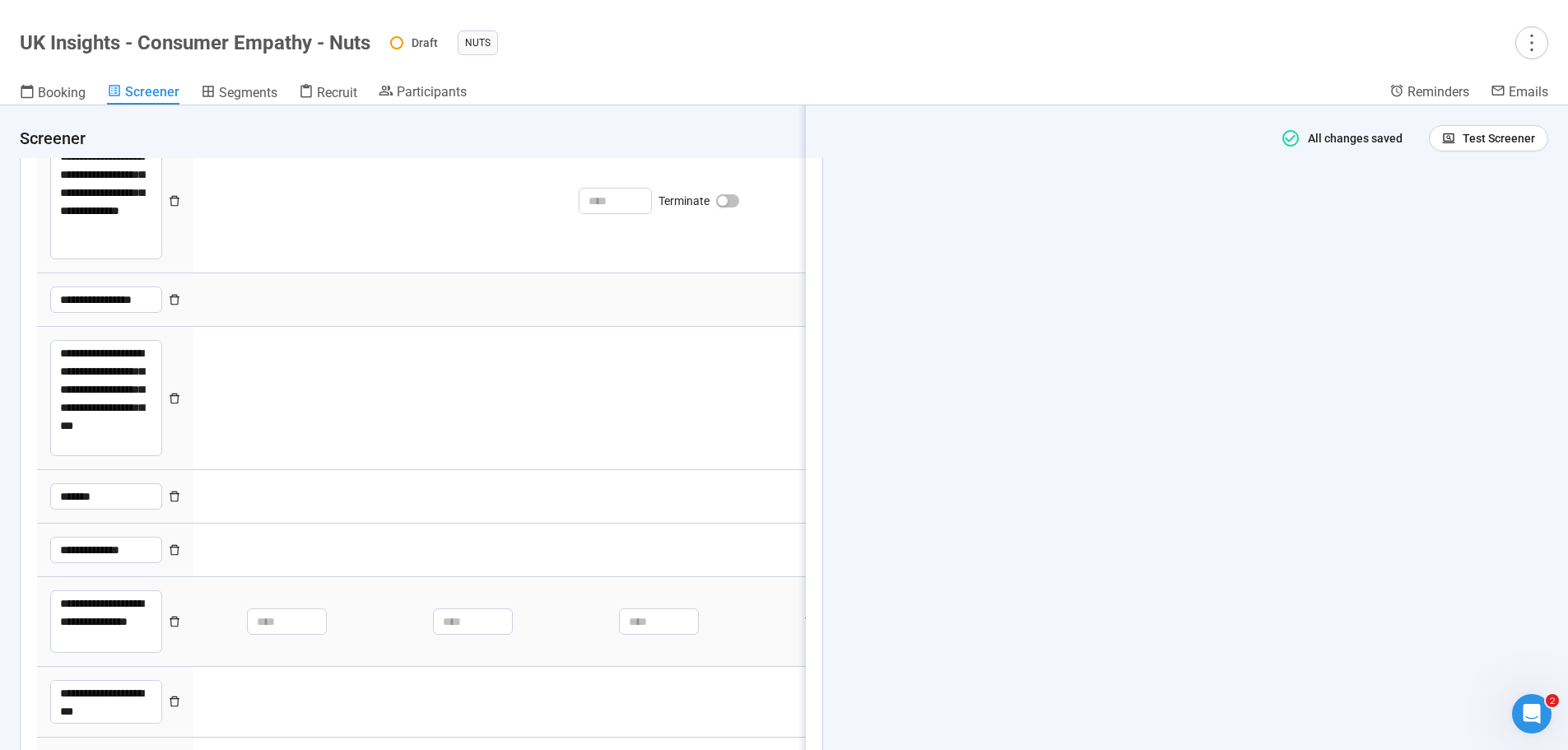 scroll, scrollTop: 5150, scrollLeft: 0, axis: vertical 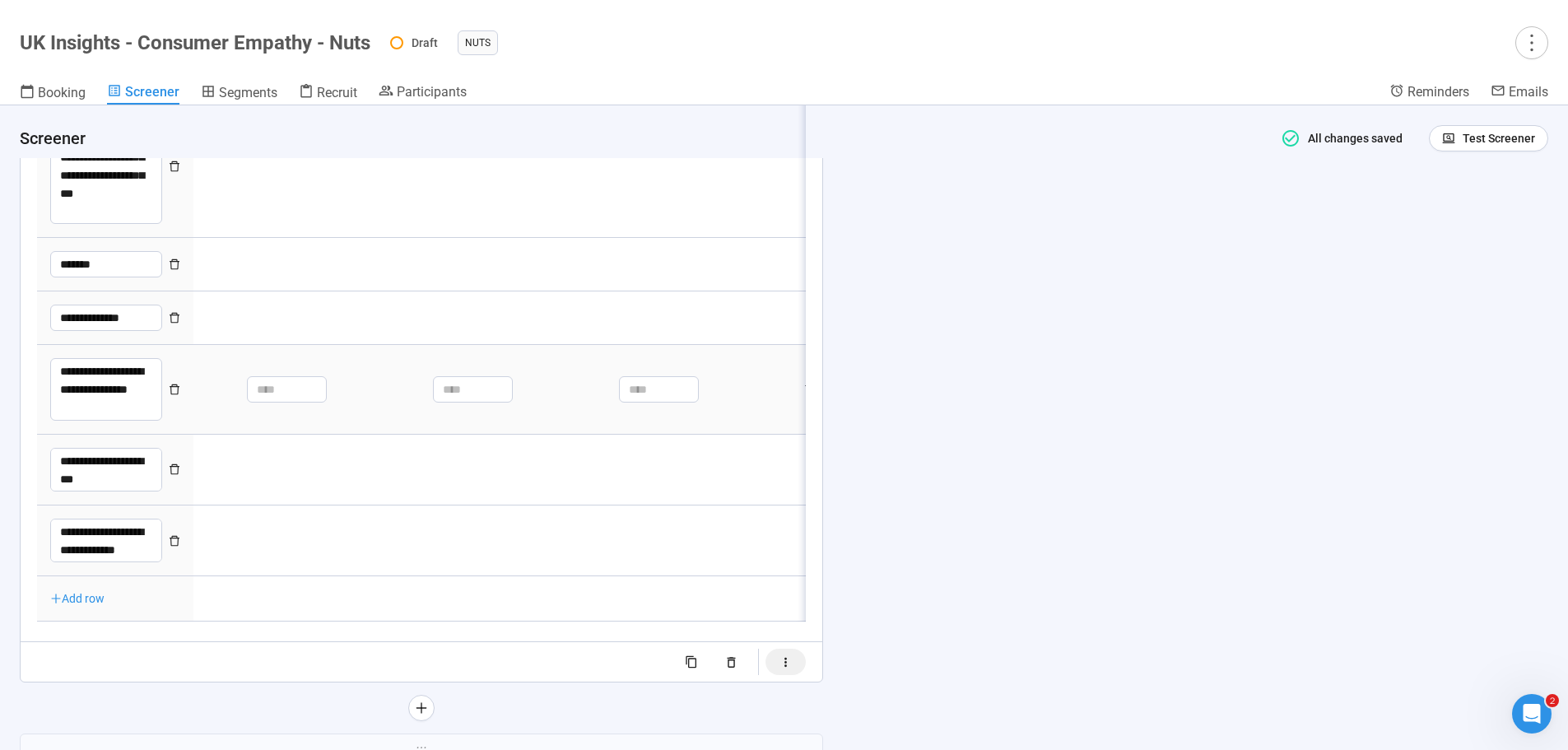 click 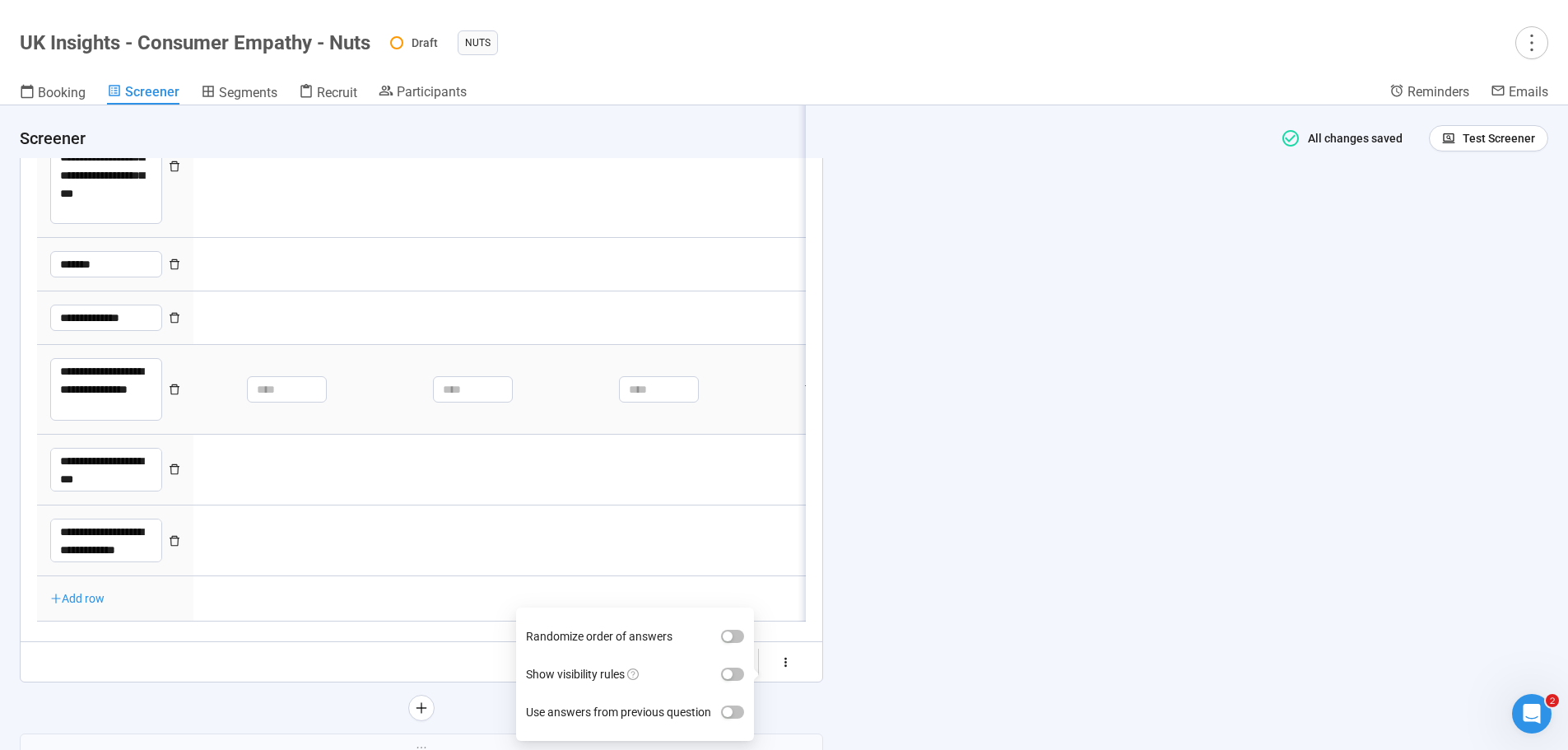 click on "**********" at bounding box center (784, 427) 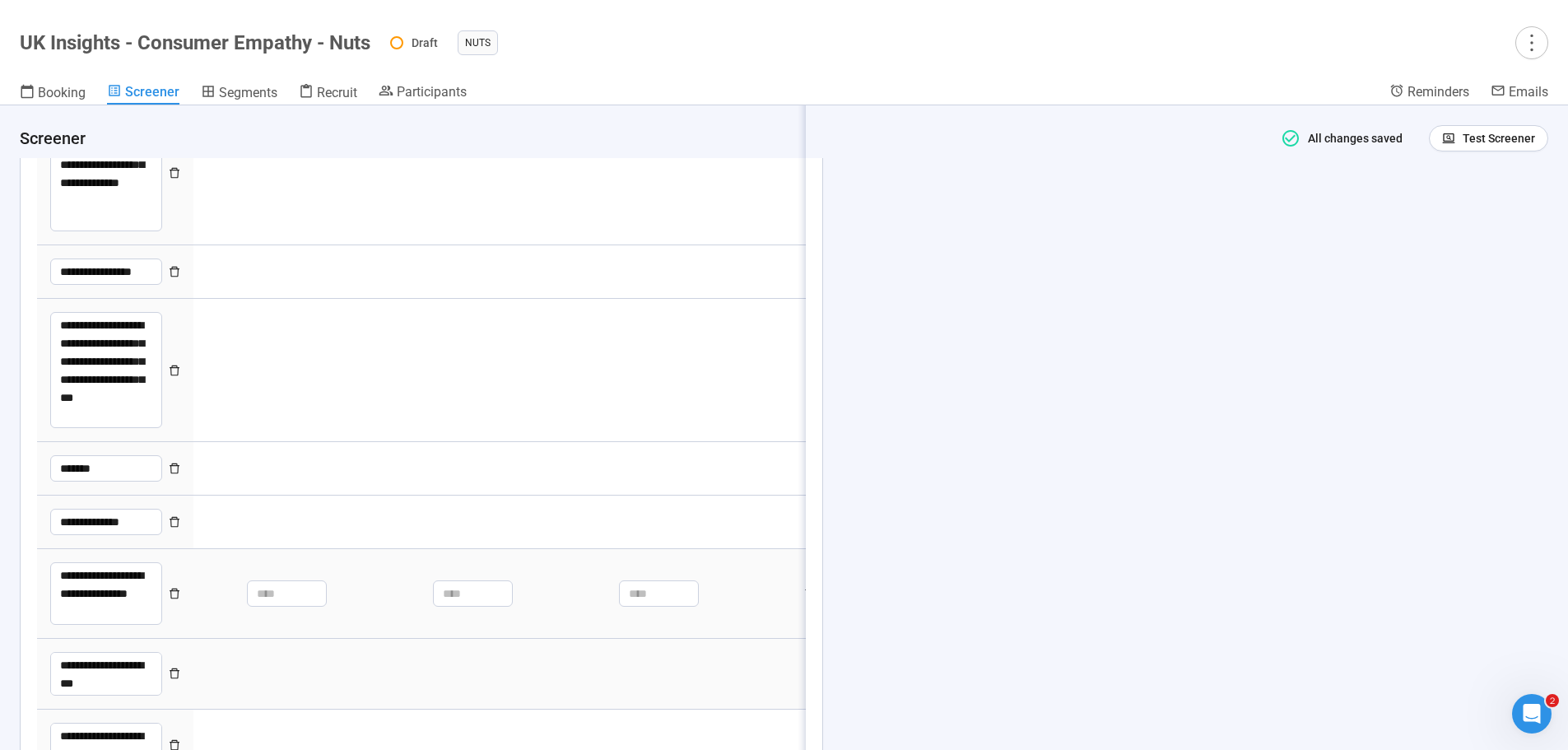 scroll, scrollTop: 4656, scrollLeft: 0, axis: vertical 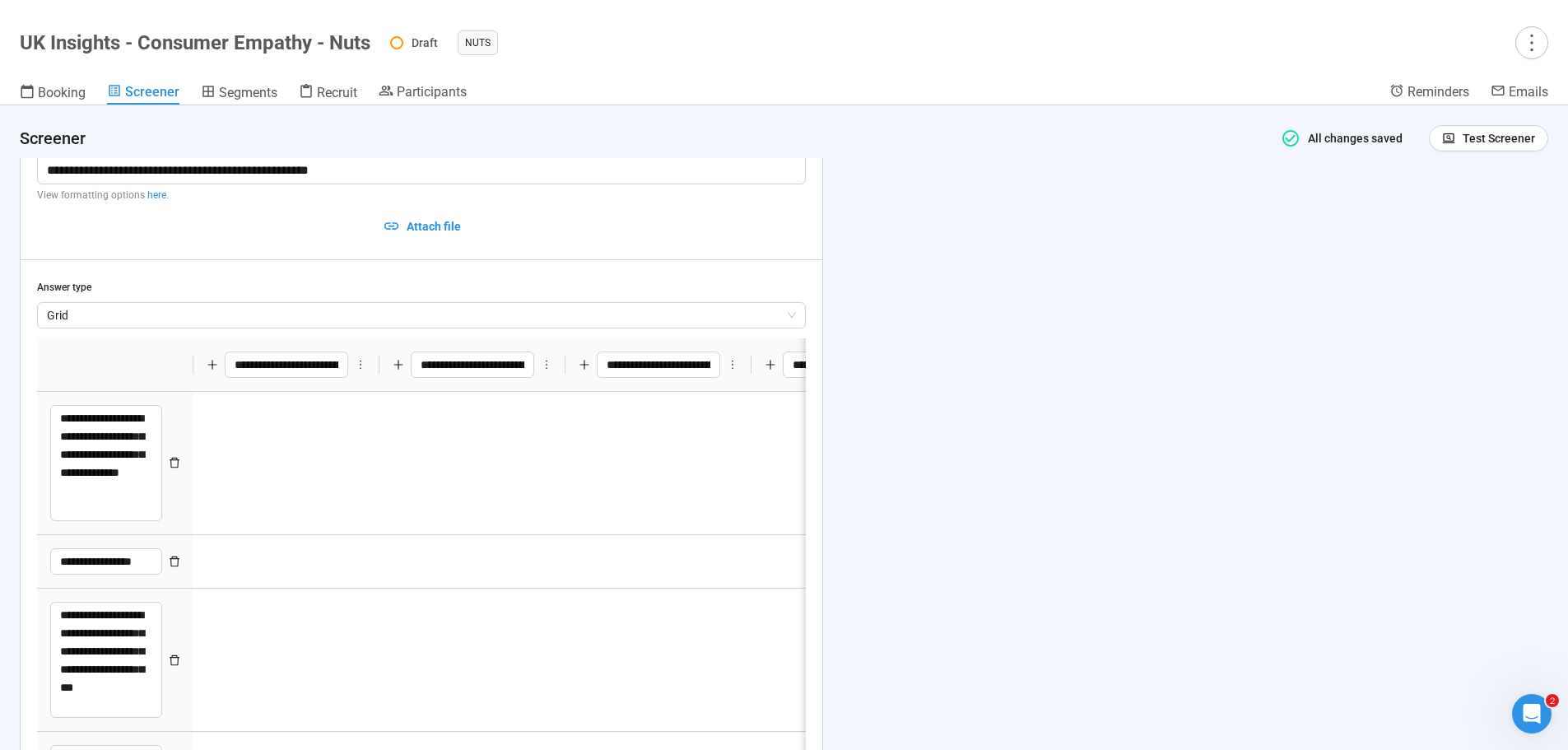 click on "**********" at bounding box center [784, 427] 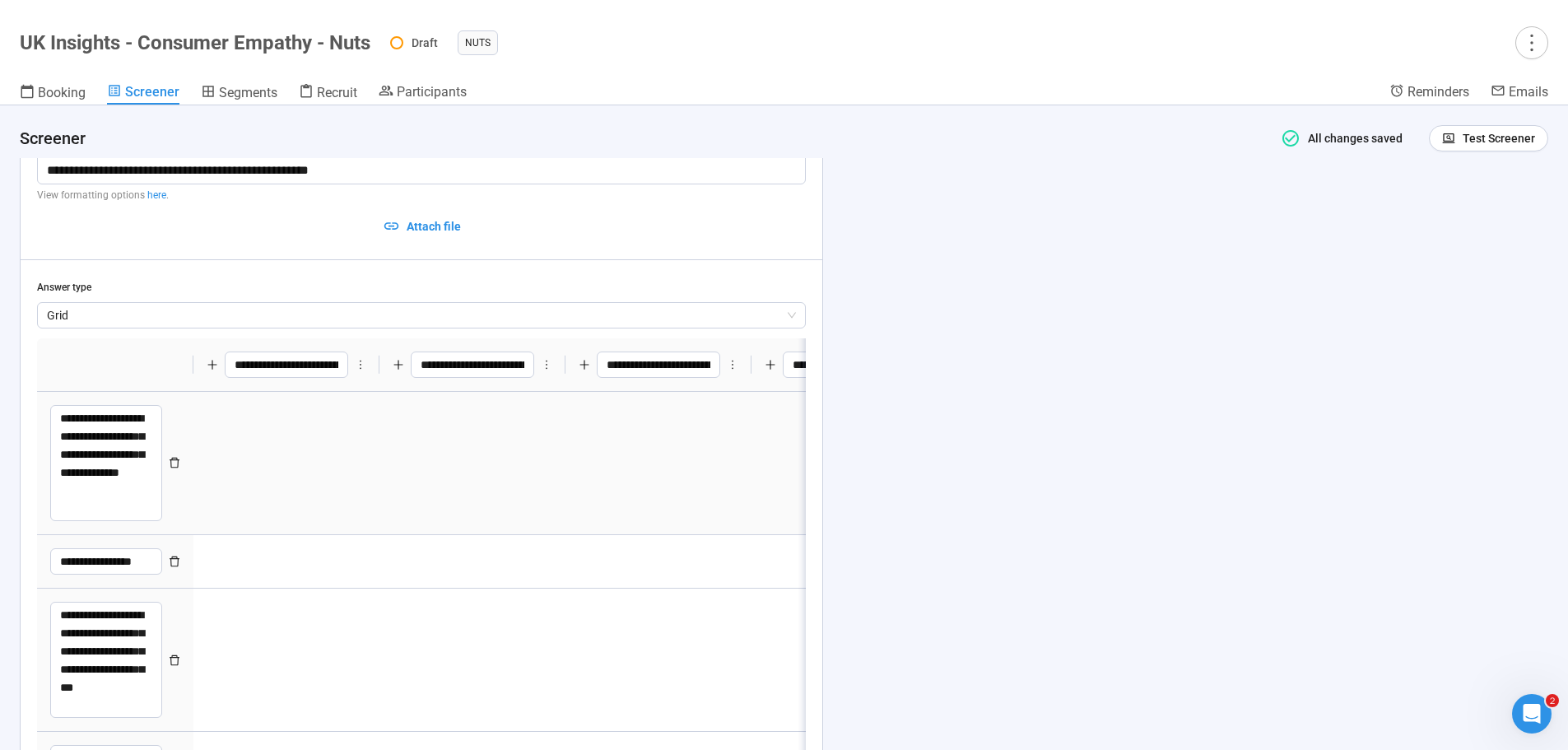 scroll, scrollTop: 1, scrollLeft: 0, axis: vertical 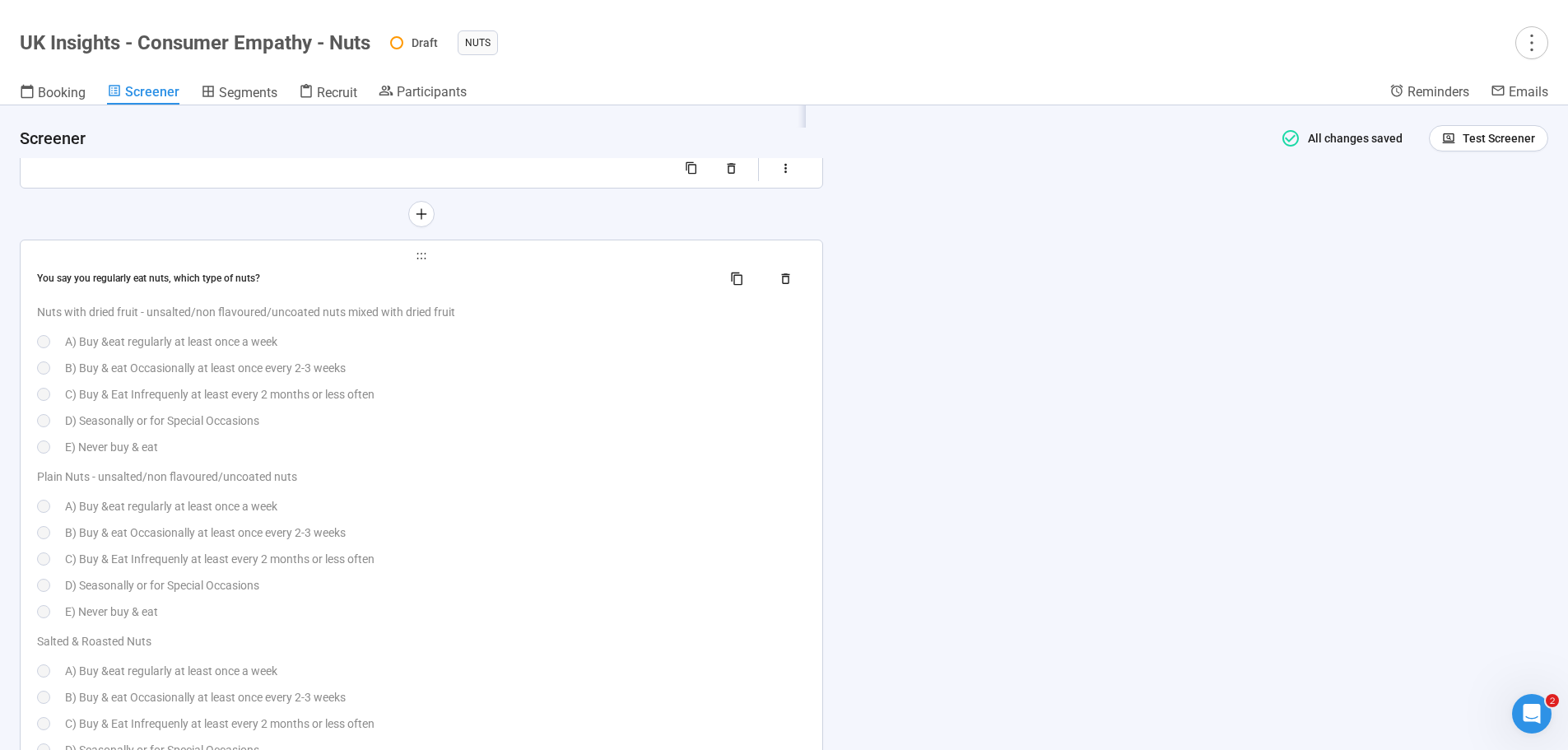 click on "You say you regularly eat nuts, which type of nuts? Nuts with dried fruit - unsalted/non flavoured/uncoated nuts mixed with dried fruit A) Buy & eat regularly at least once a week  B) Buy & eat Occasionally at least once every 2-3 weeks C) Buy & Eat Infrequenly at least every 2 months or less often D) Seasonally or for Special Occasions E) Never buy & eat Plain Nuts - unsalted/non flavoured/uncoated nuts  A) Buy & eat regularly at least once a week  B) Buy & eat Occasionally at least once every 2-3 weeks C) Buy & Eat Infrequenly at least every 2 months or less often D) Seasonally or for Special Occasions E) Never buy & eat Salted & Roasted Nuts  A) Buy & eat regularly at least once a week  B) Buy & eat Occasionally at least once every 2-3 weeks C) Buy & Eat Infrequenly at least every 2 months or less often D) Seasonally or for Special Occasions E) Never buy & eat Coated/flavoured Nuts e.g.Thai sweet chilli, Honey & salt, Smokey Barbecue, Salted Caramel A) Buy & eat regularly at least once a week" at bounding box center [421, 690] 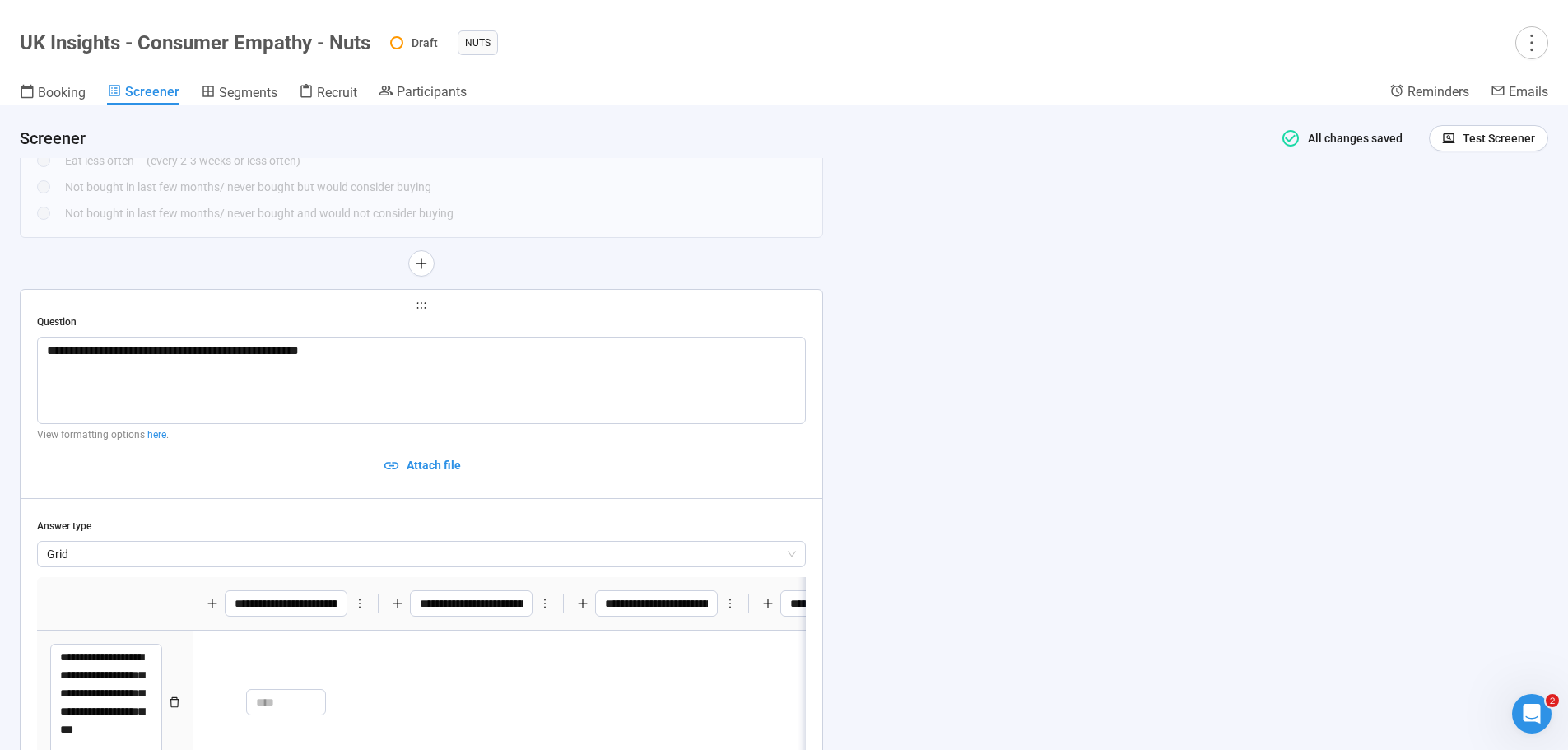 type on "**********" 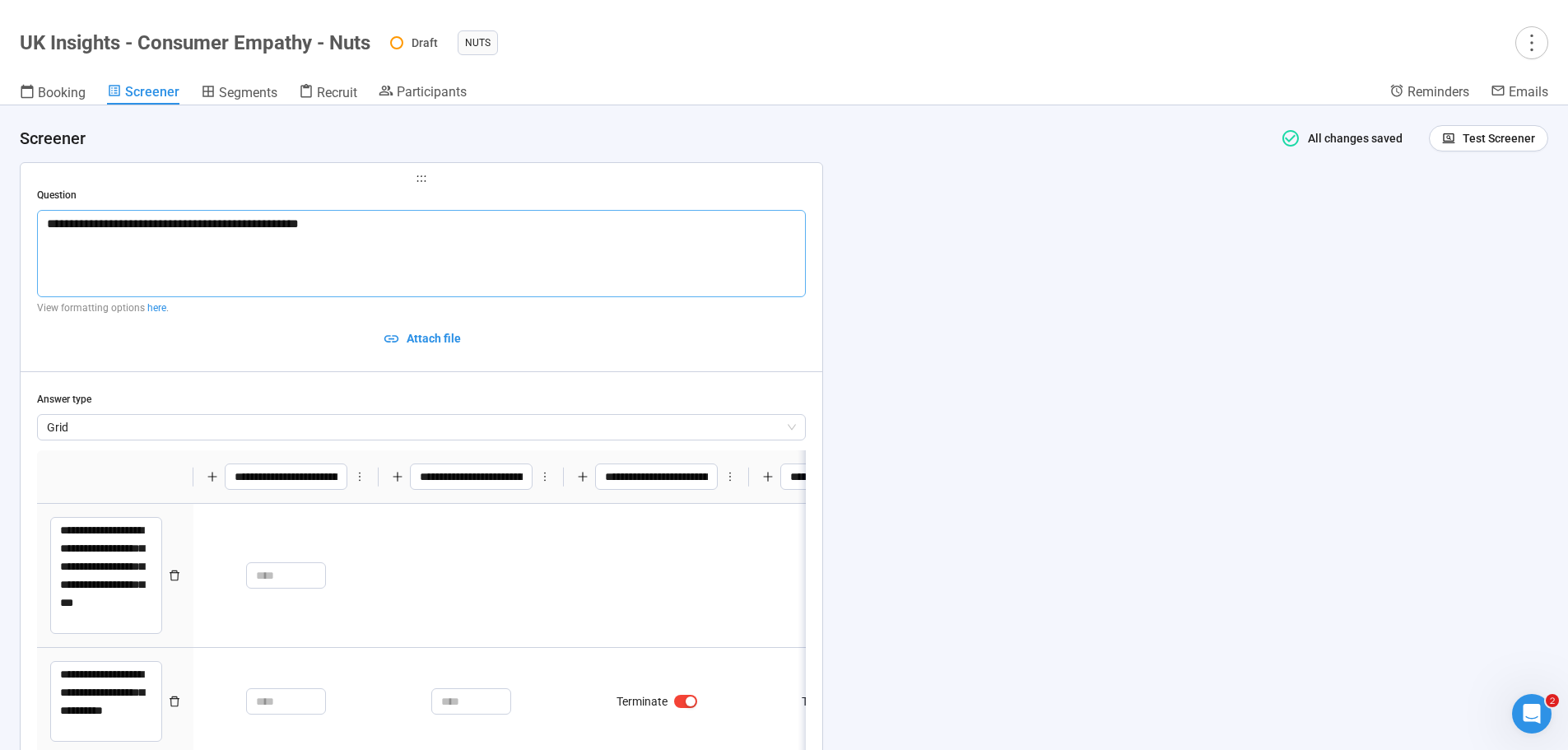 scroll, scrollTop: 5745, scrollLeft: 0, axis: vertical 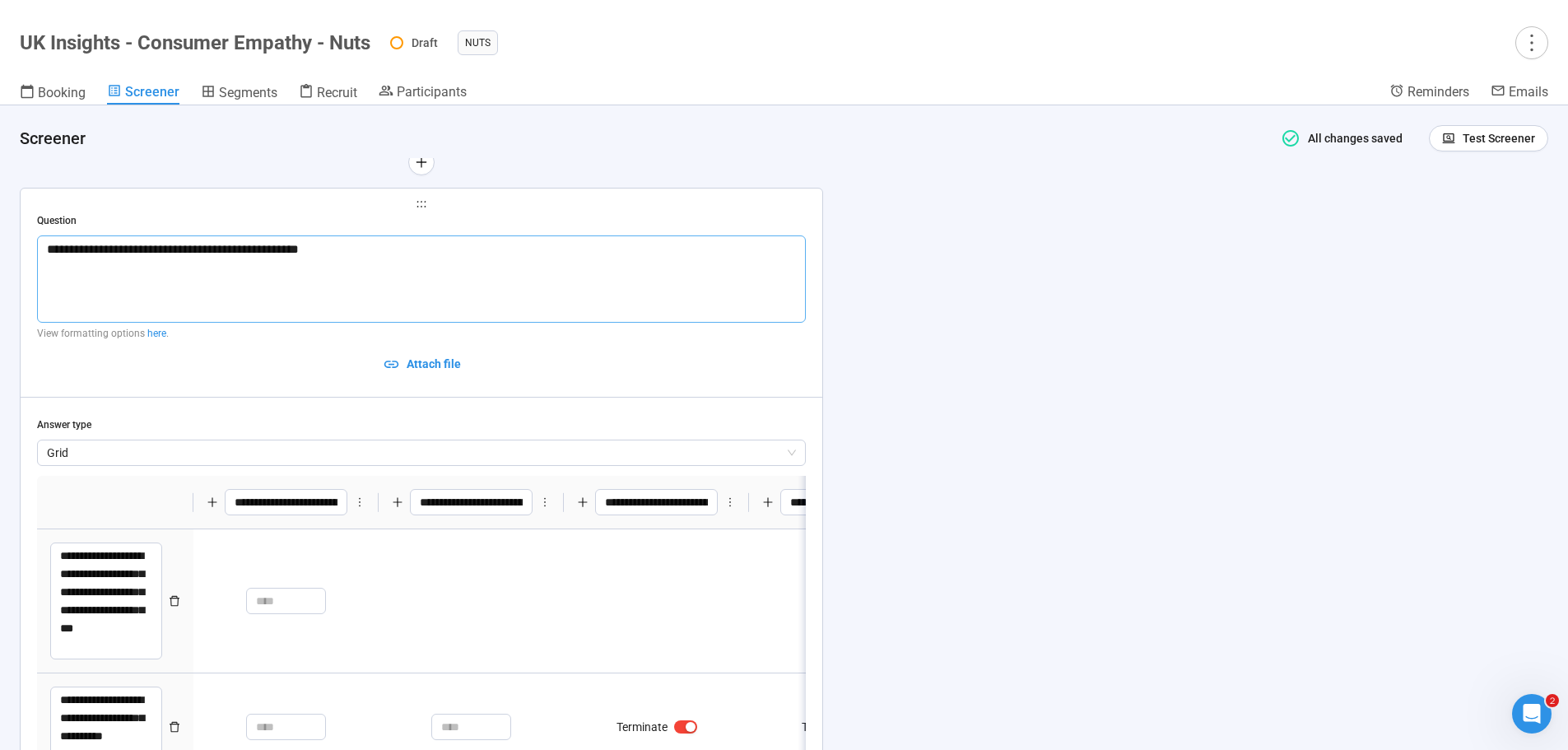 click on "**********" at bounding box center (421, 279) 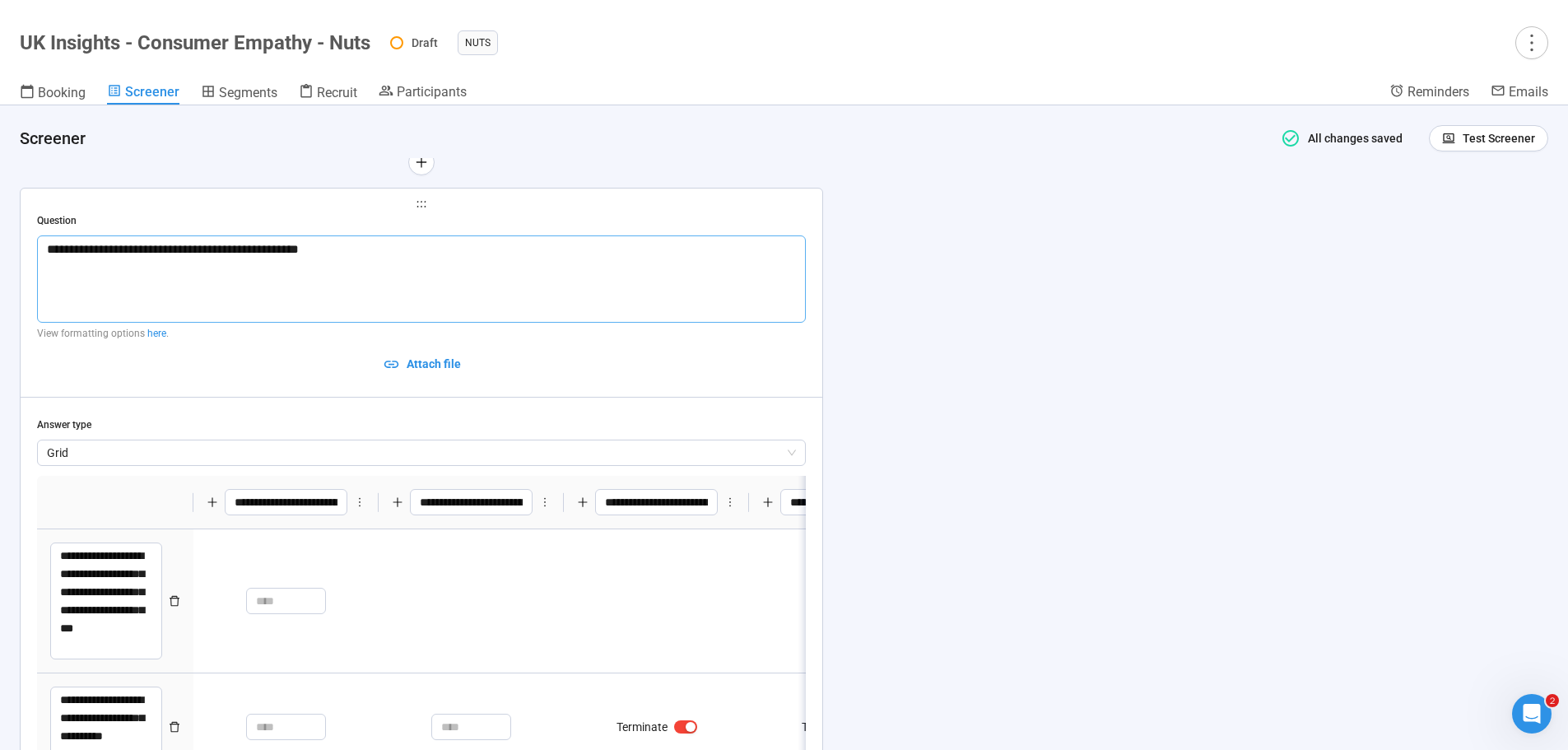 type 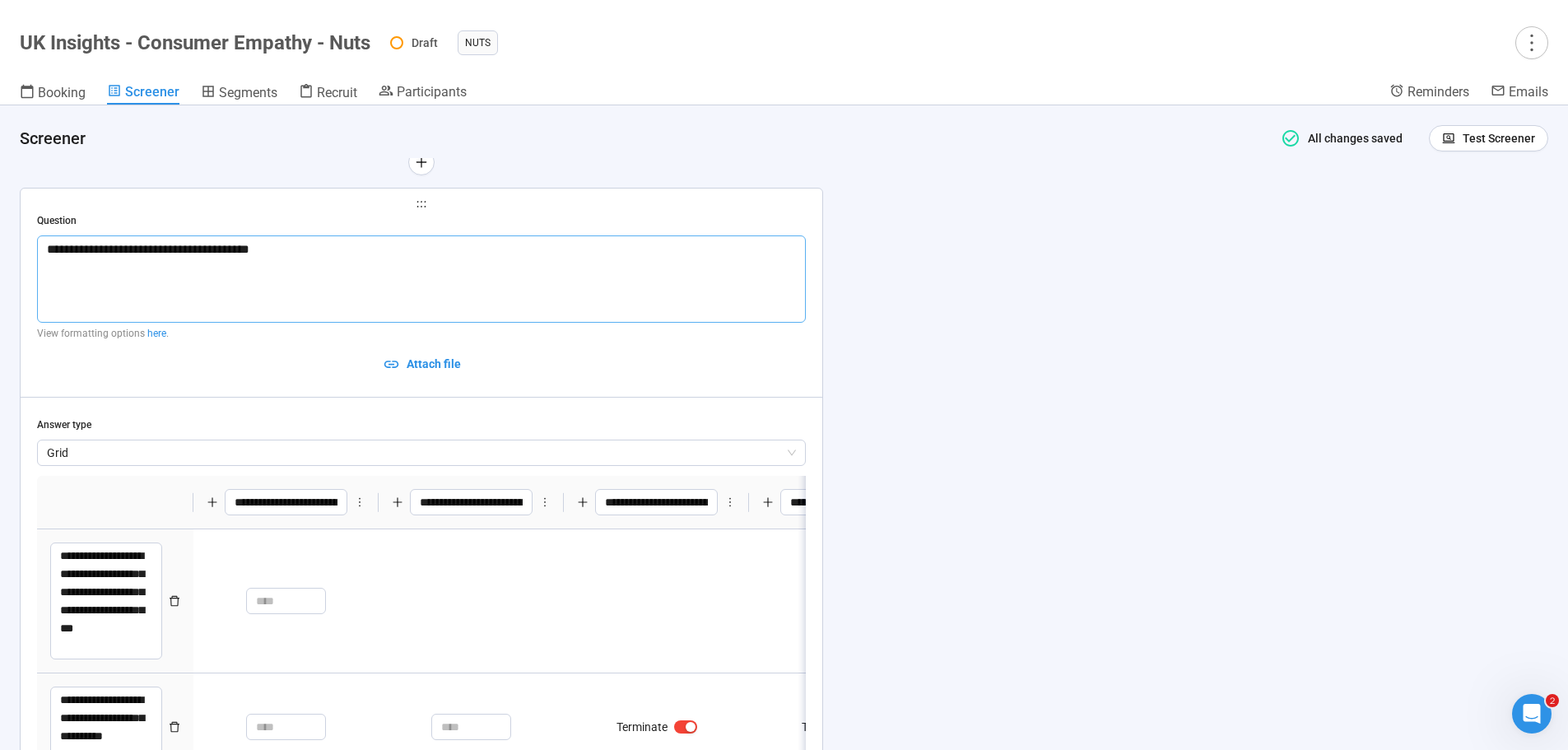 type 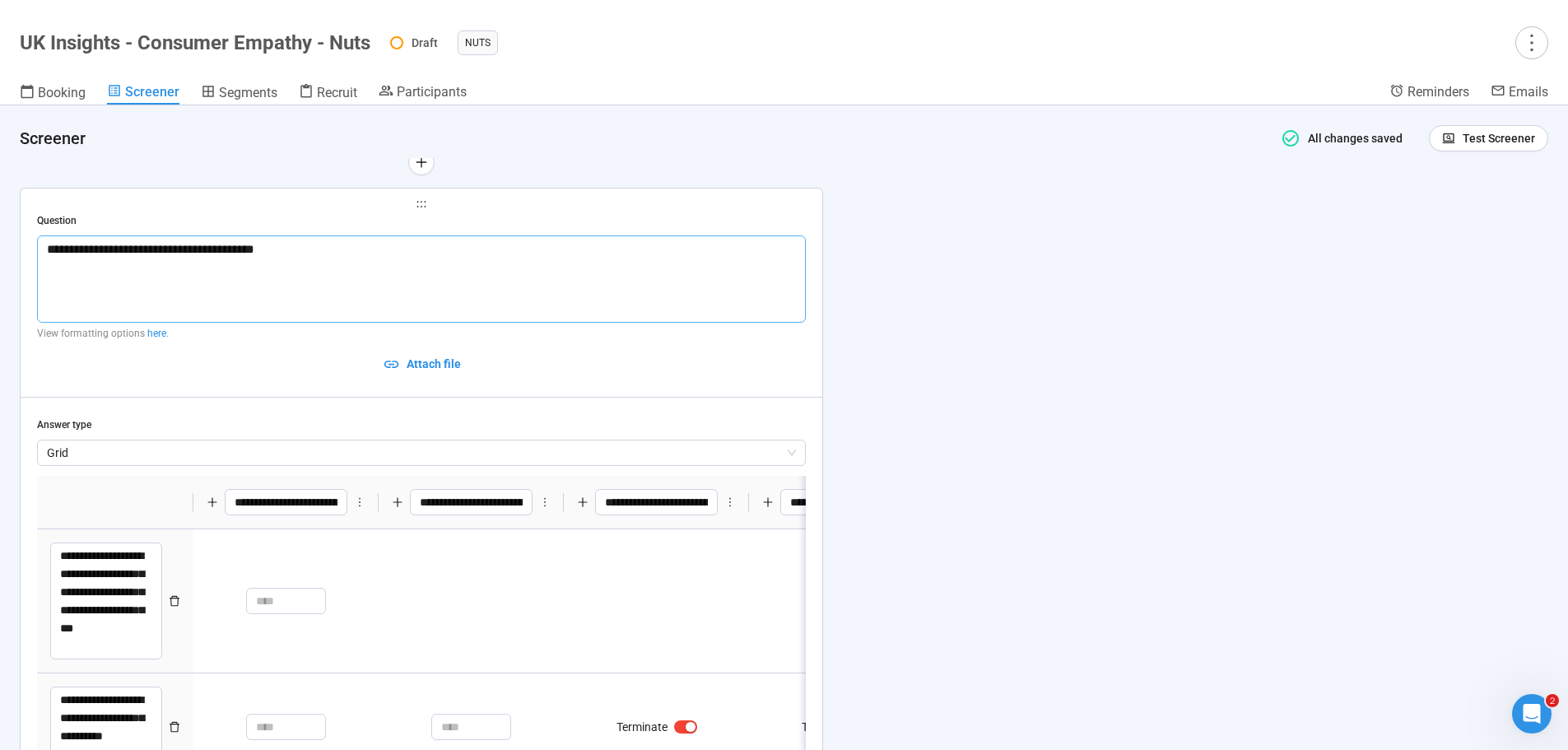 type 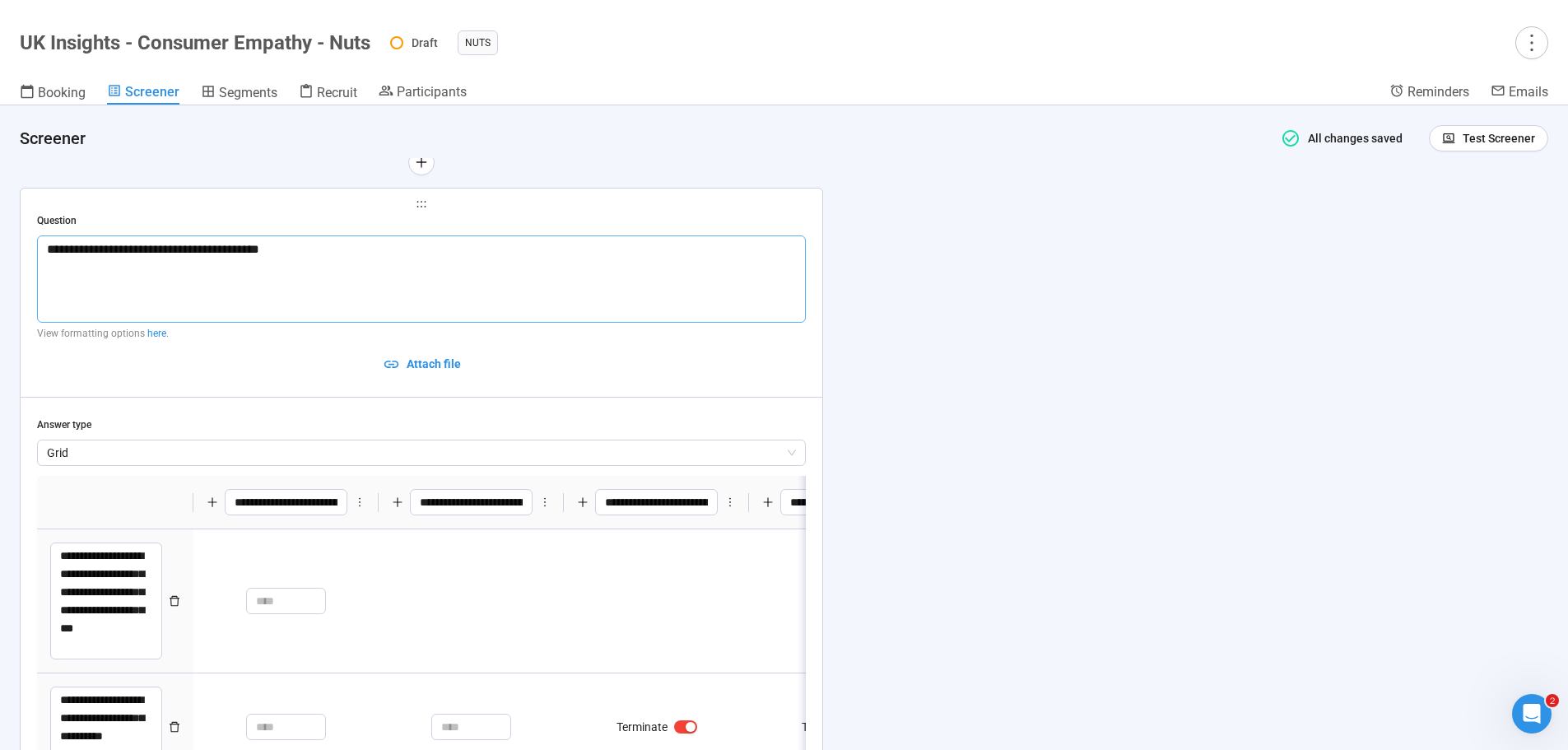 type 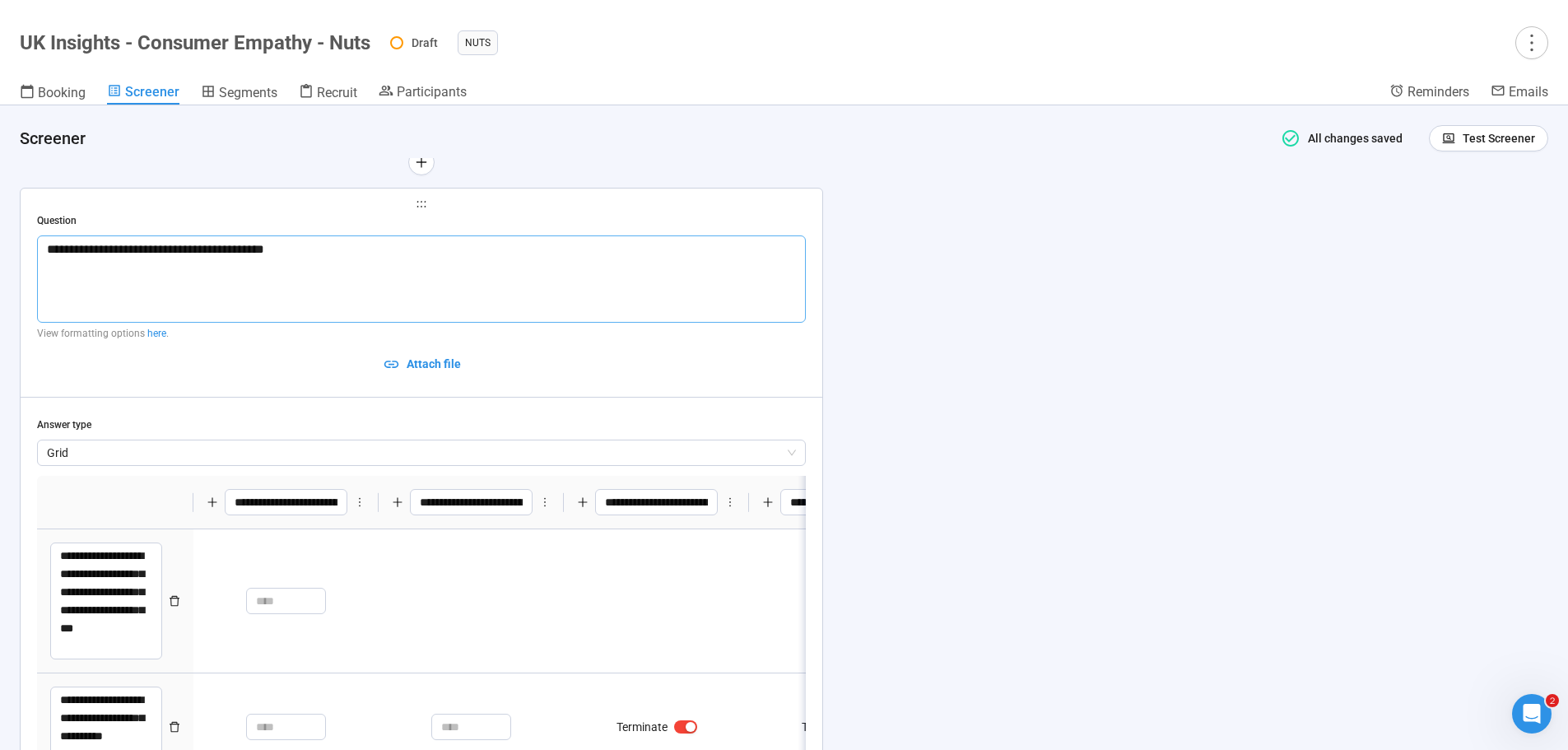 type 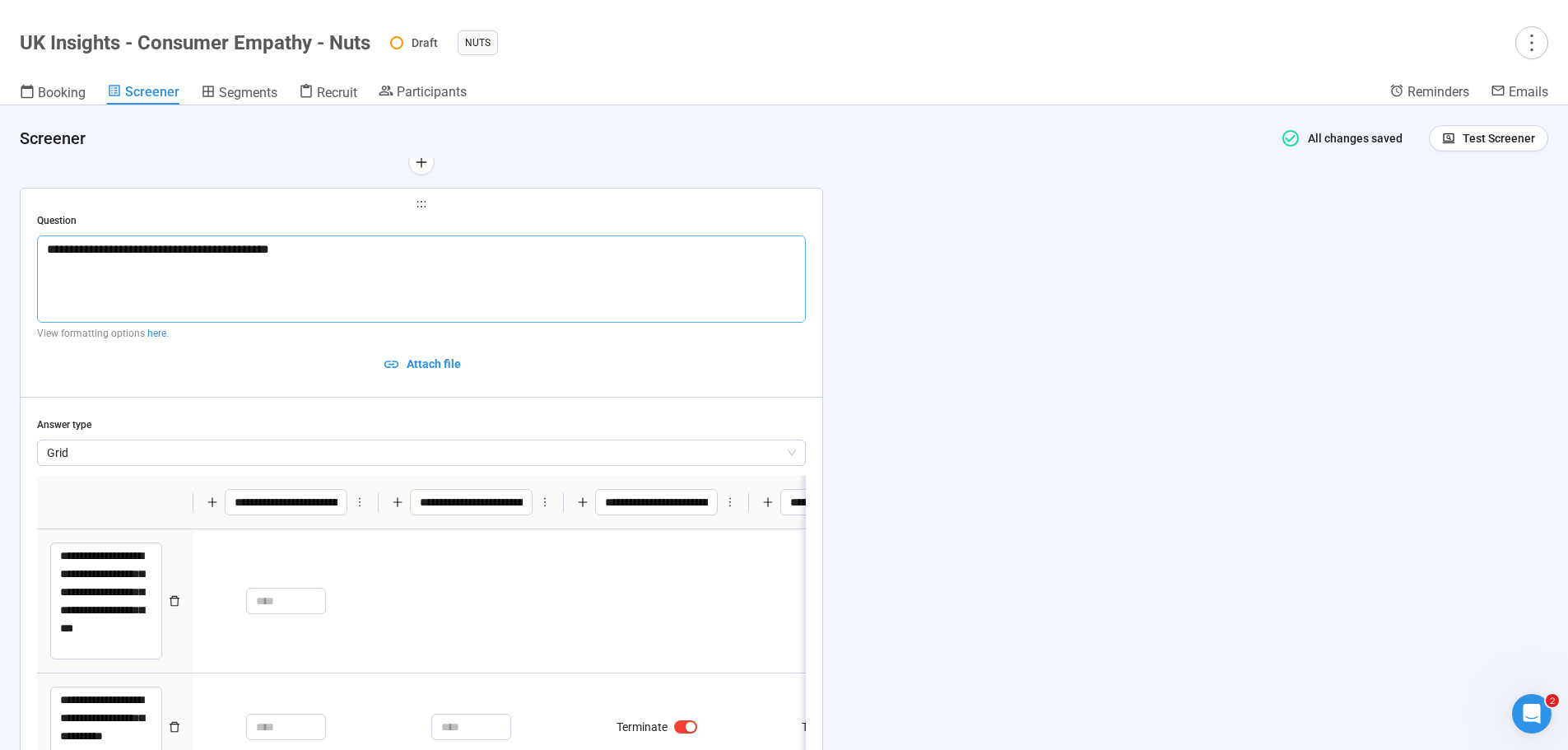 type 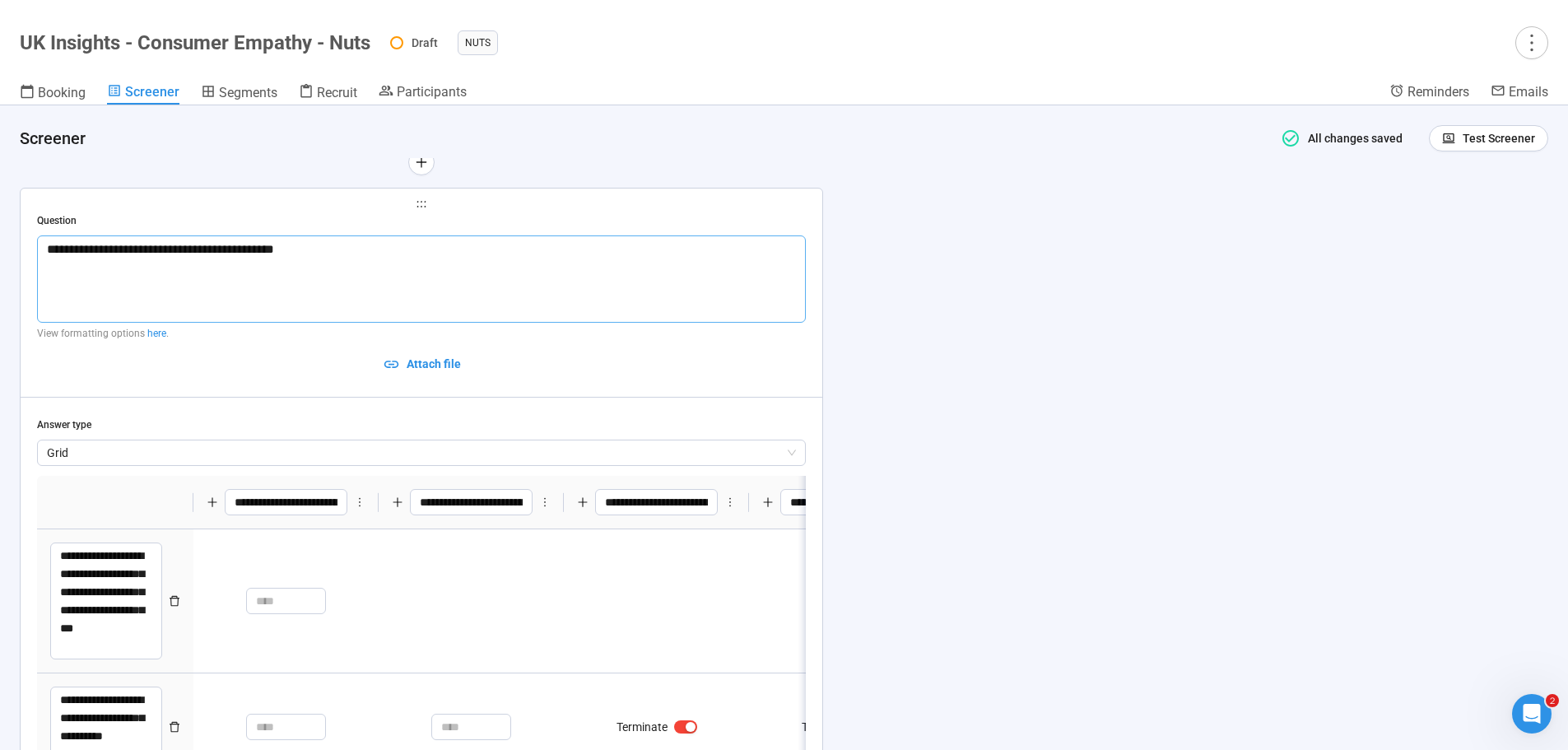 type 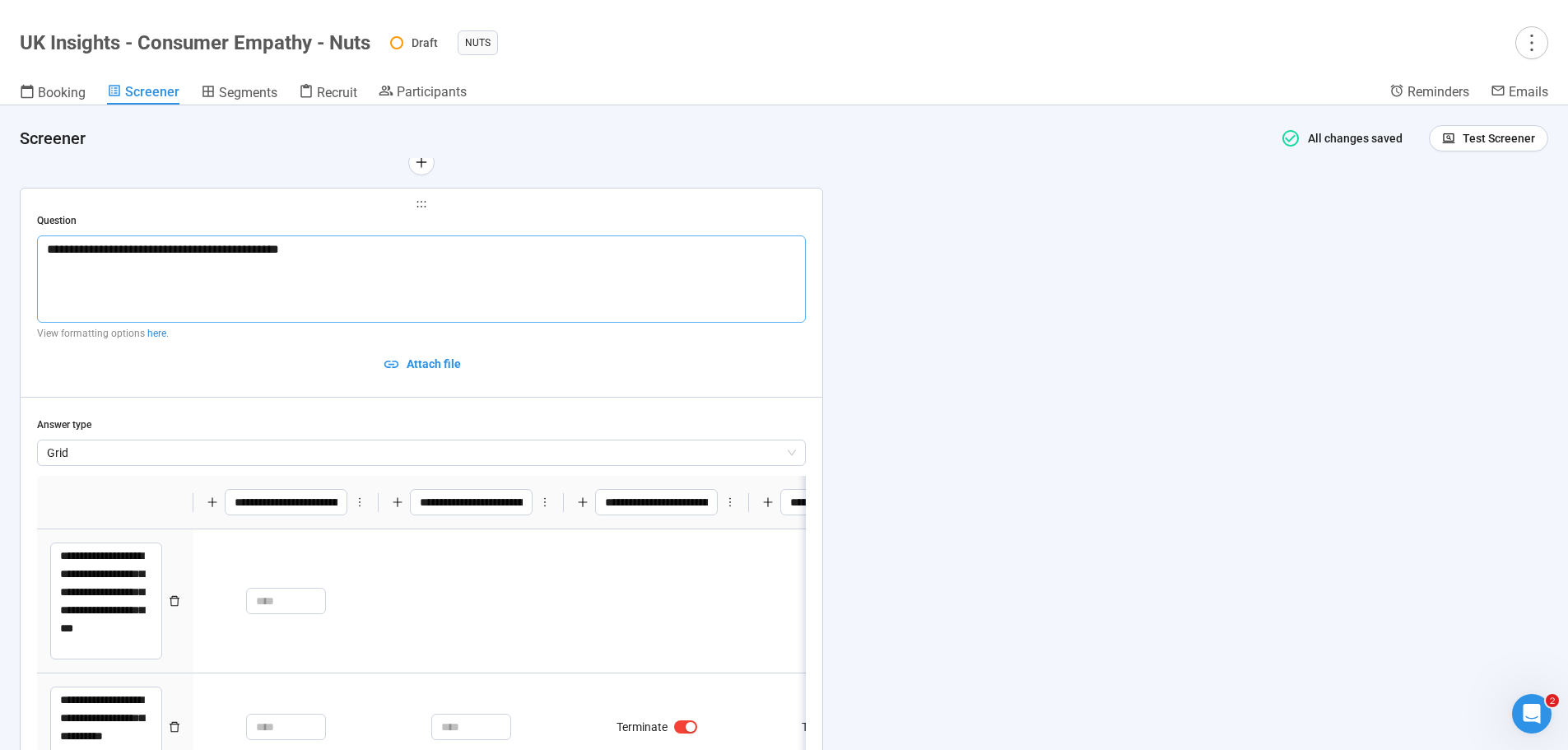 type 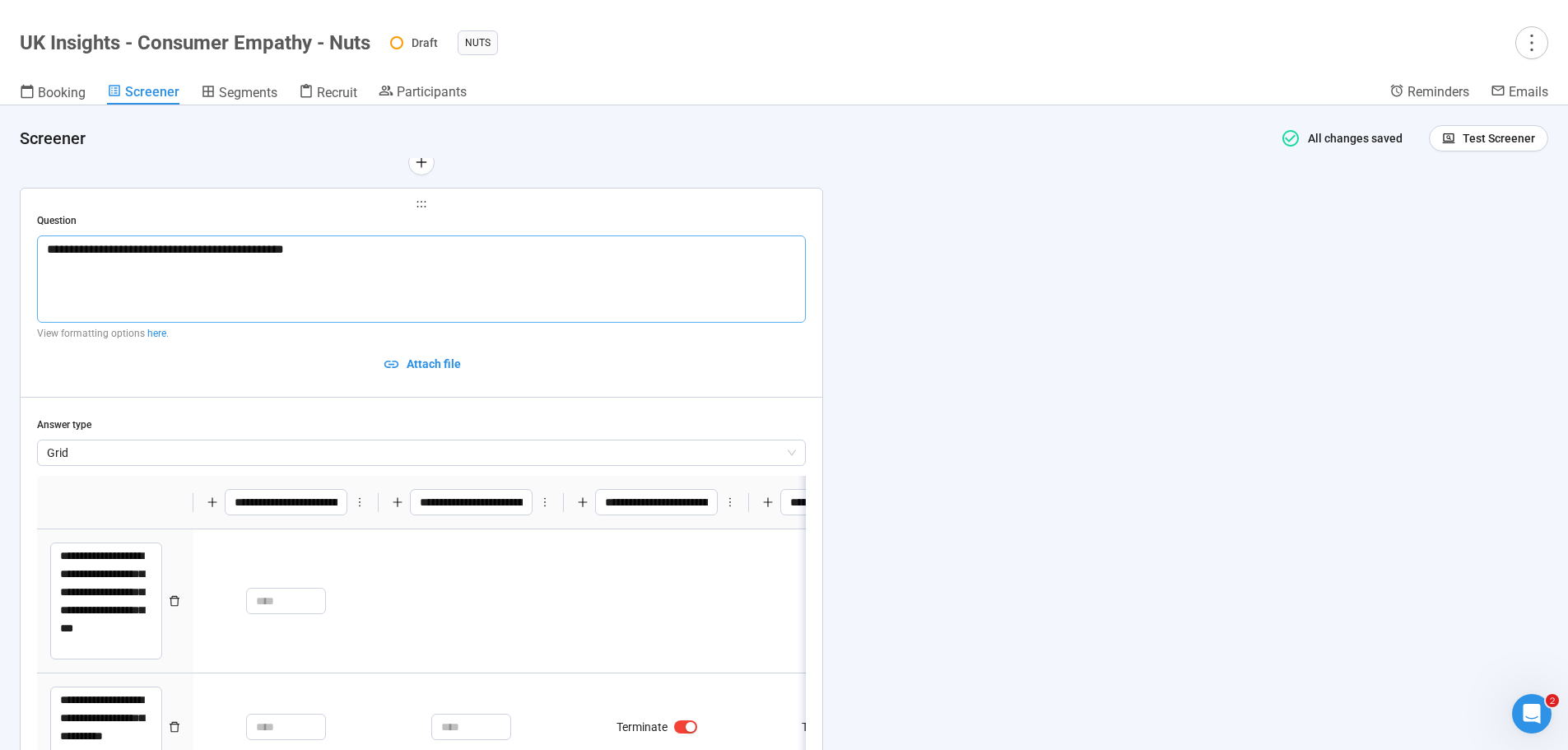 type 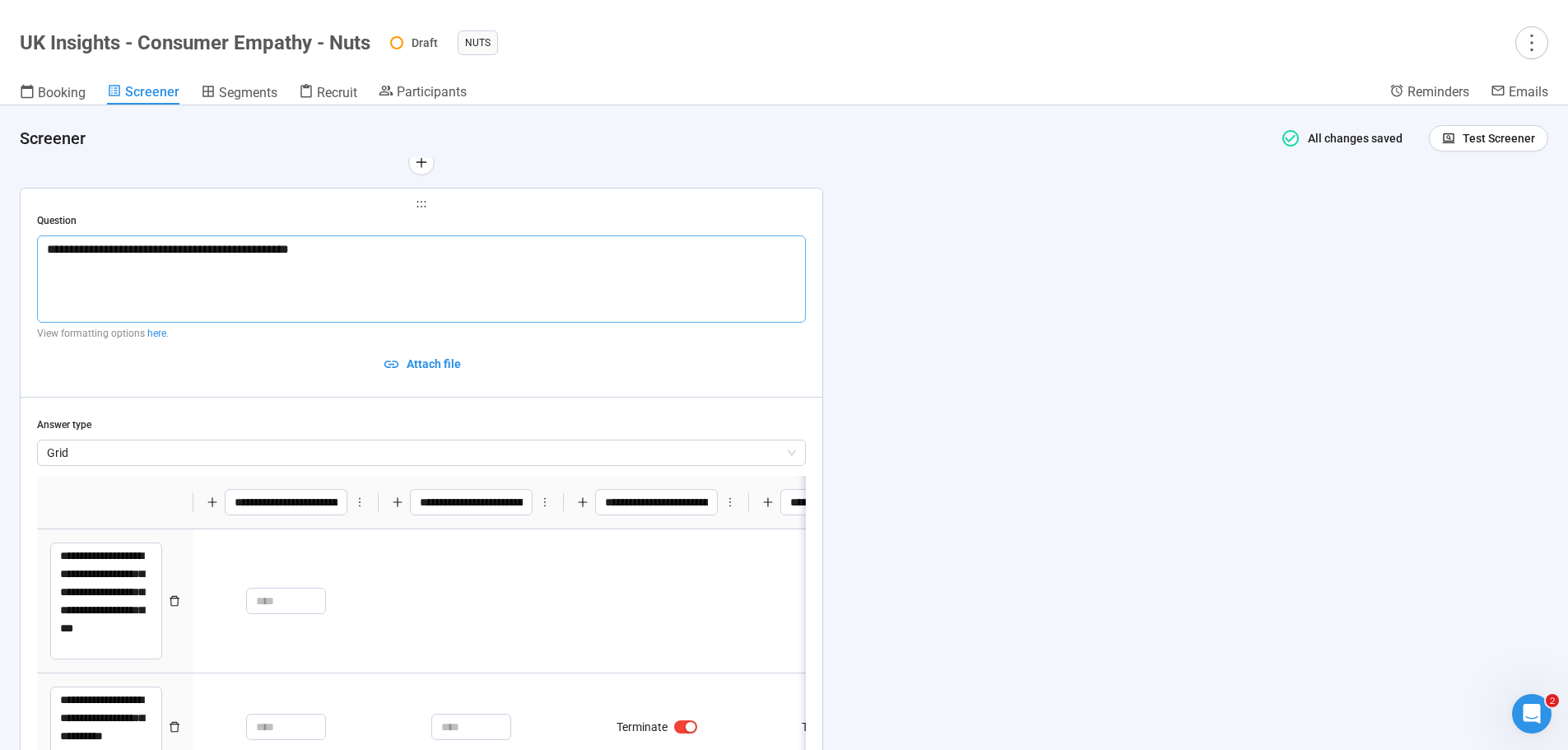 type 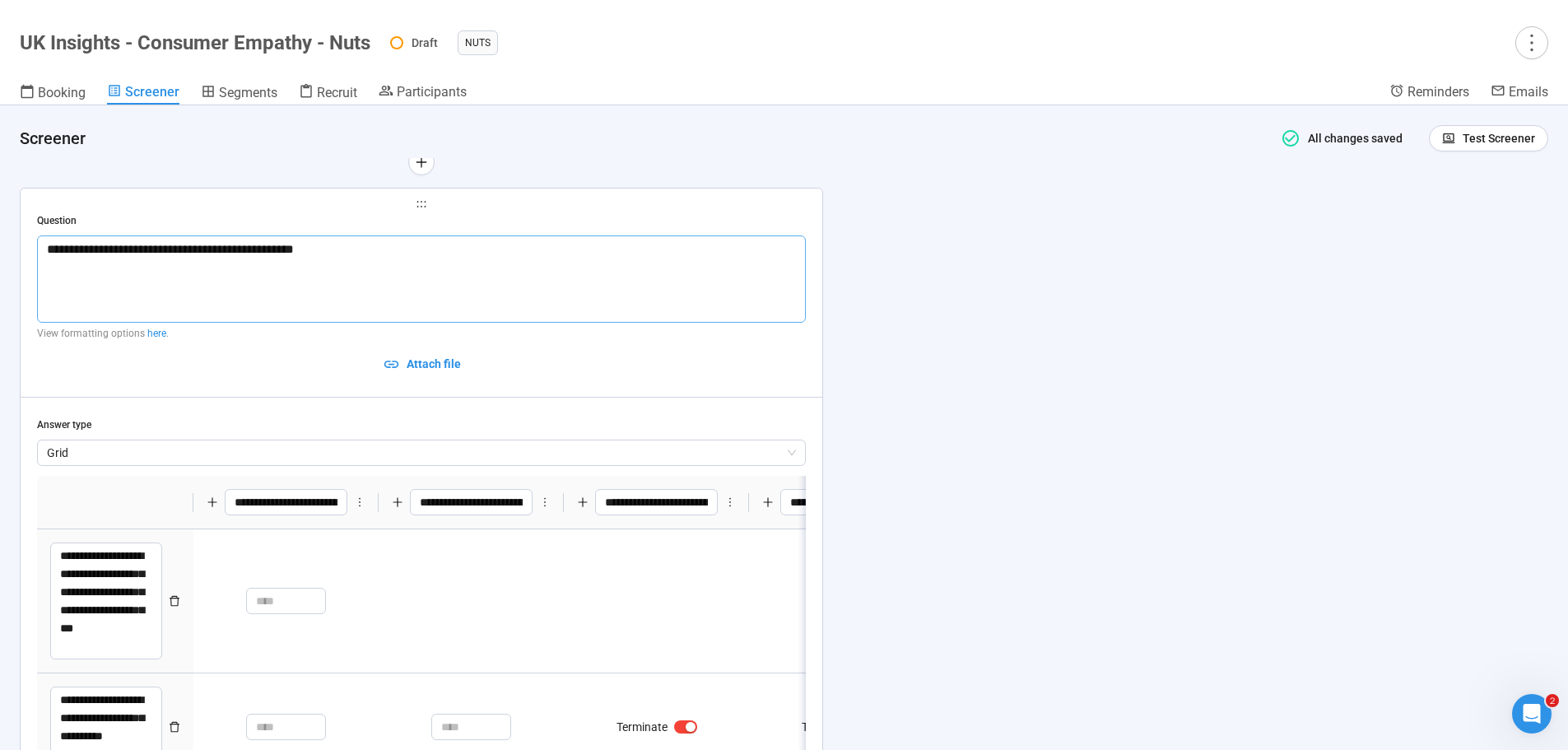 type 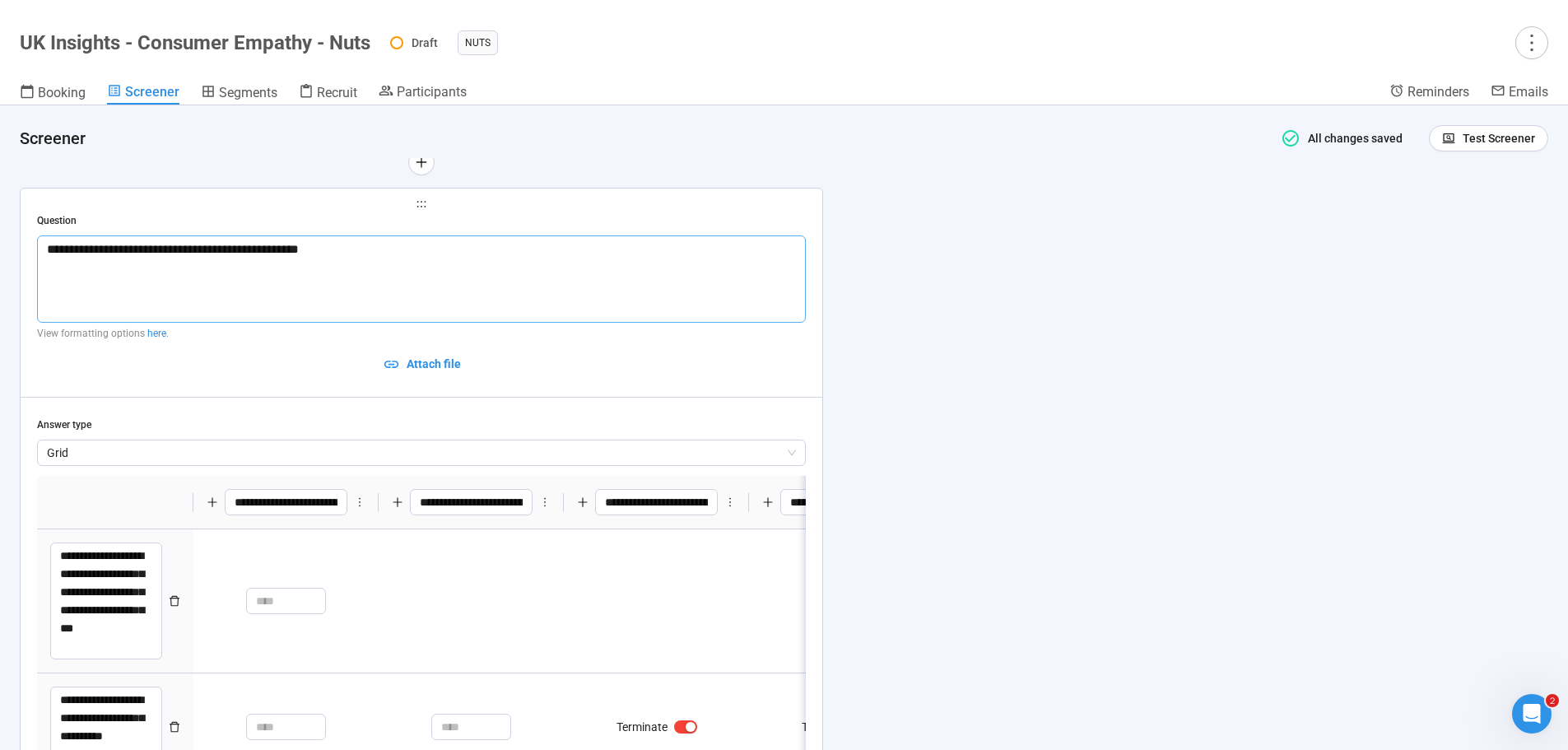 type 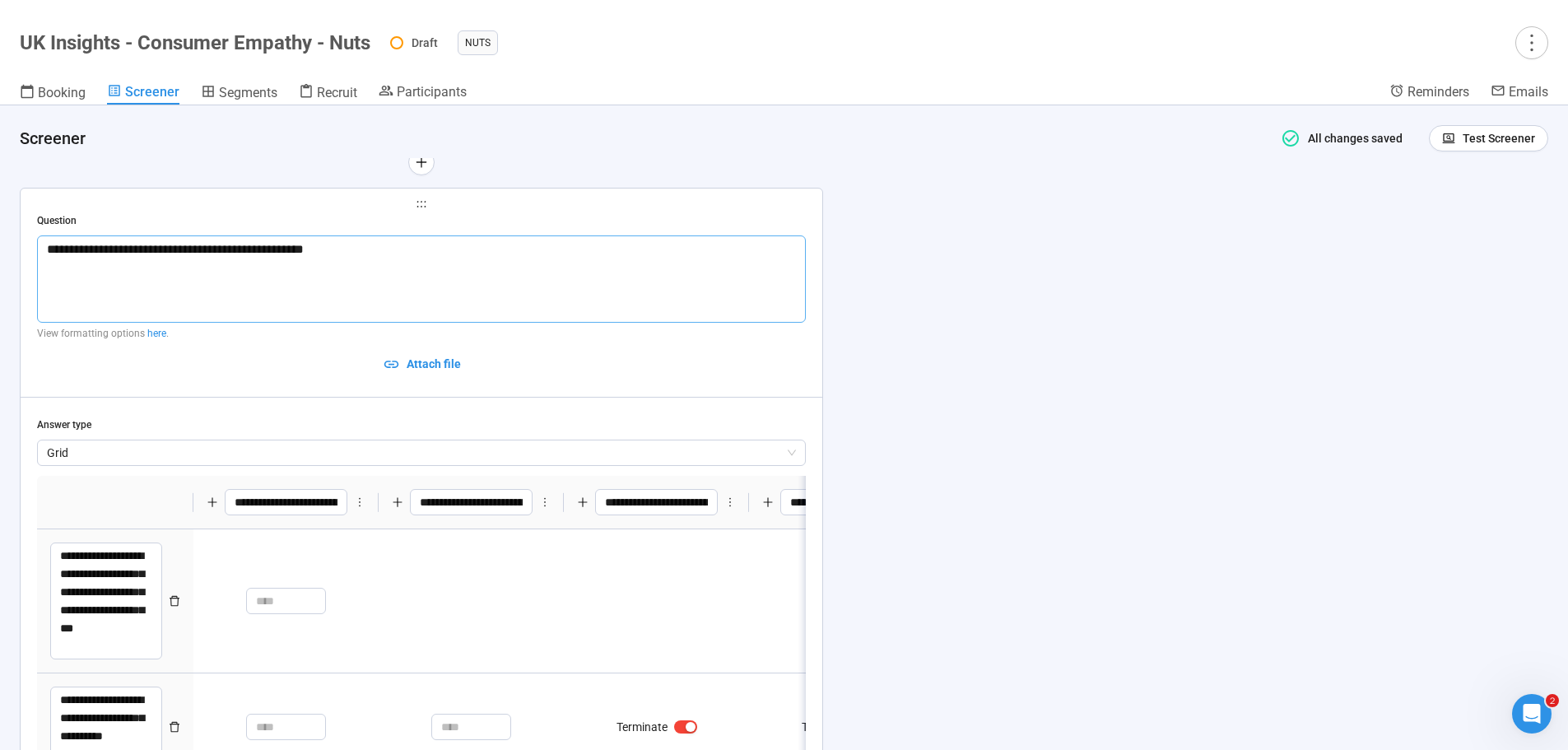 type 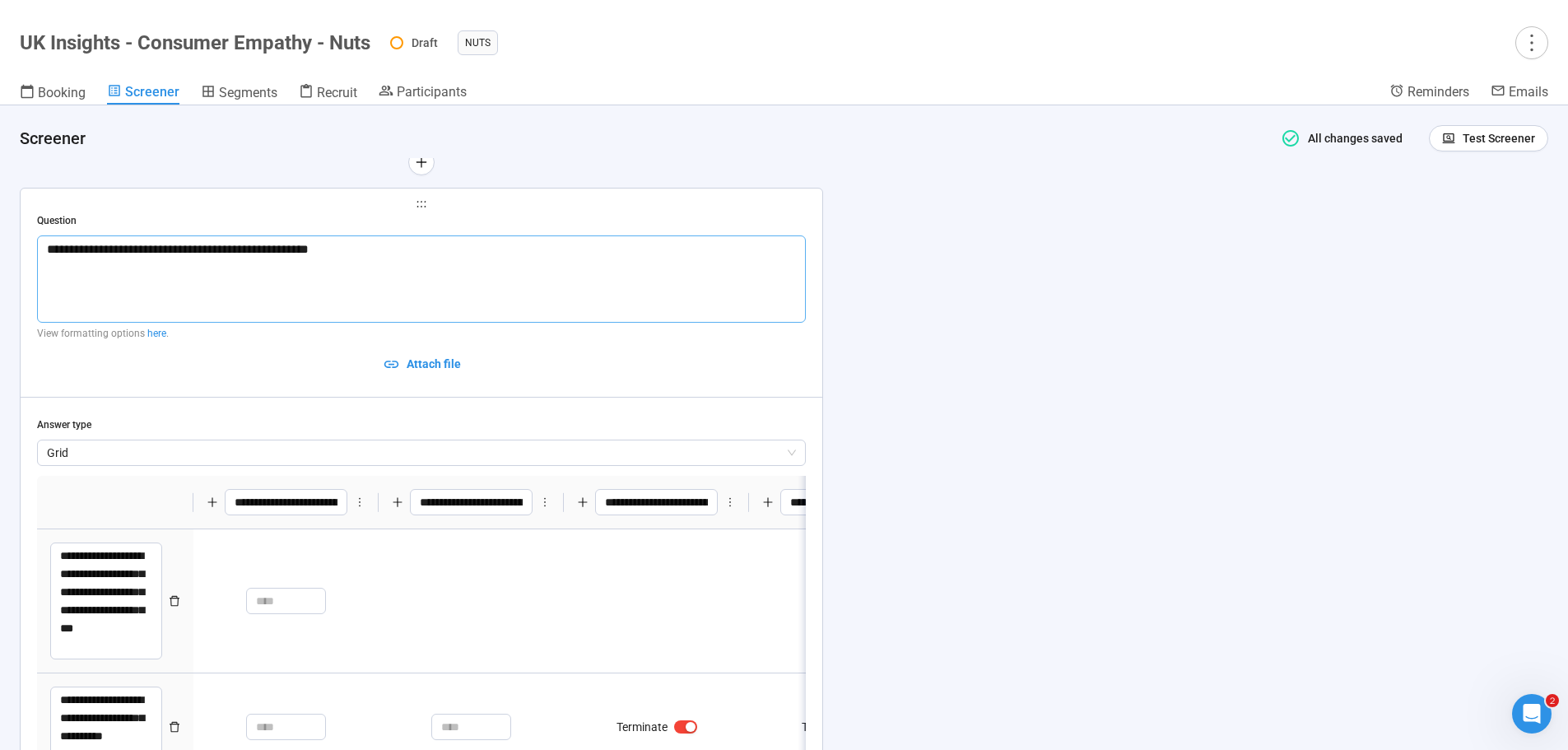 type 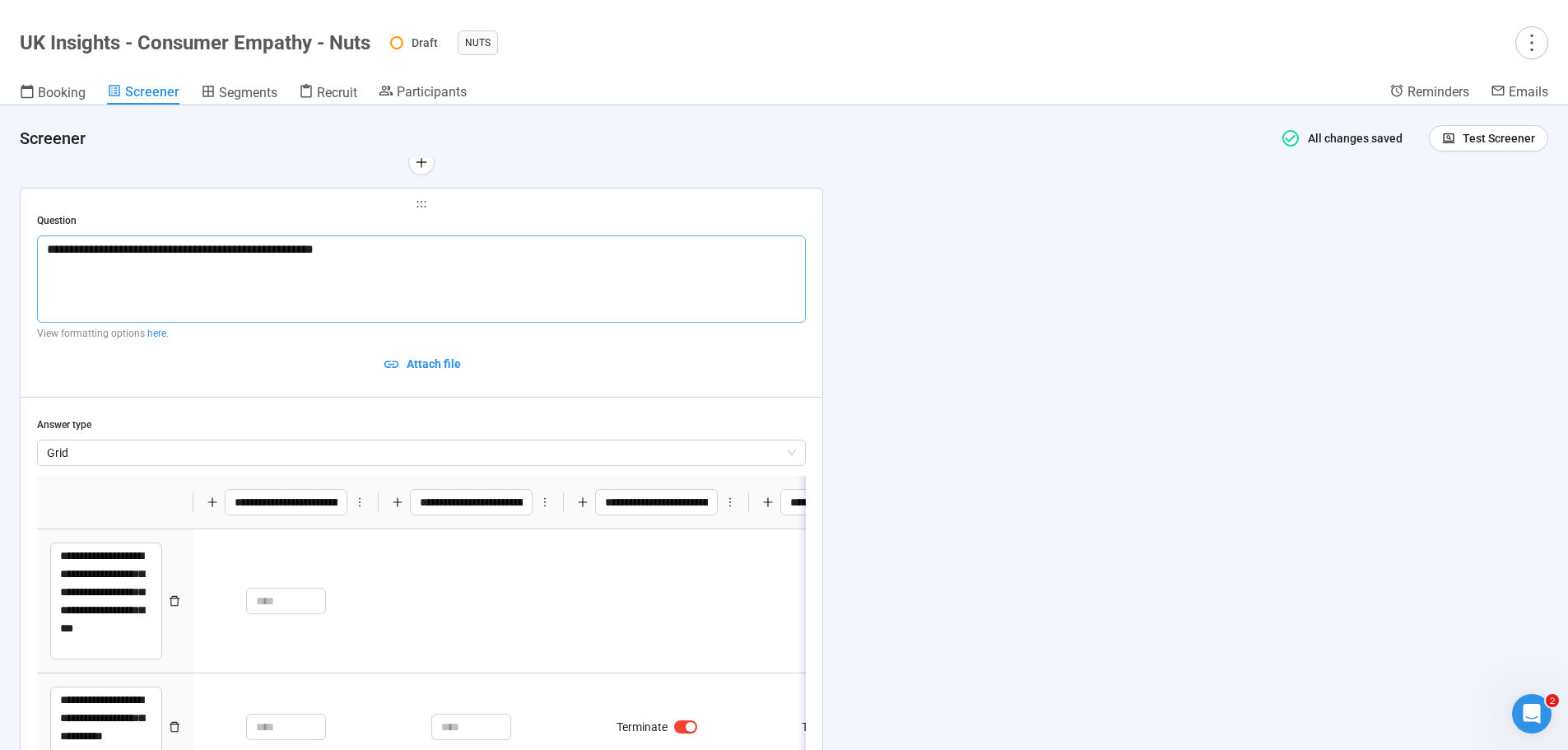 type 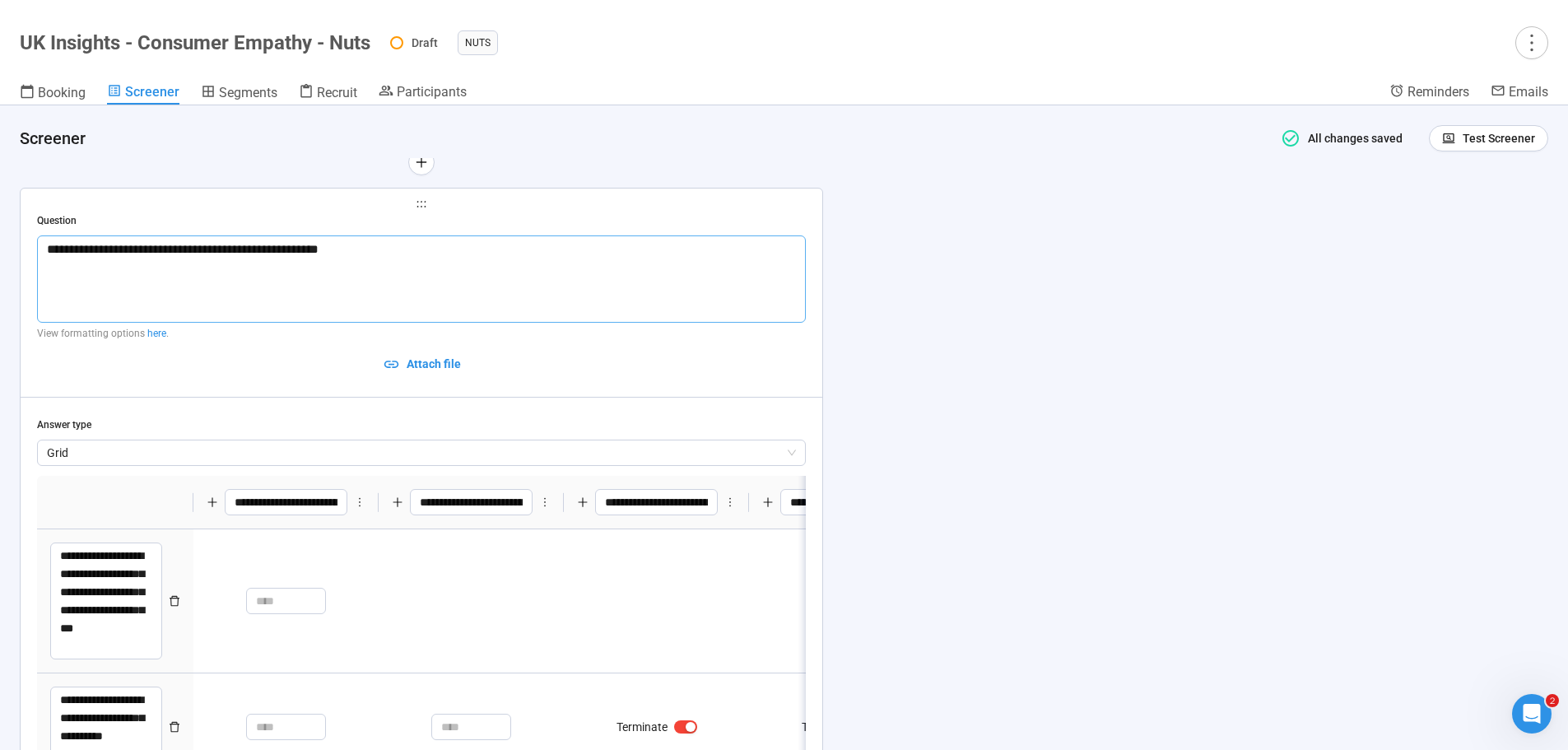 type 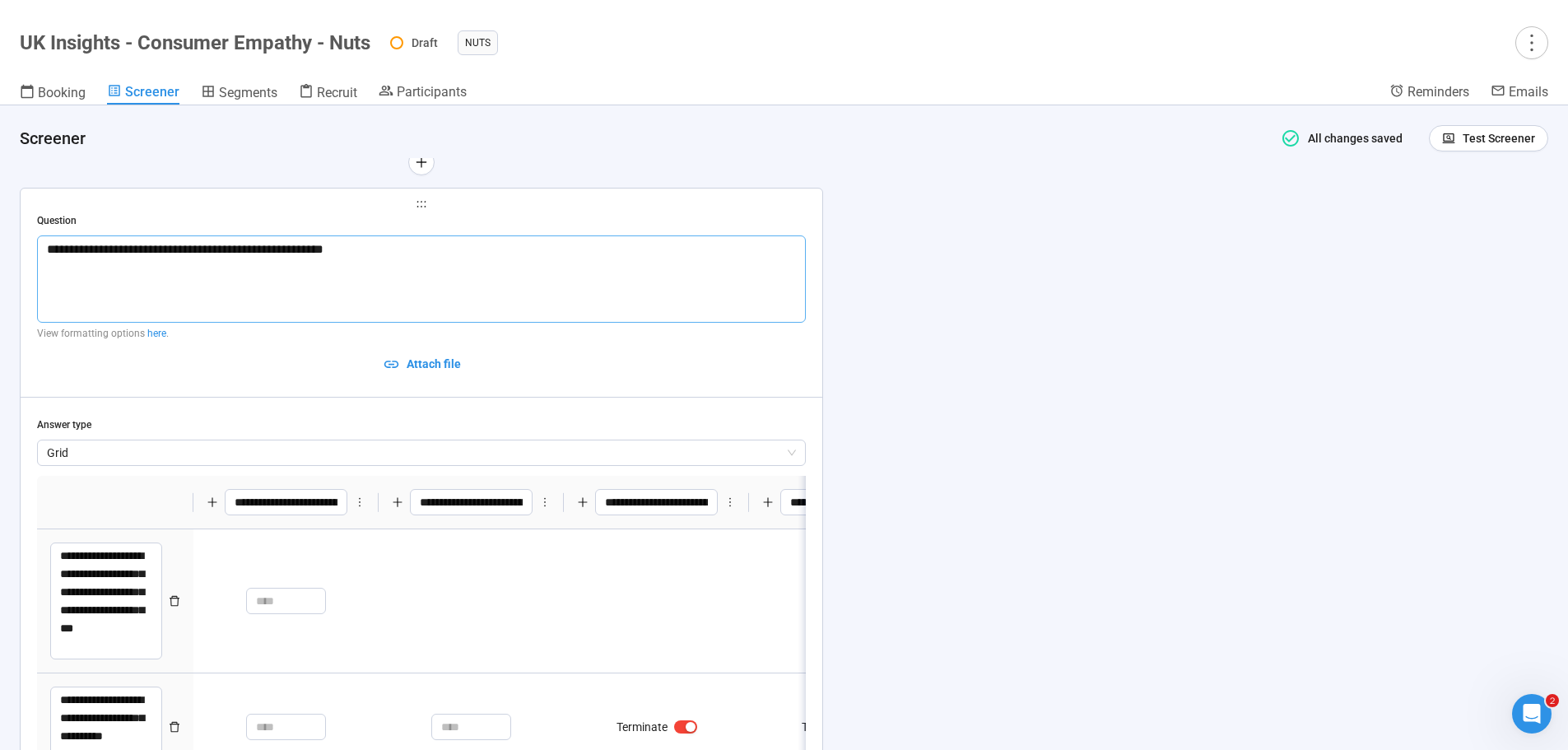 type 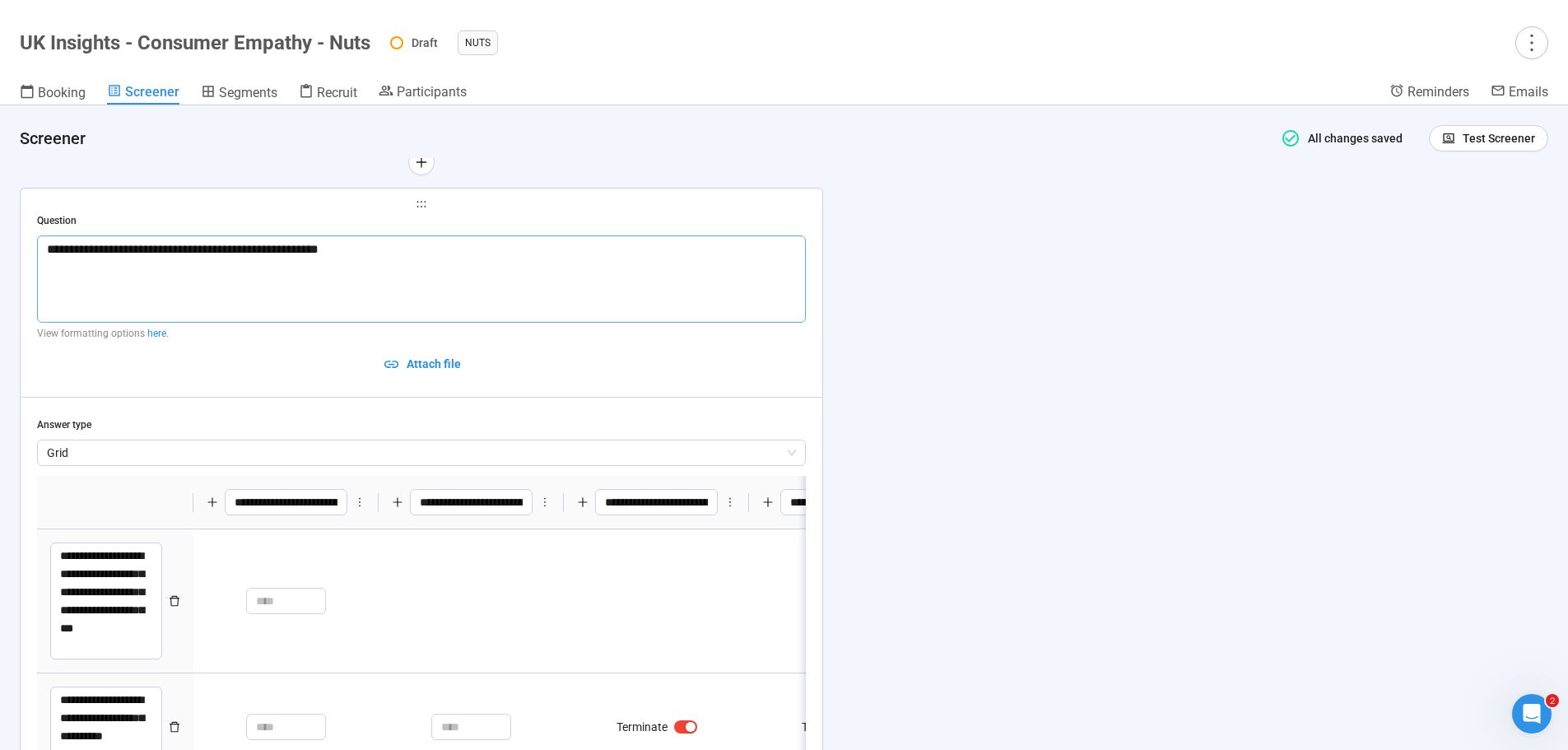 type 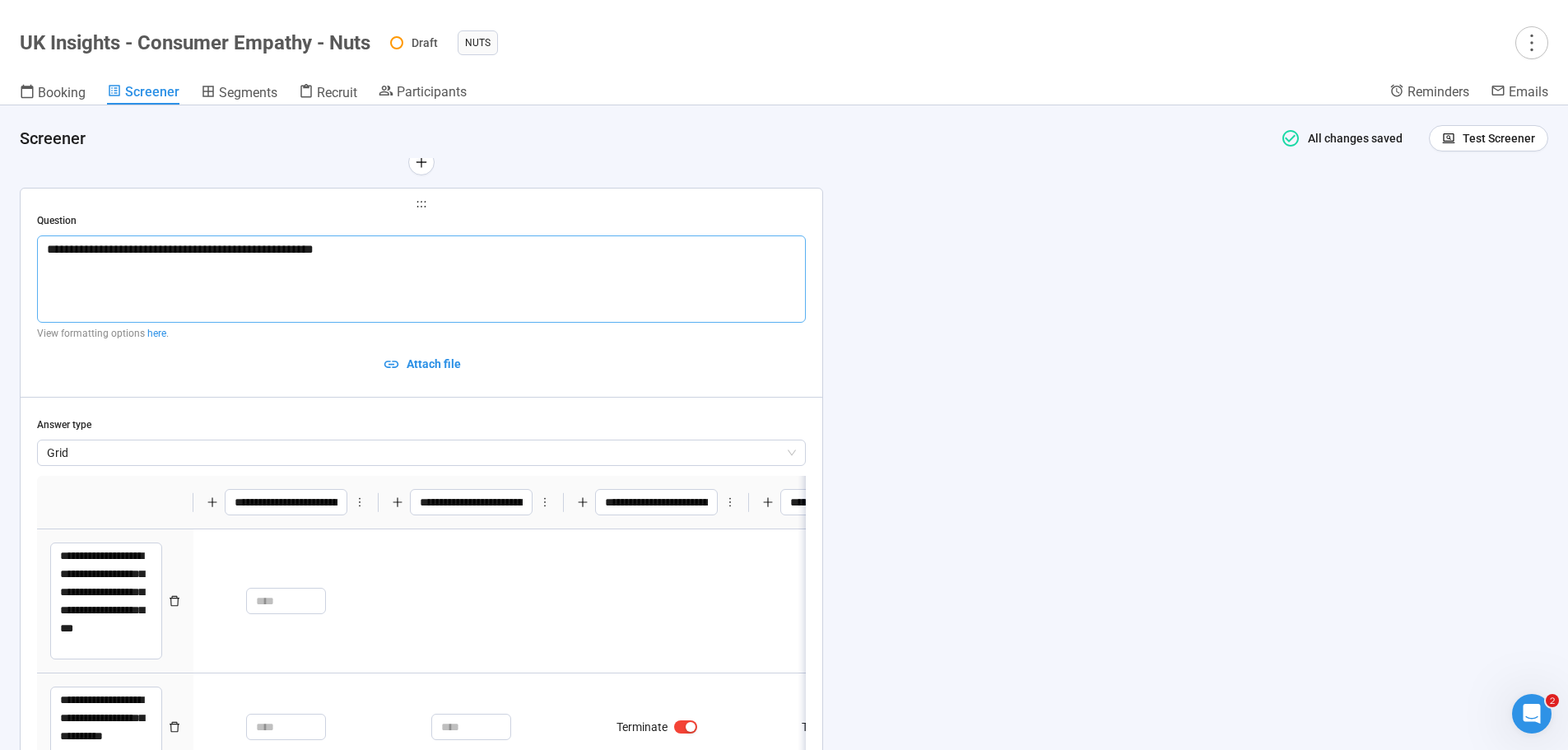 type 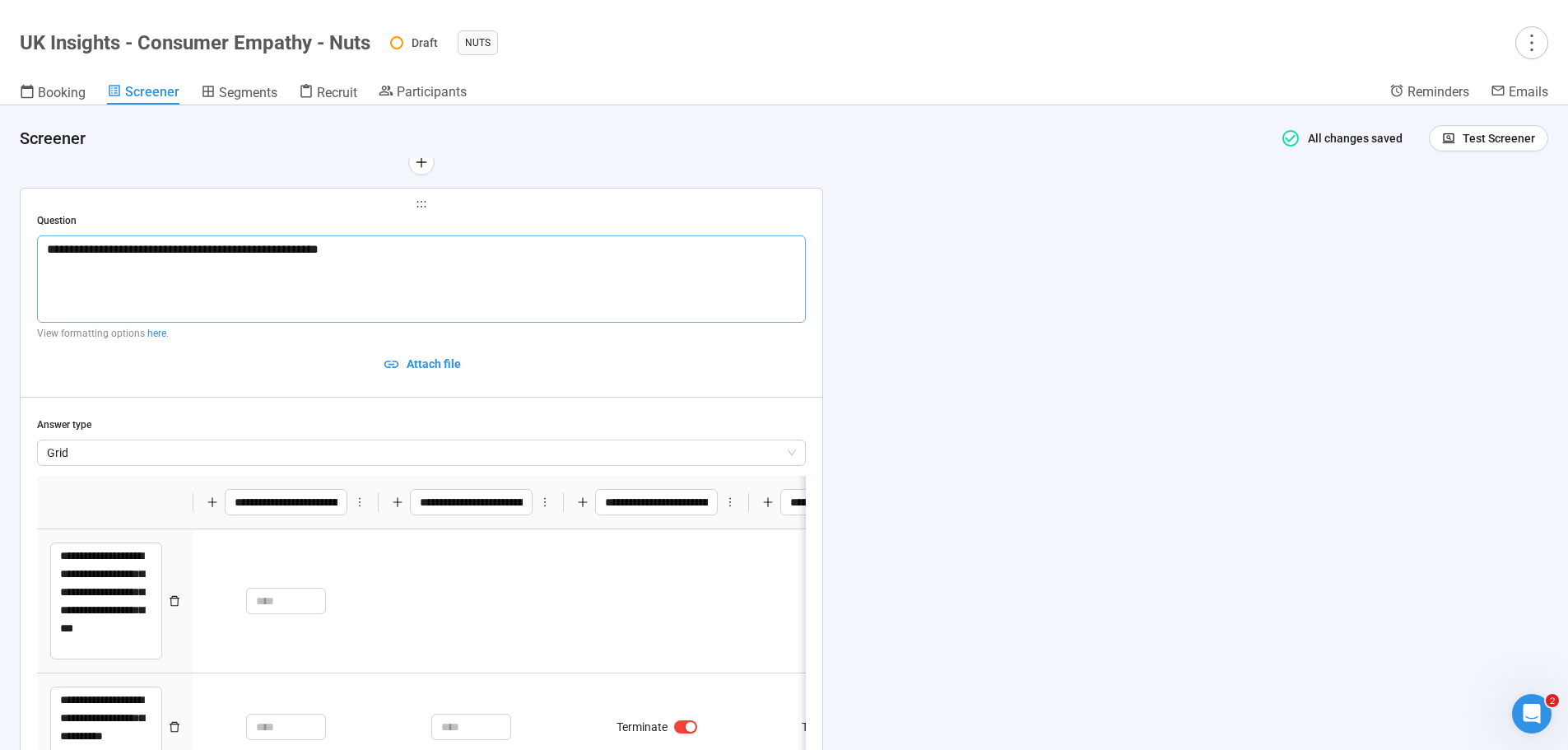 type 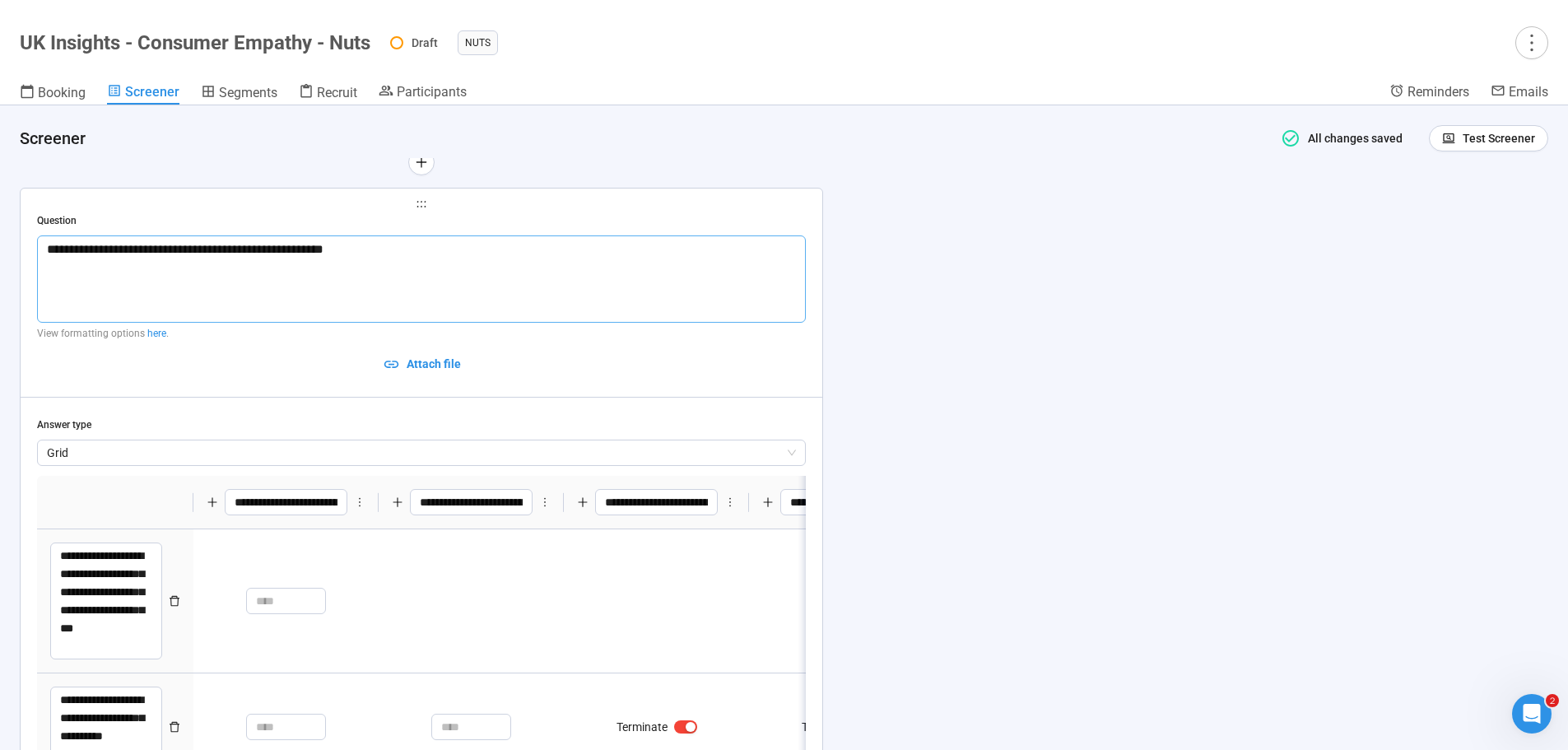 type 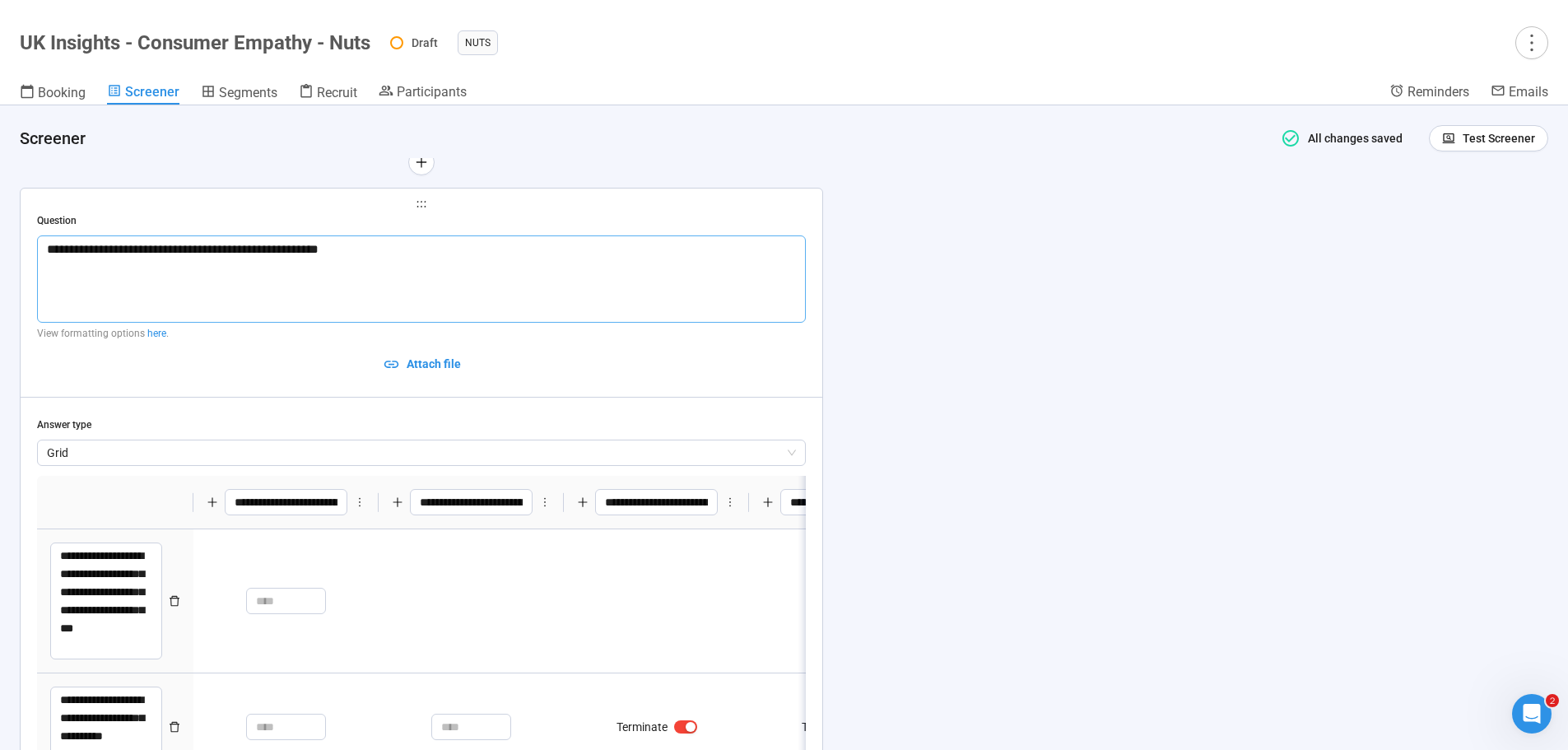 type 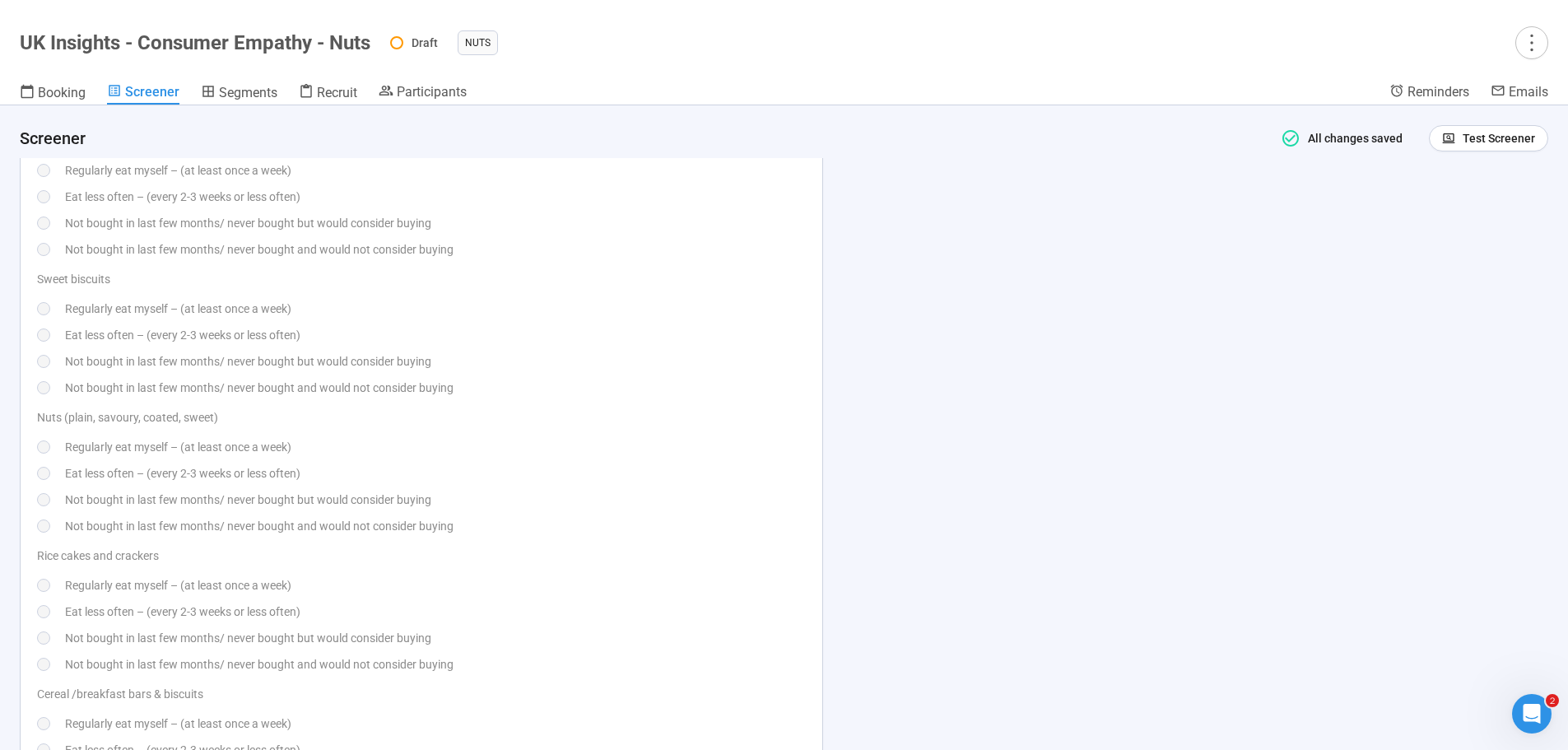 scroll, scrollTop: 5333, scrollLeft: 0, axis: vertical 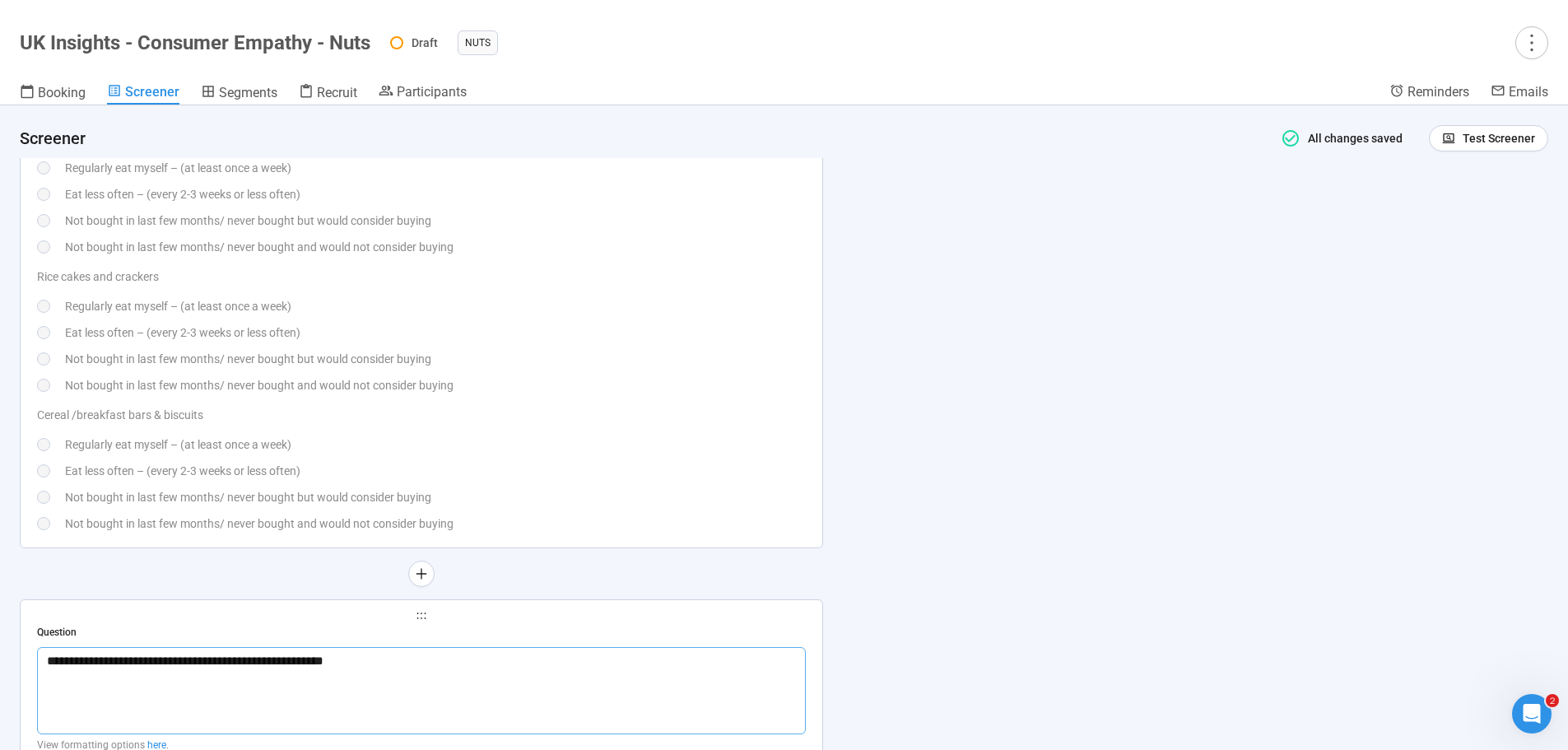 click on "Cereal /breakfast bars & biscuits" at bounding box center [421, 415] 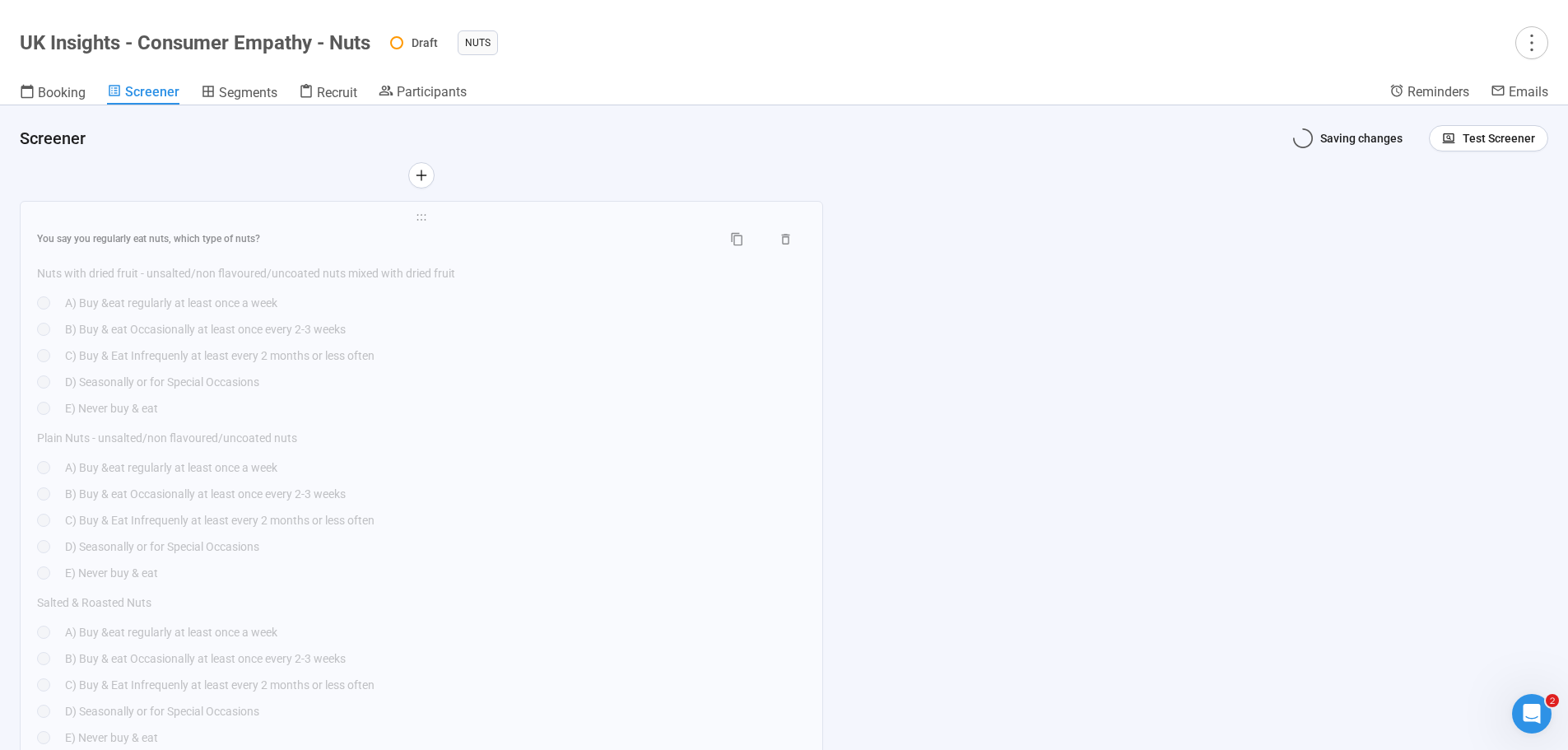 scroll, scrollTop: 0, scrollLeft: 0, axis: both 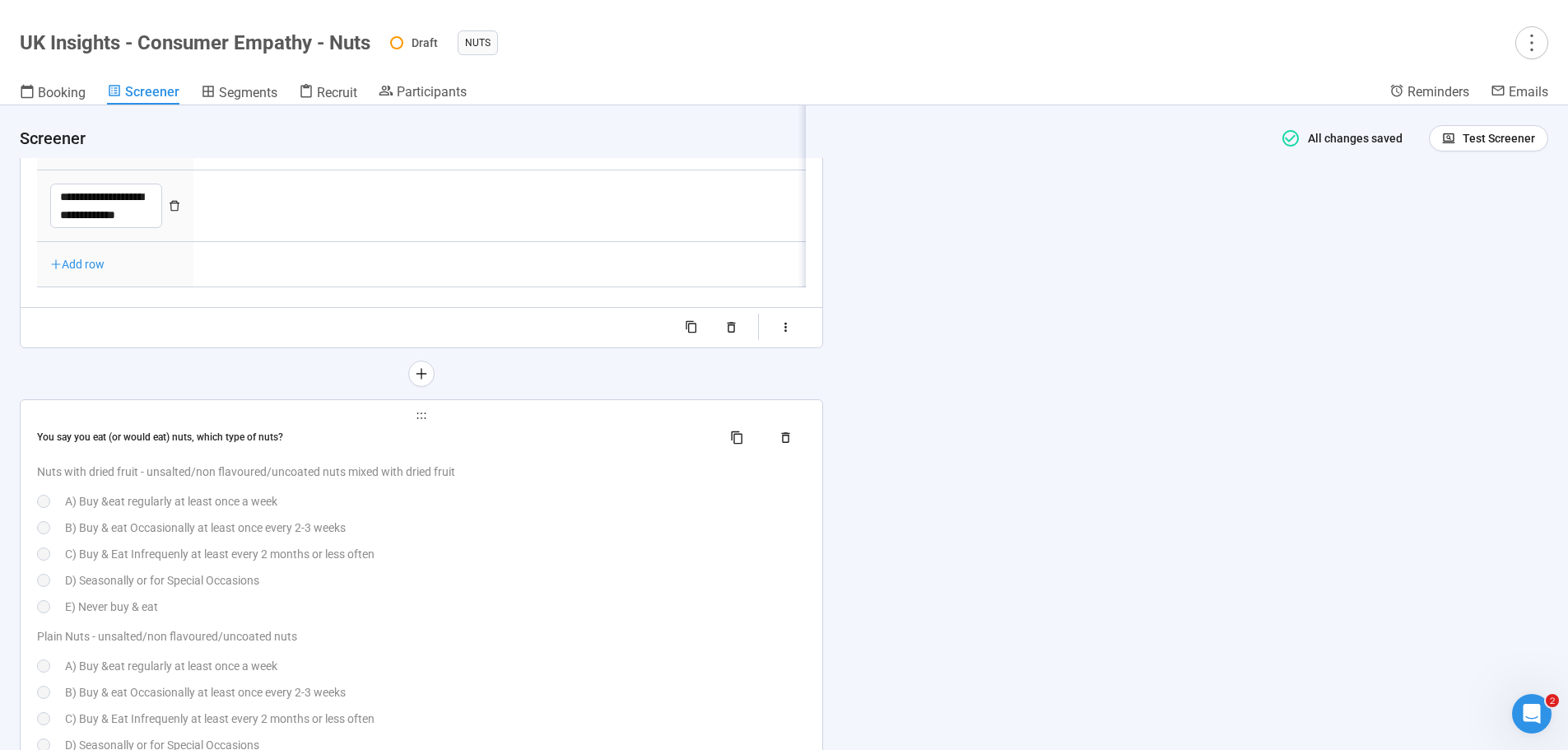 click on "You say you eat (or would eat) nuts, which type of nuts?" at bounding box center [373, 437] 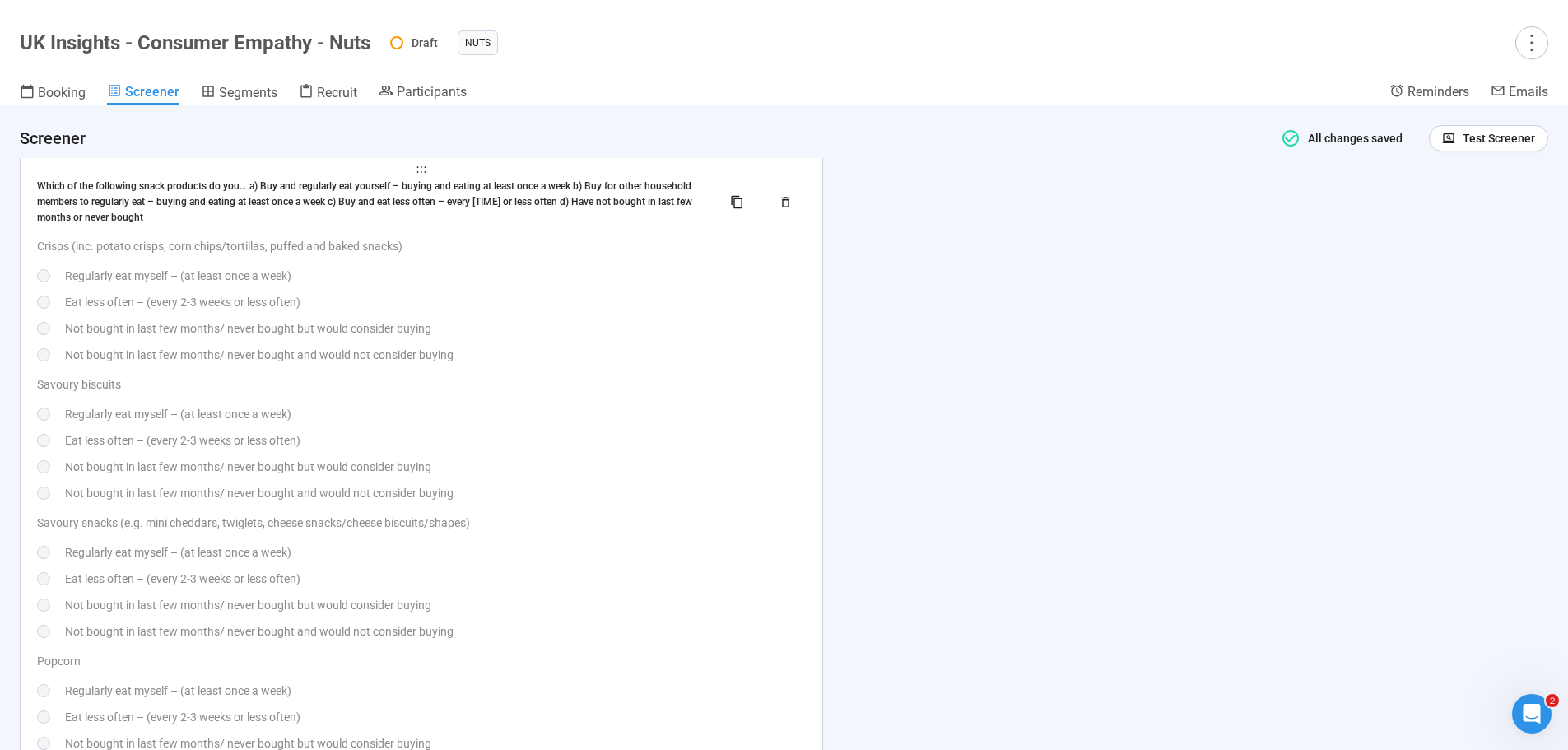 scroll, scrollTop: 4510, scrollLeft: 0, axis: vertical 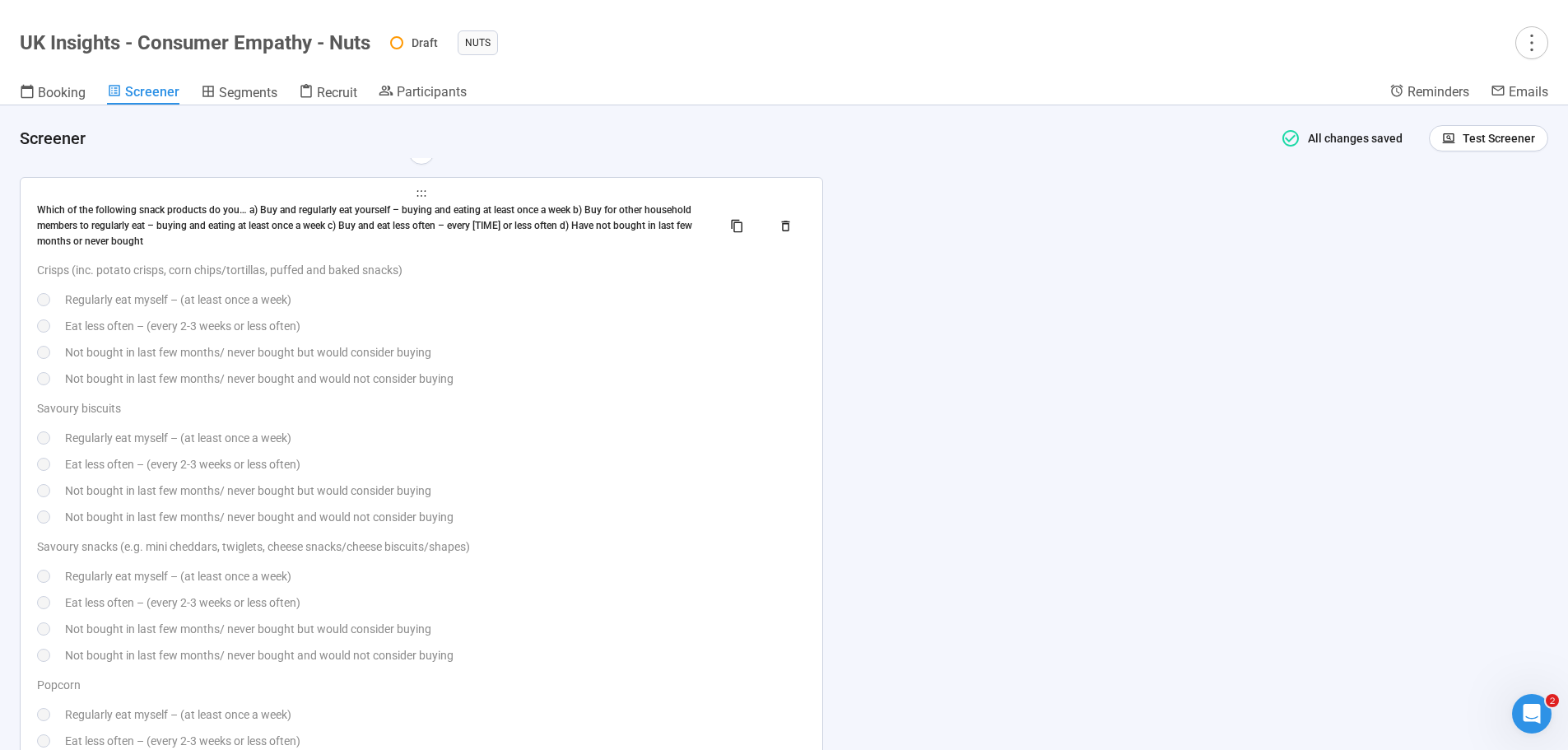 drag, startPoint x: 569, startPoint y: 228, endPoint x: 578, endPoint y: 238, distance: 13.45362 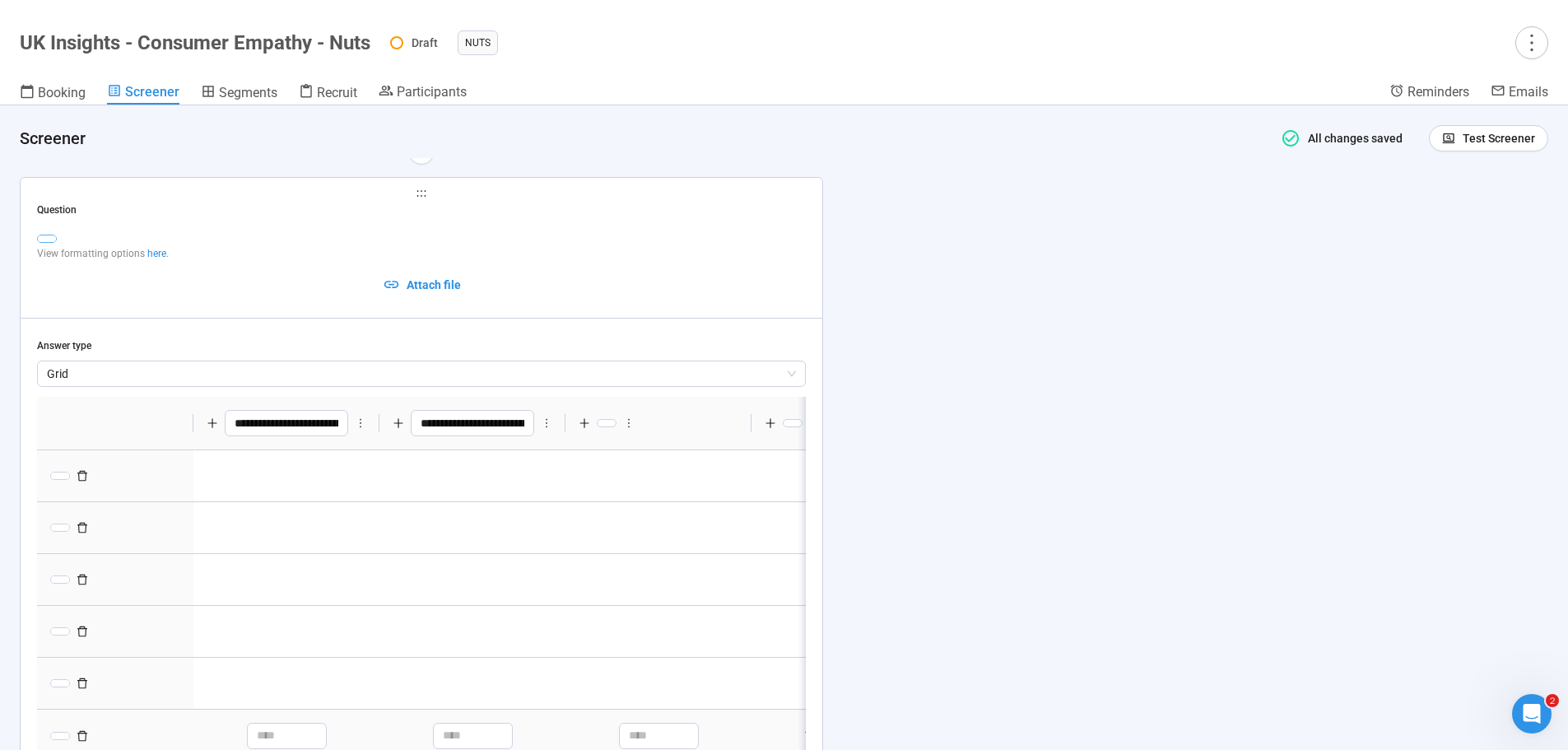 type on "**********" 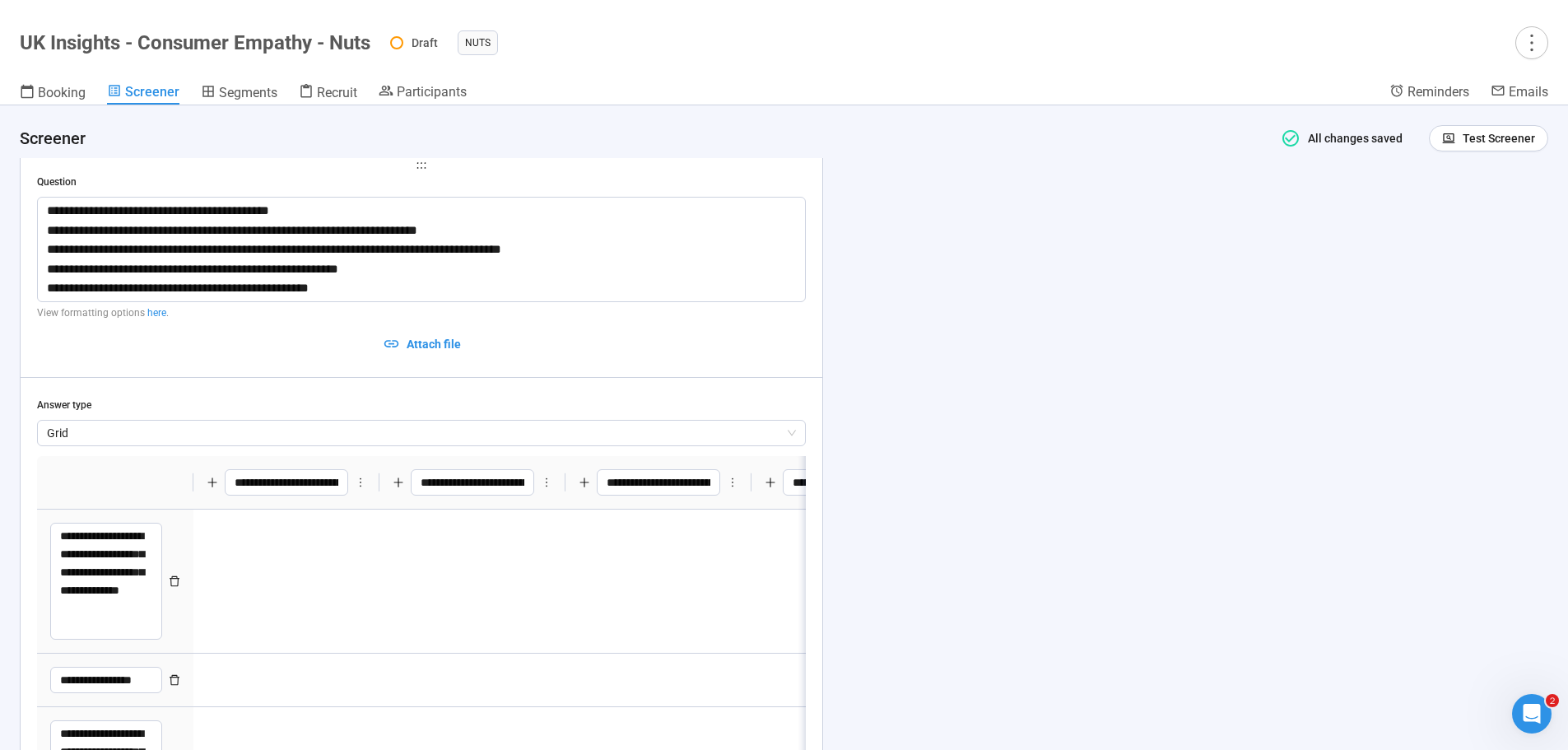 scroll, scrollTop: 4499, scrollLeft: 0, axis: vertical 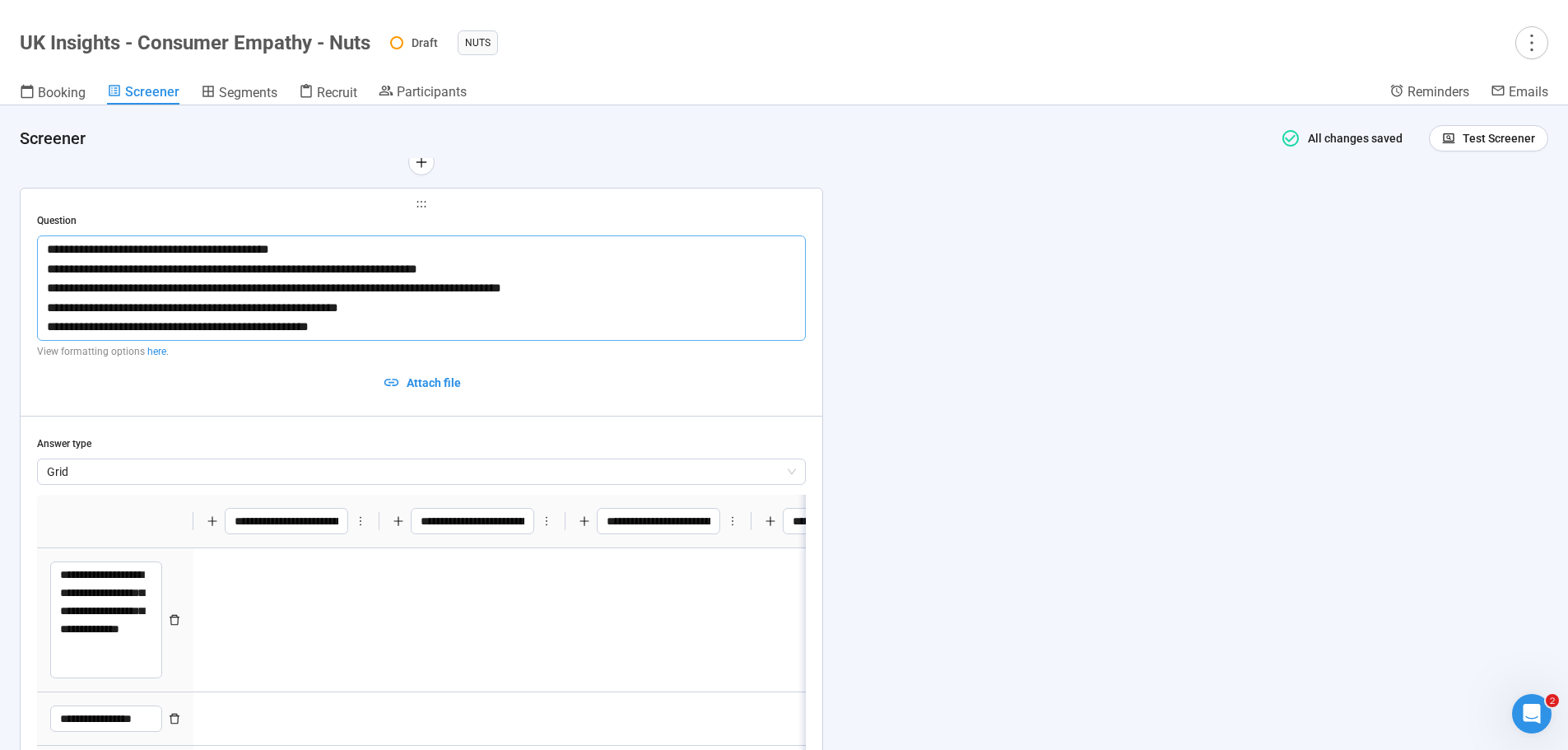 drag, startPoint x: 370, startPoint y: 328, endPoint x: 0, endPoint y: 328, distance: 370 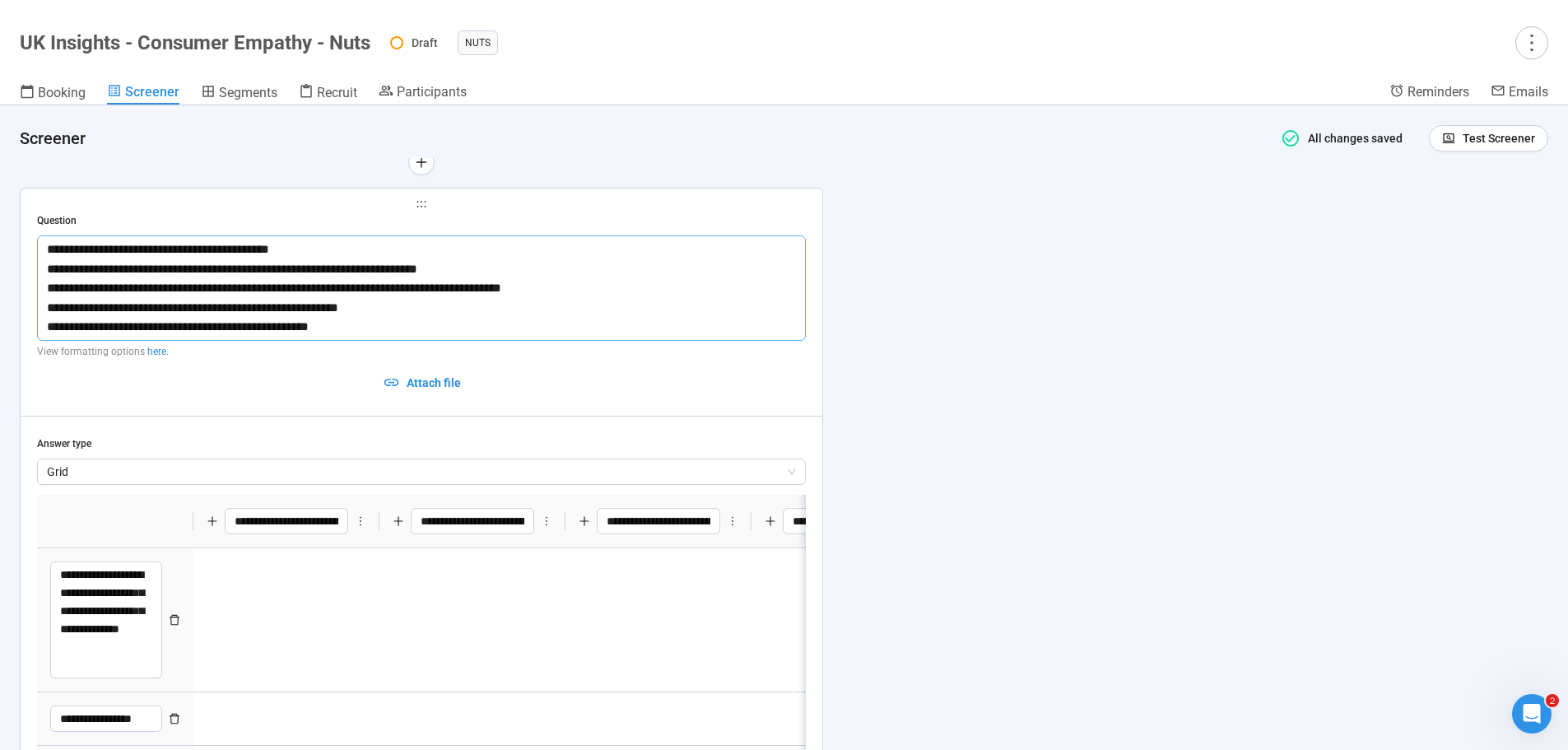 click on "**********" at bounding box center [421, 288] 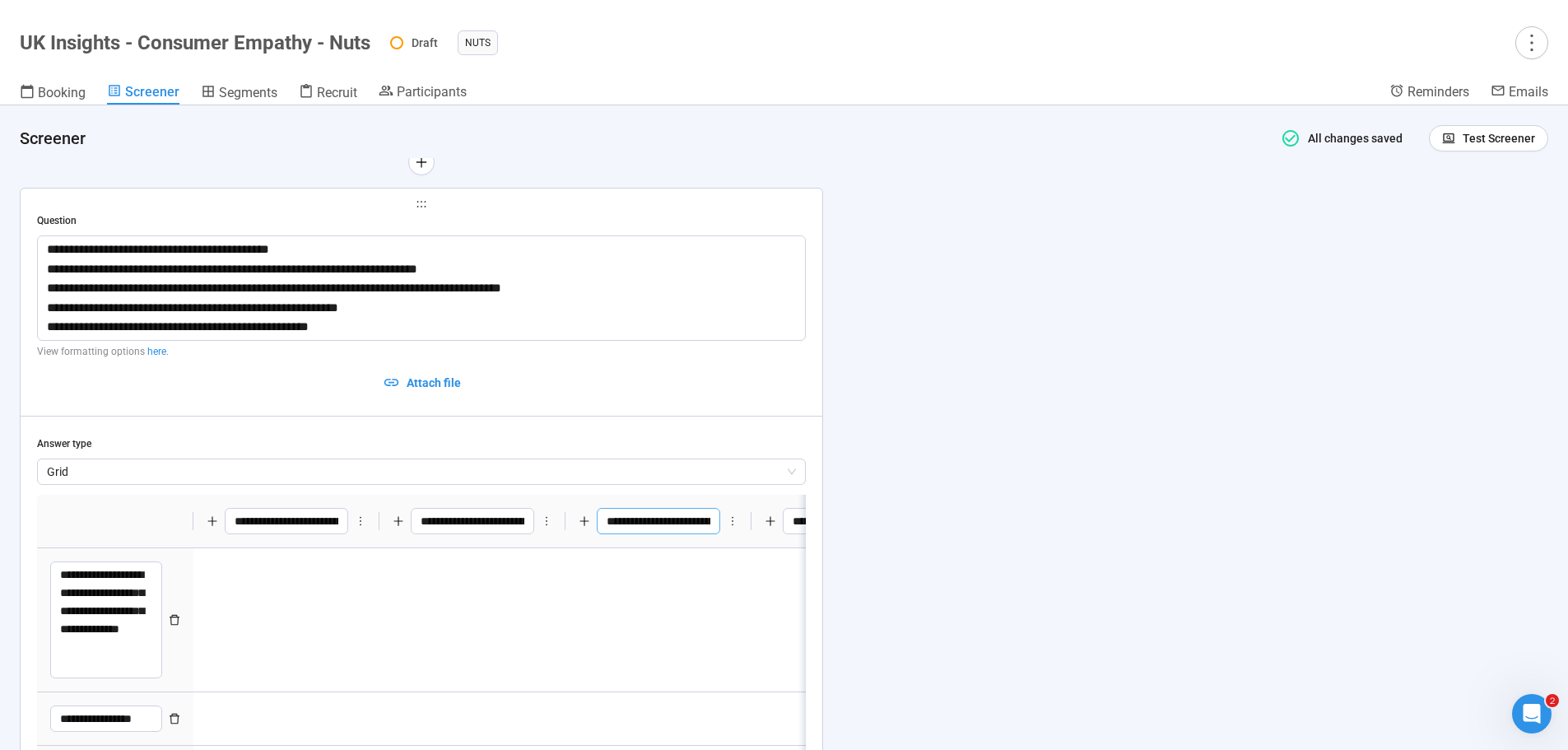 drag, startPoint x: 605, startPoint y: 518, endPoint x: 1295, endPoint y: 518, distance: 690 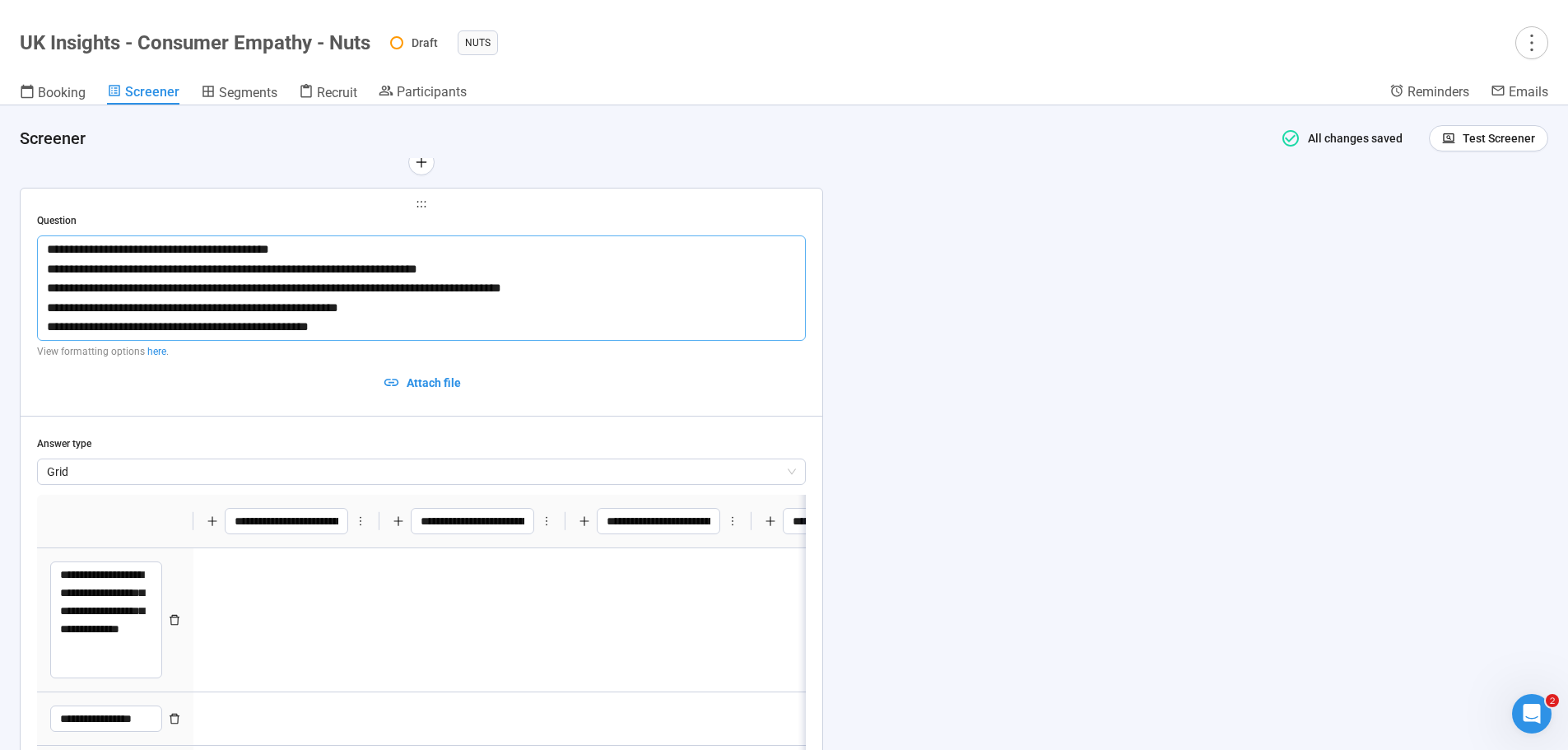 click on "**********" at bounding box center (421, 288) 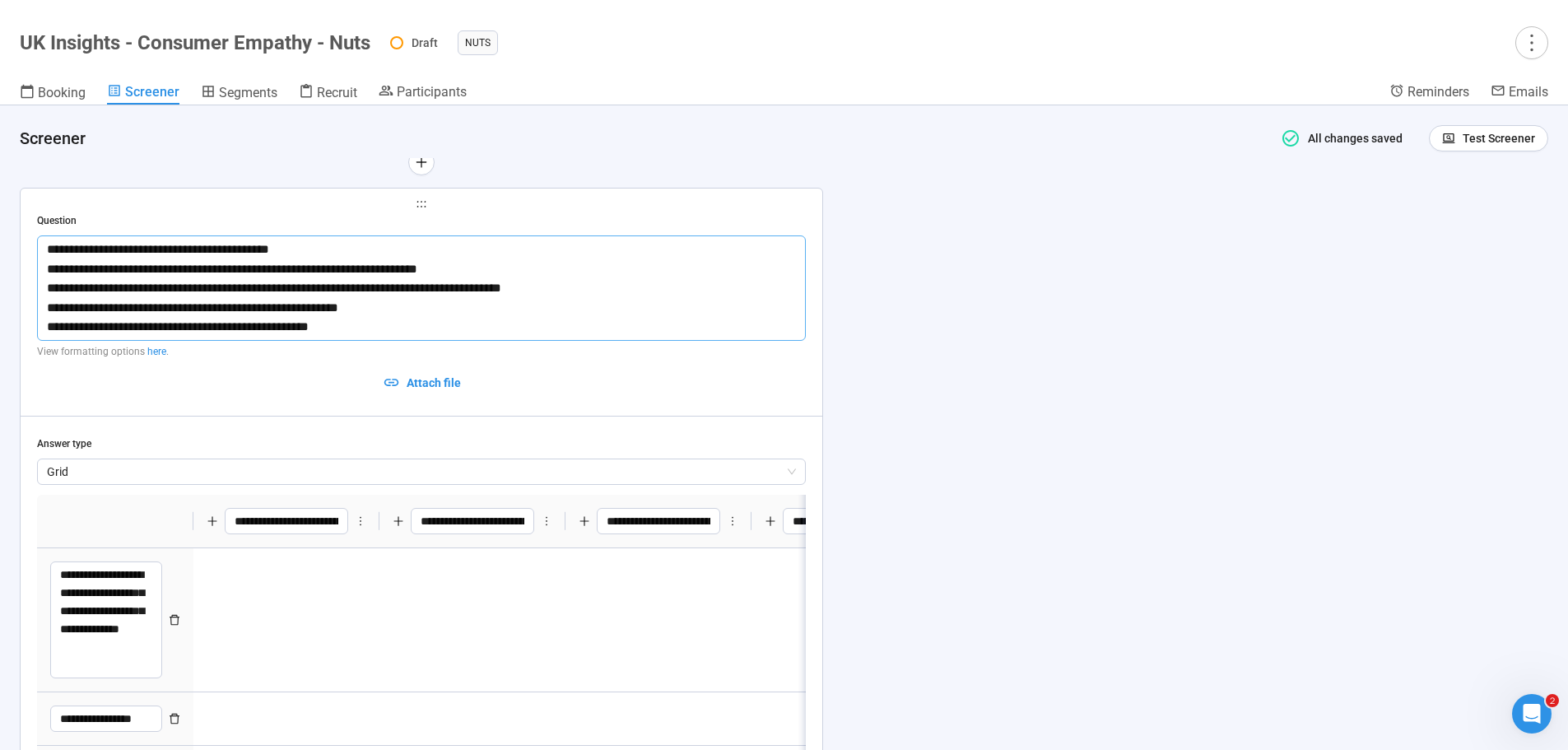 drag, startPoint x: 360, startPoint y: 331, endPoint x: 60, endPoint y: 322, distance: 300.13497 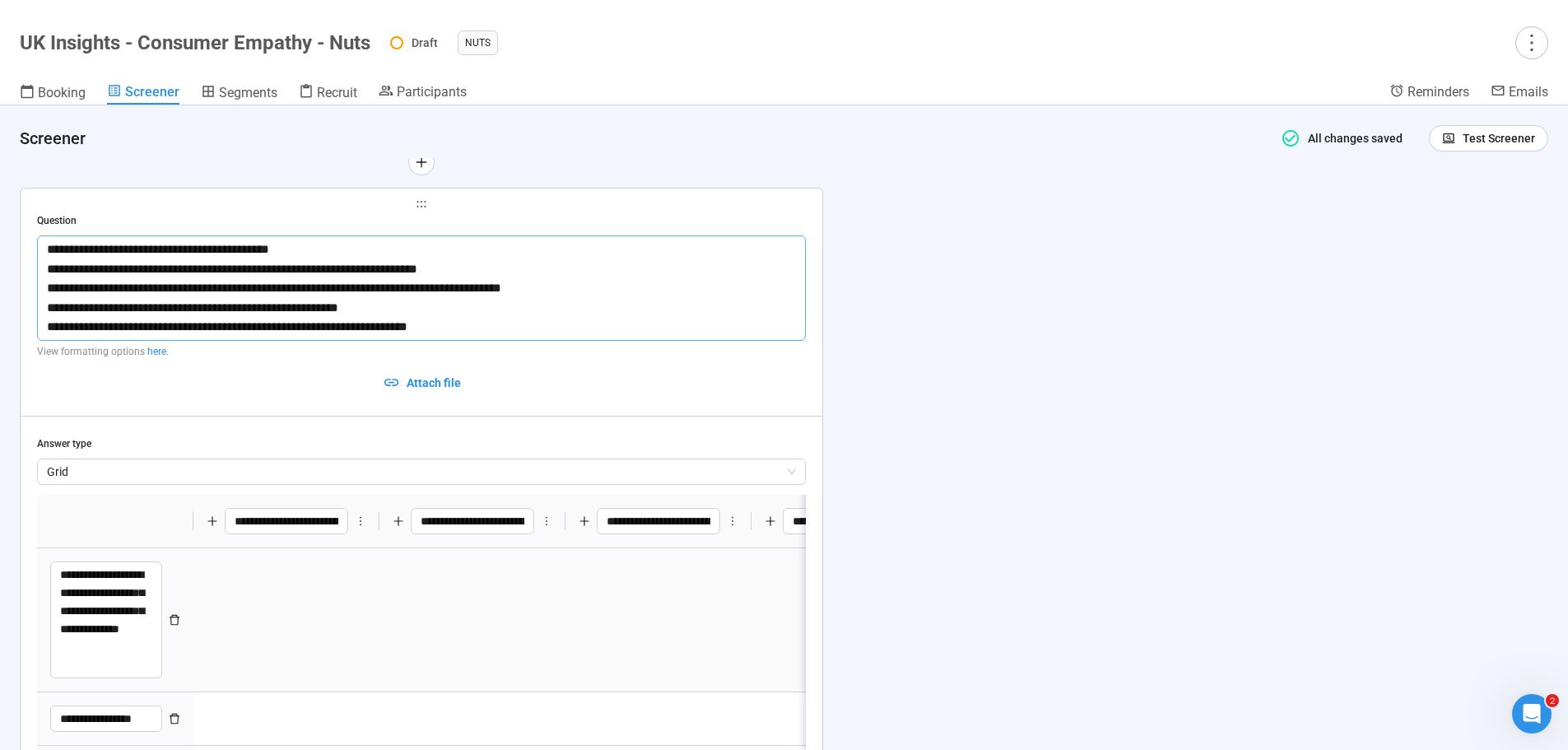 click at bounding box center (844, 620) 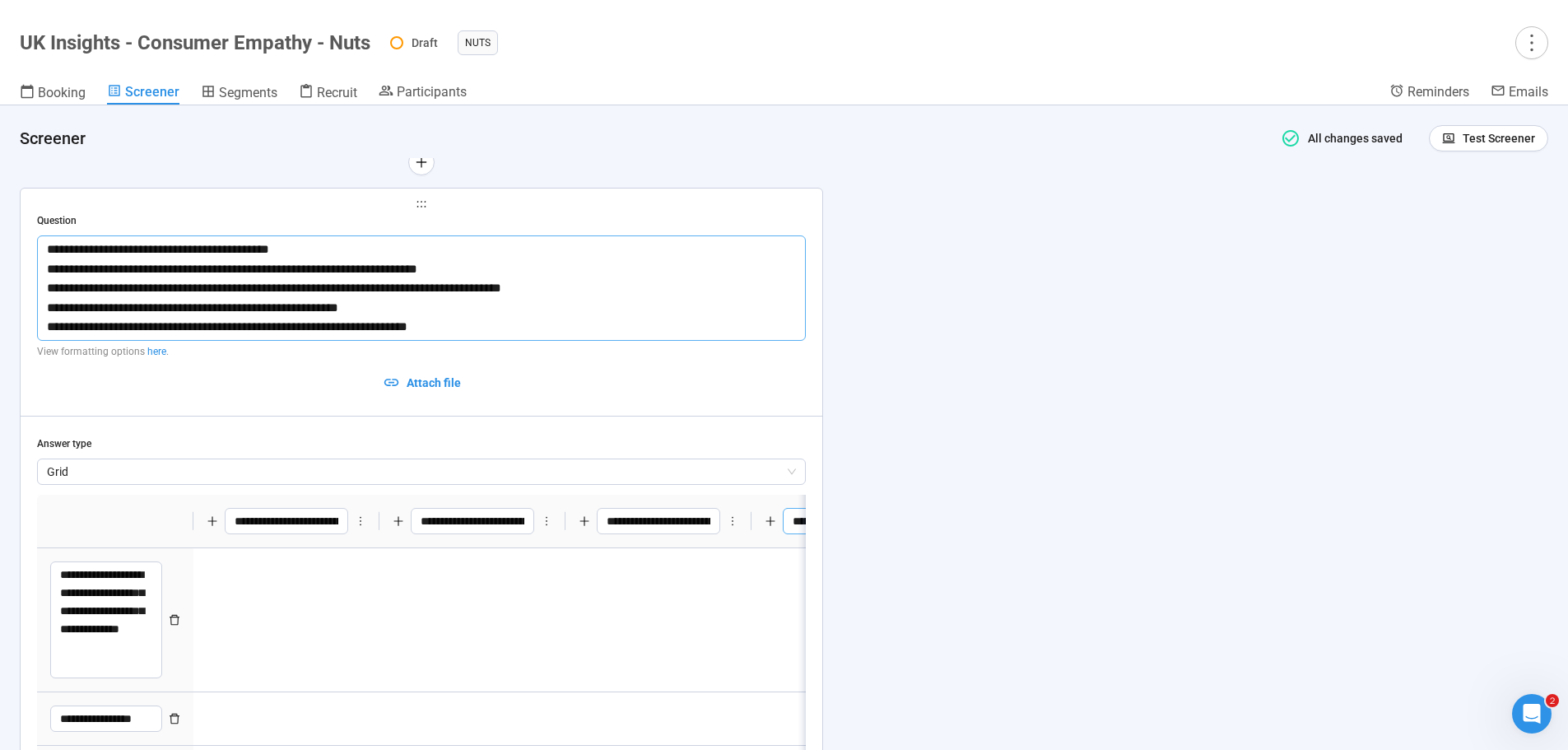 type on "**********" 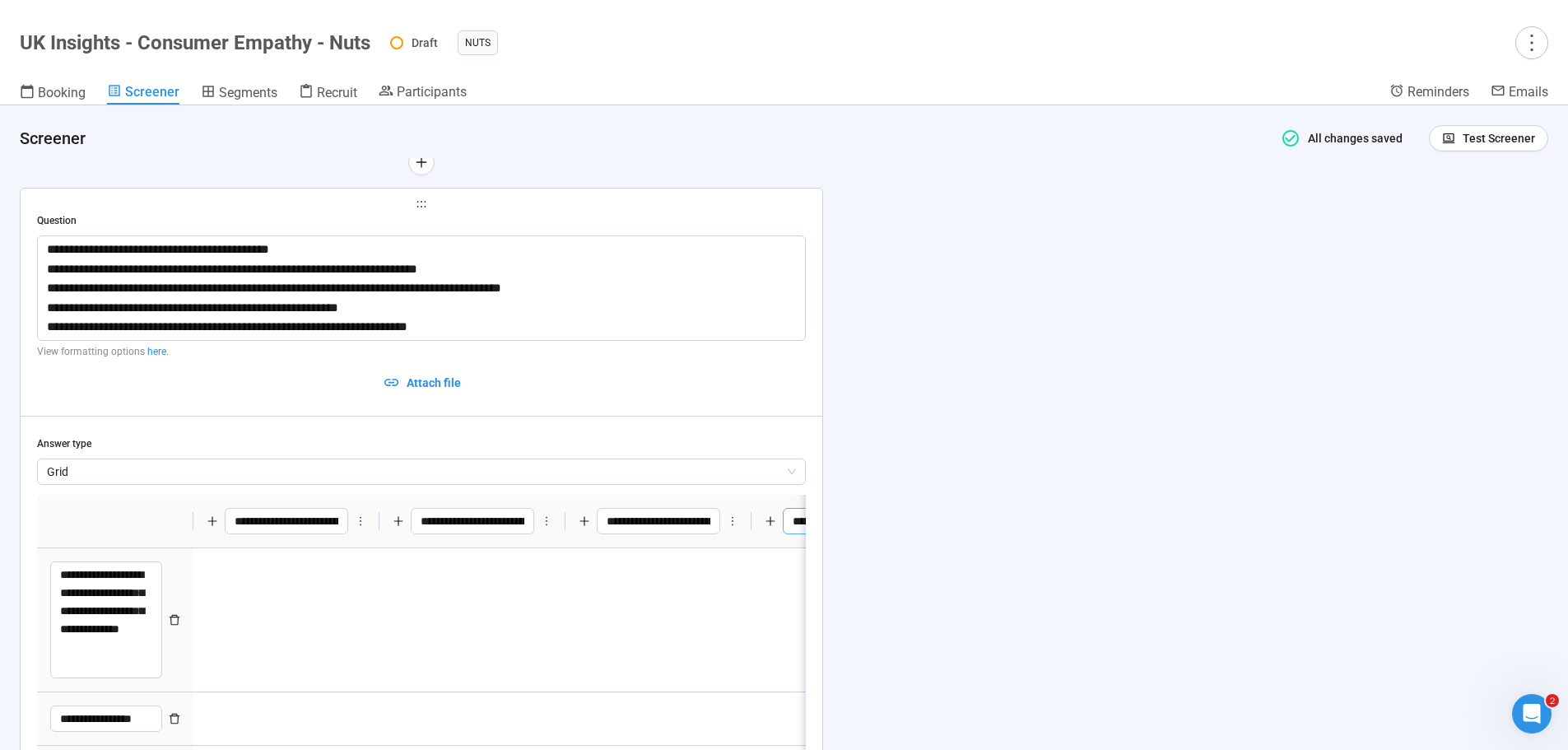 click on "**********" at bounding box center (844, 521) 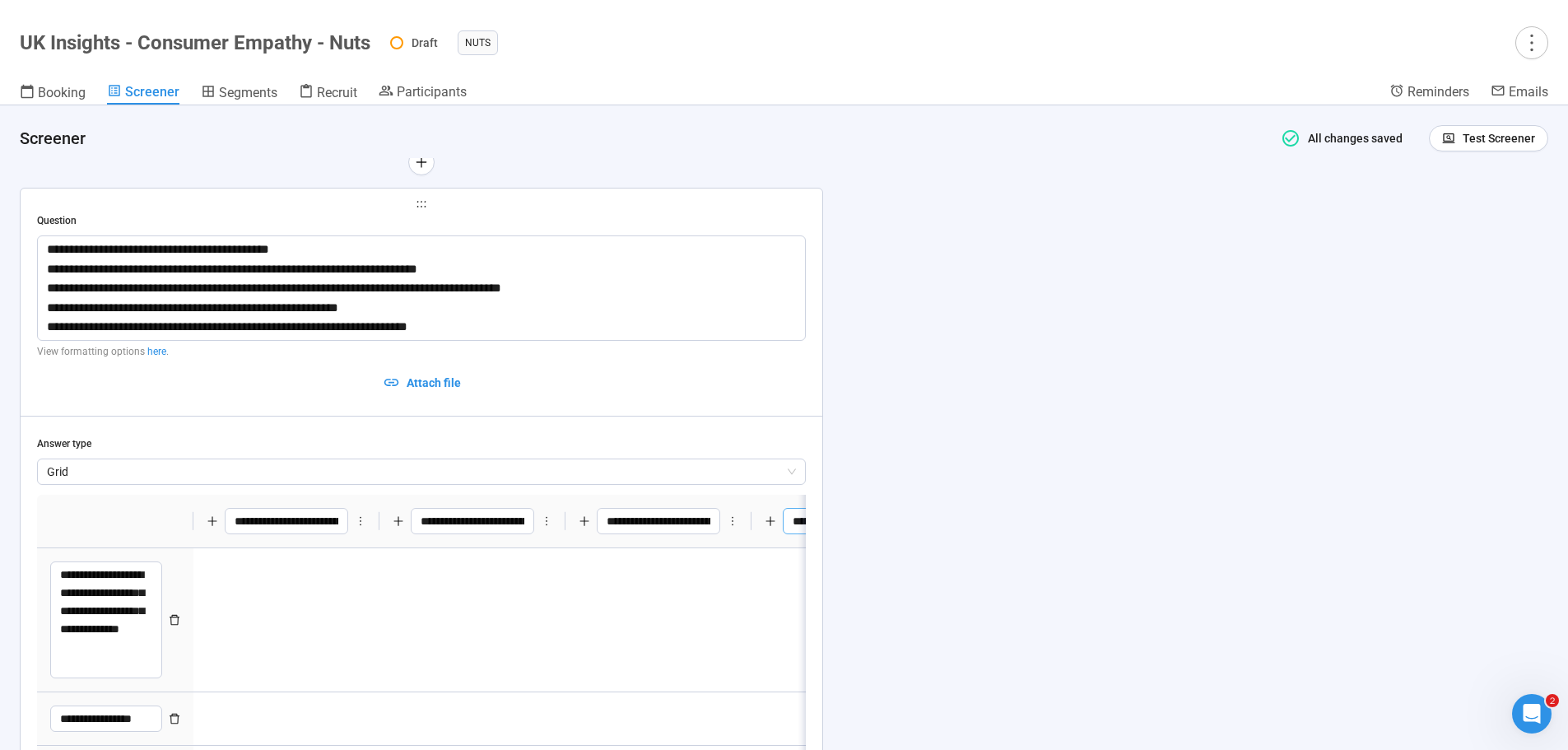 scroll, scrollTop: 0, scrollLeft: 284, axis: horizontal 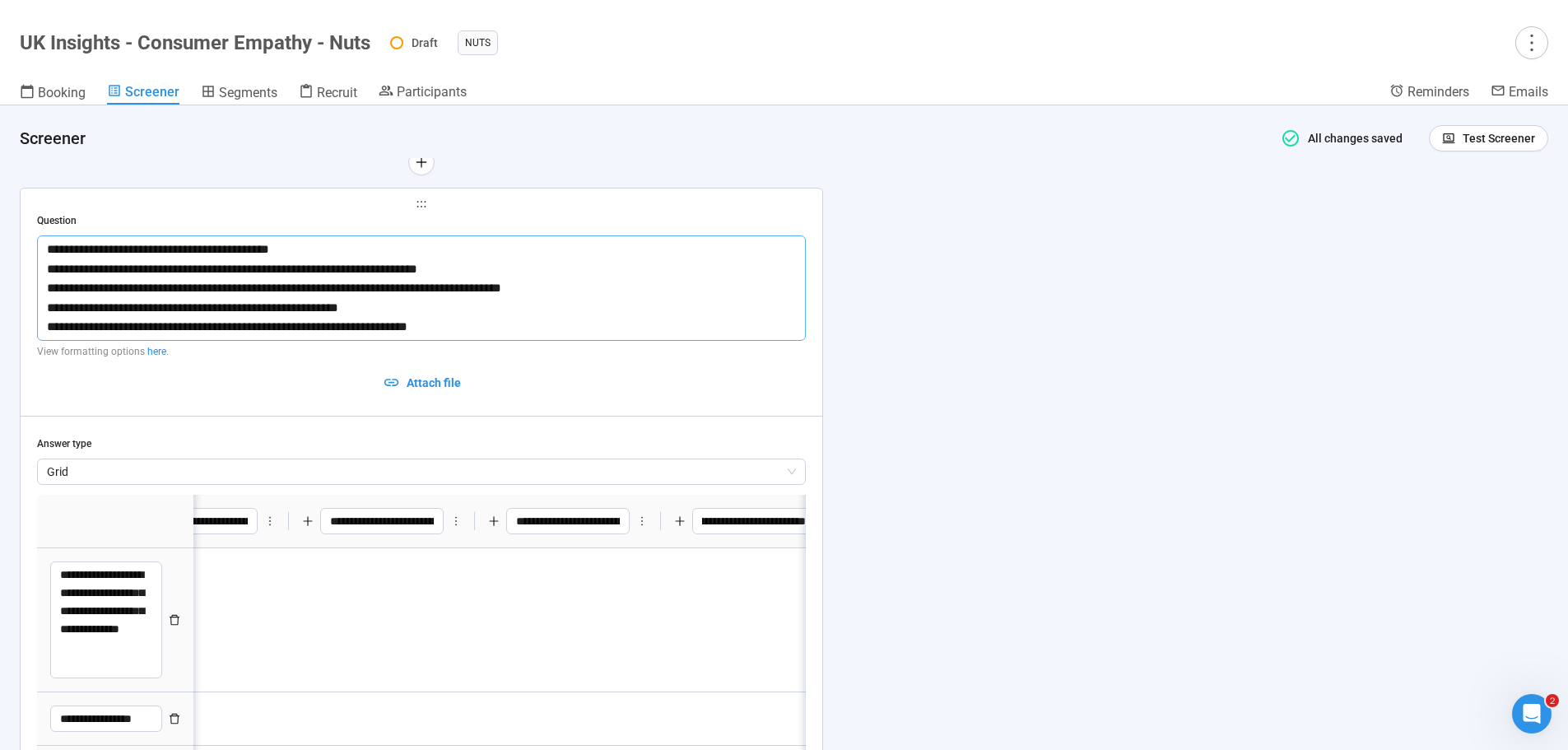 click on "**********" at bounding box center (421, 288) 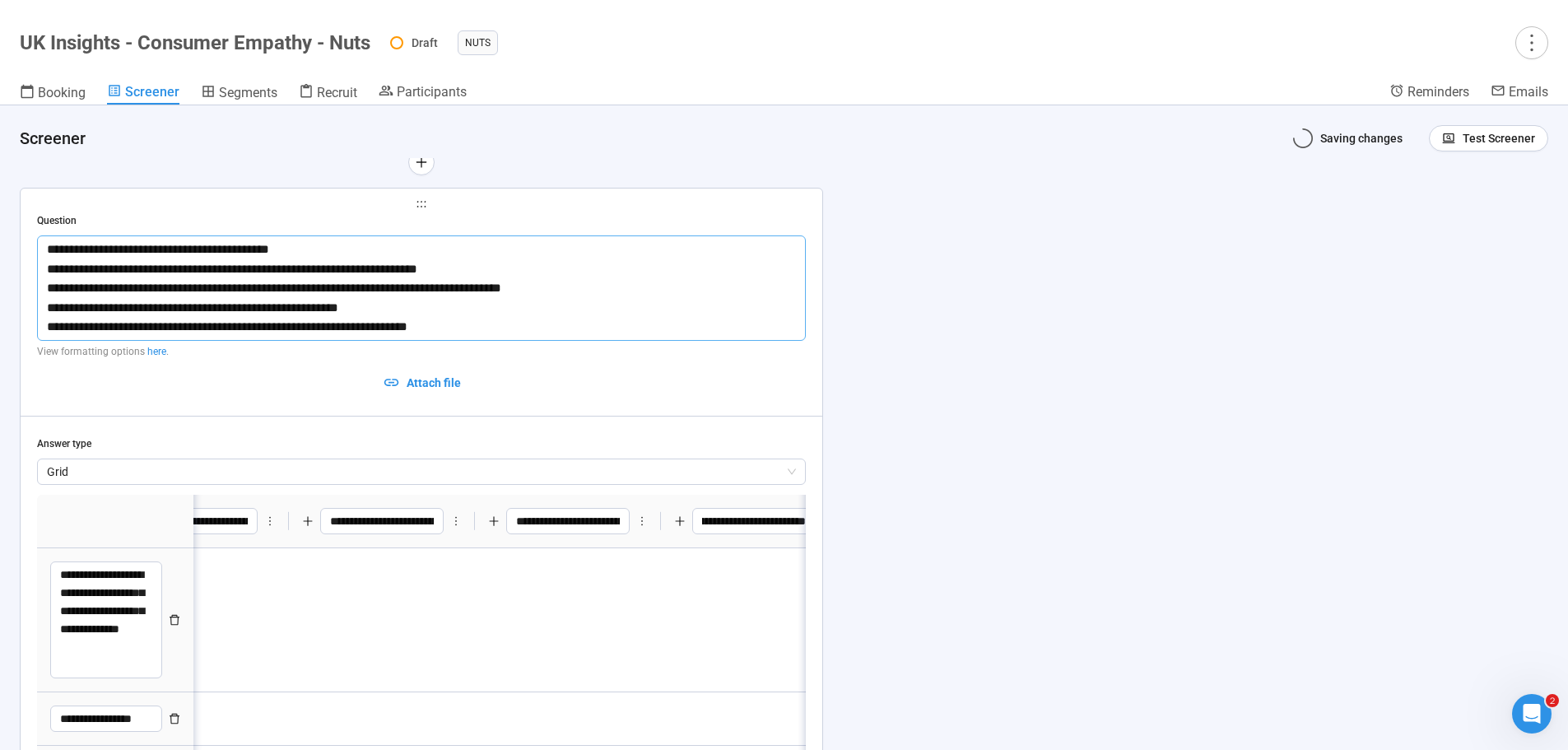 scroll, scrollTop: 0, scrollLeft: 0, axis: both 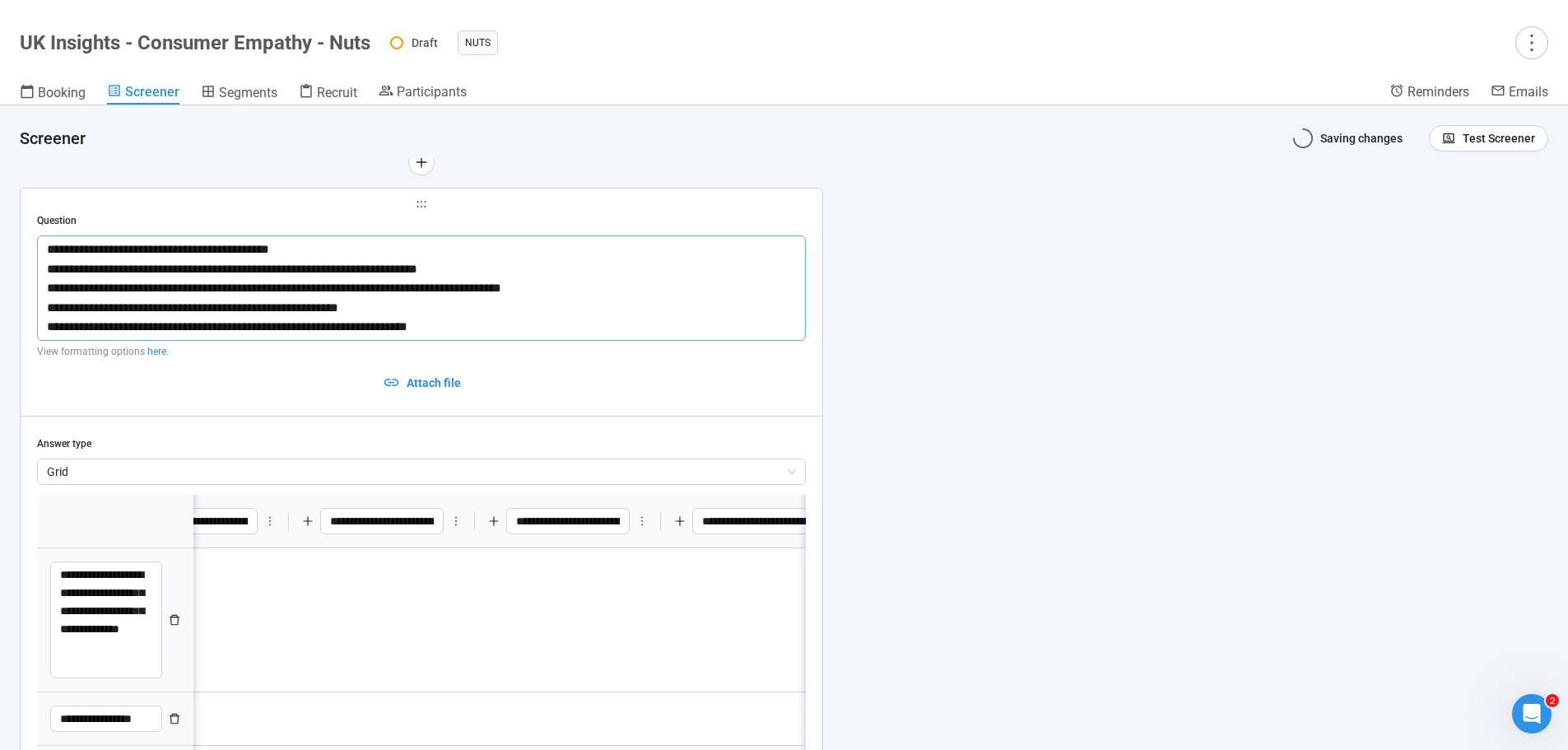type 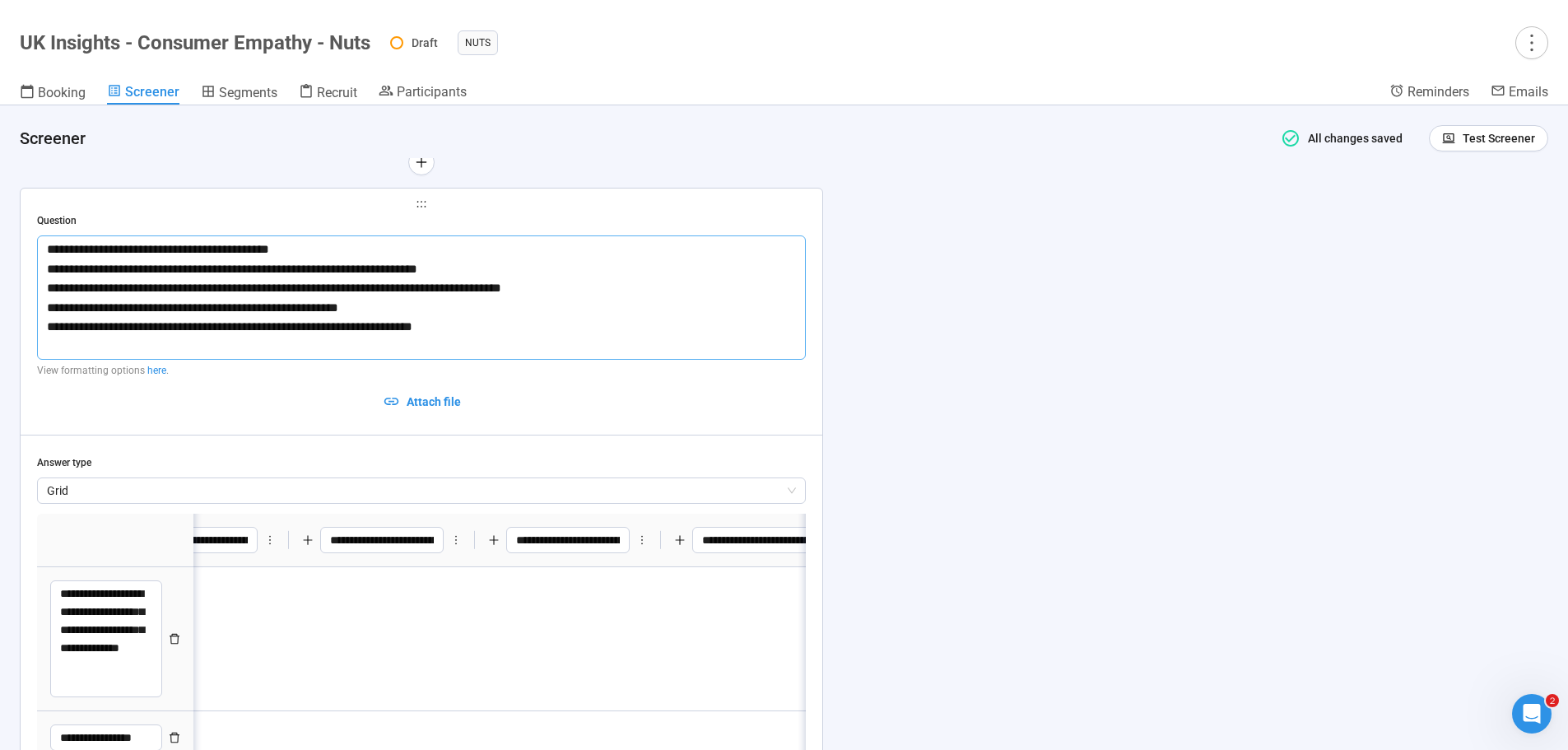 type 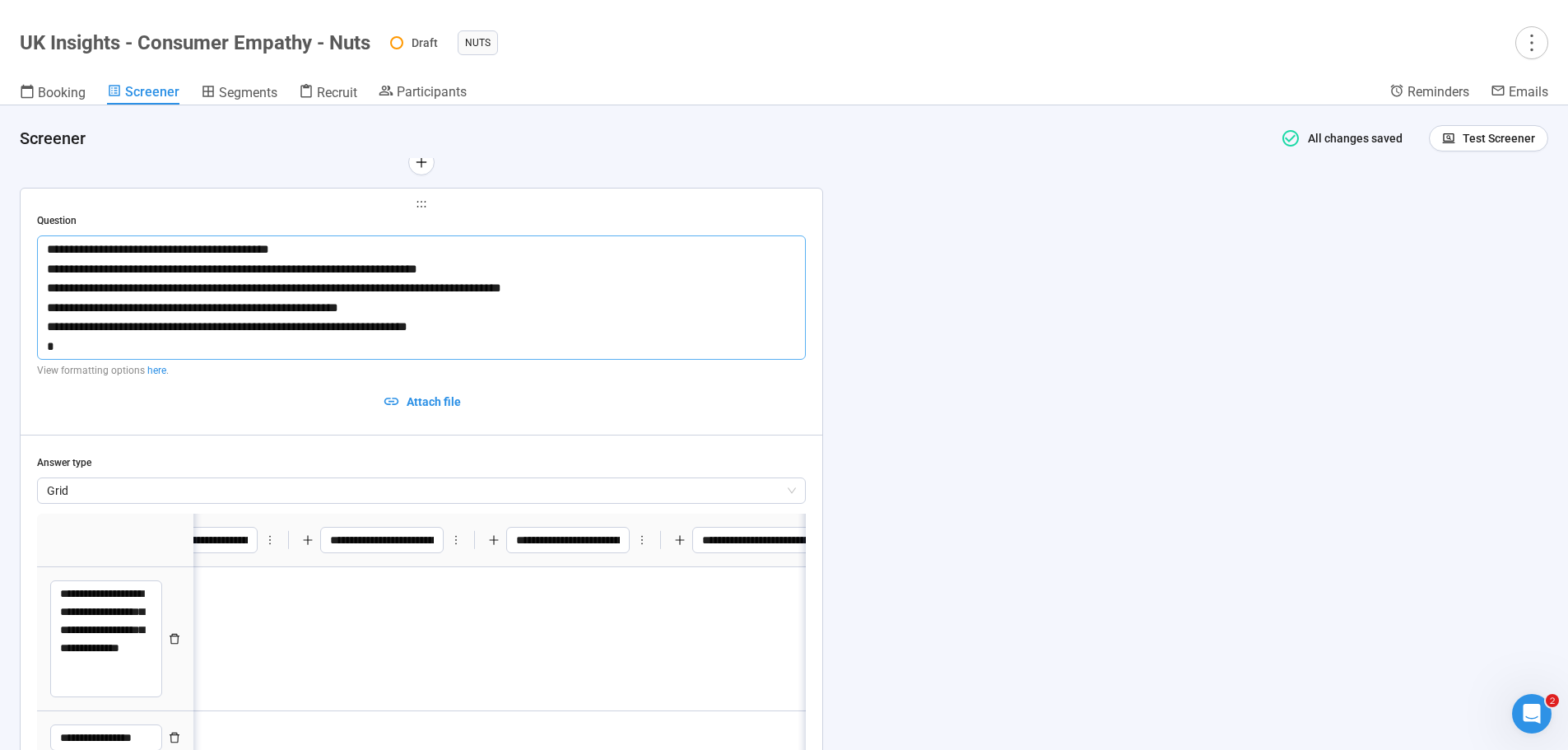 type 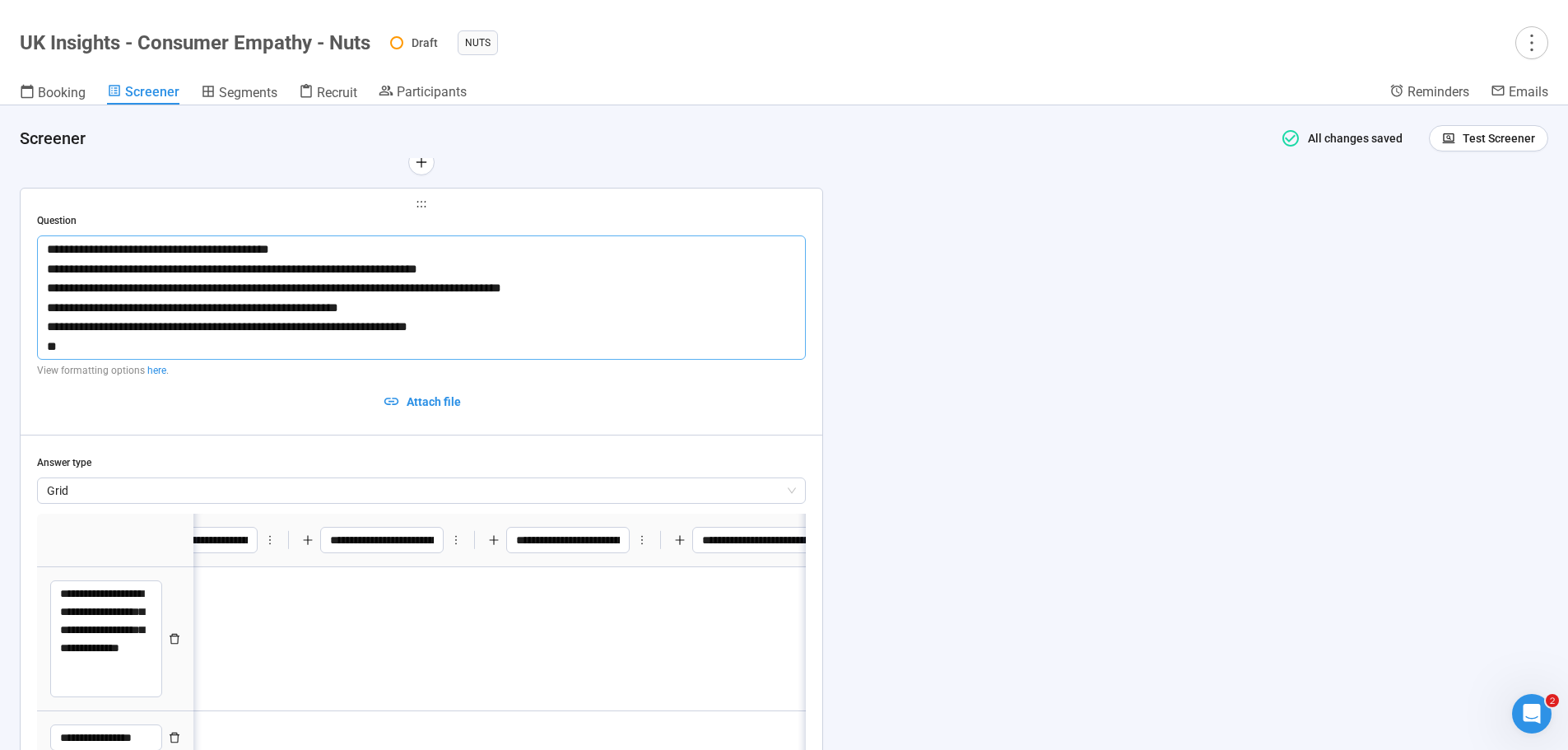 type 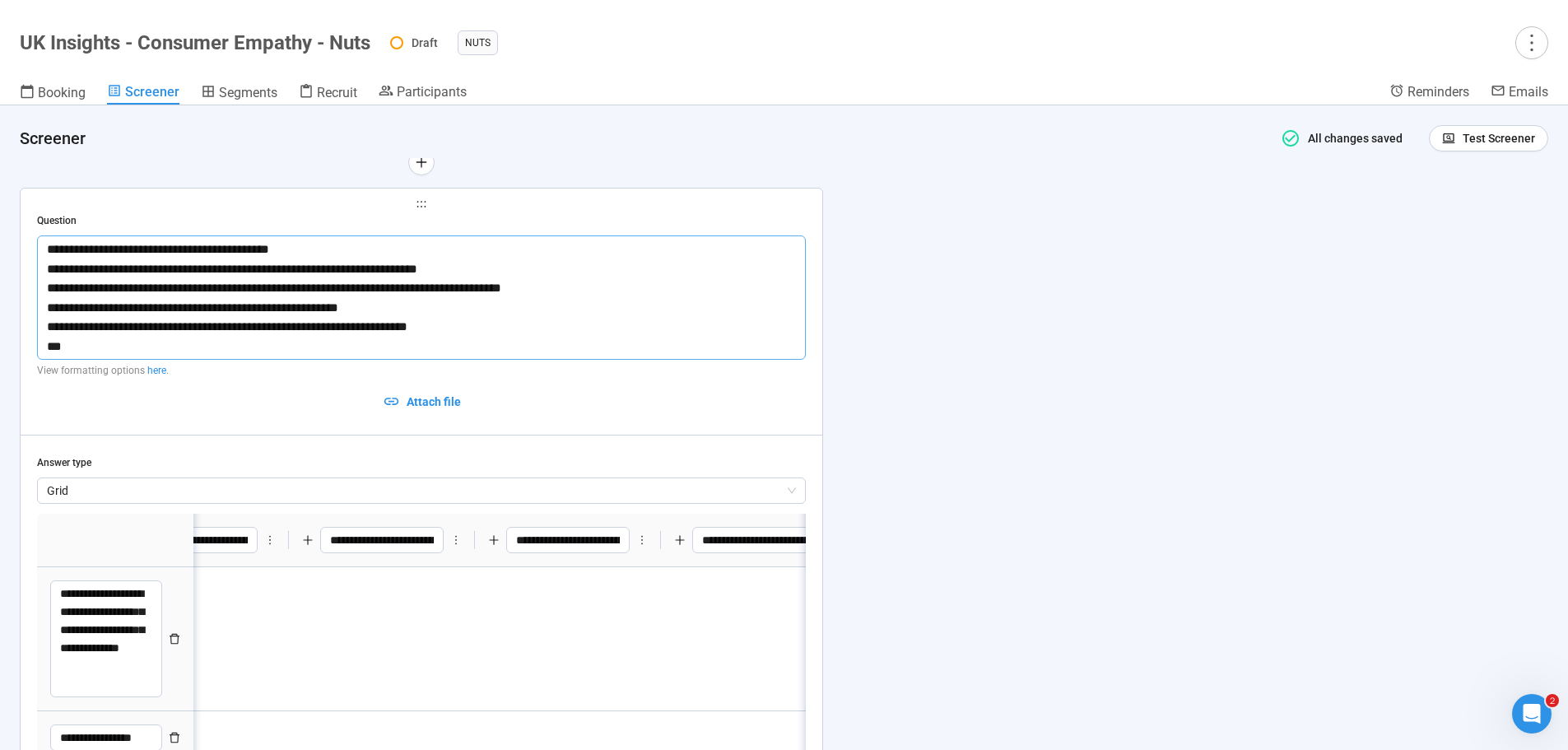 paste on "**********" 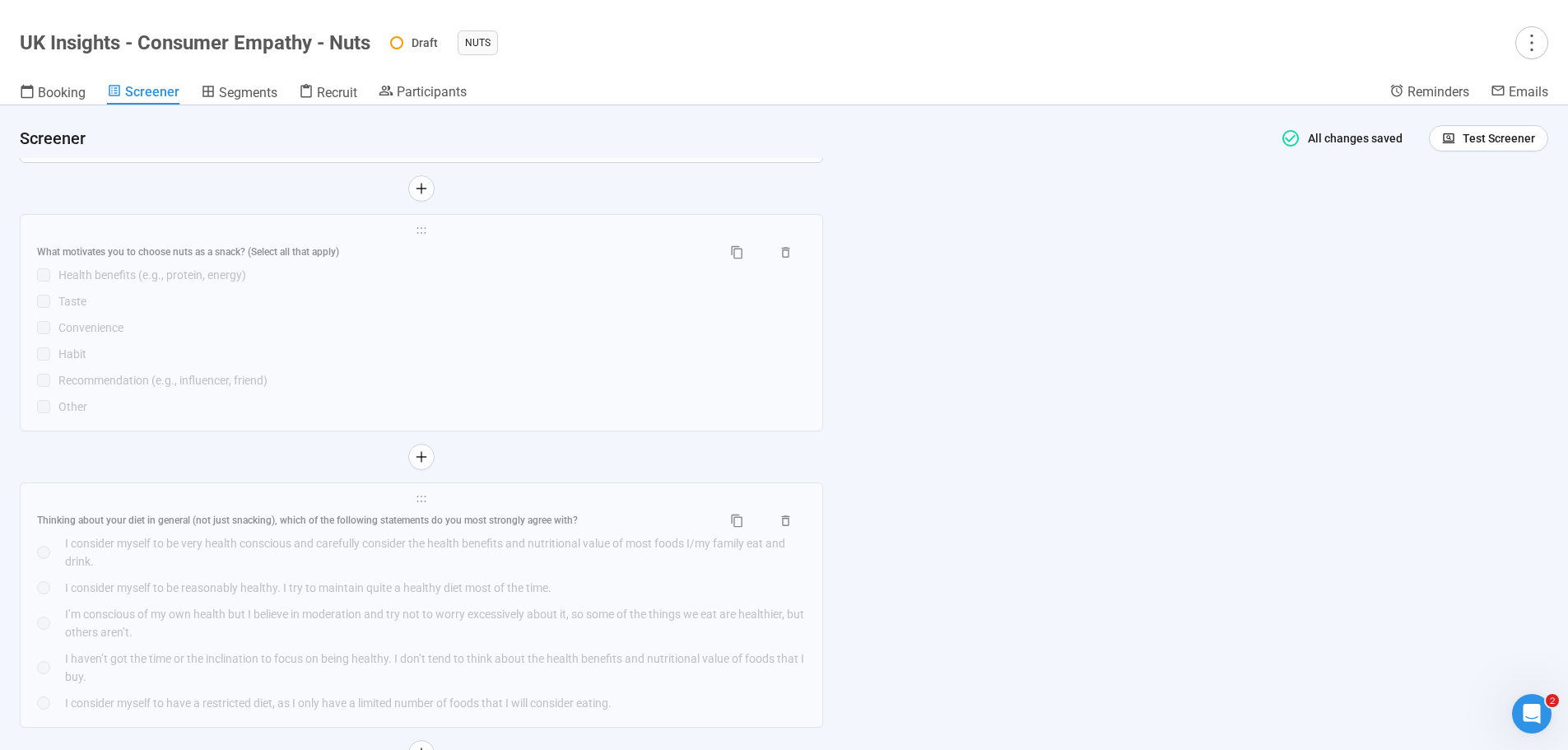 scroll, scrollTop: 6640, scrollLeft: 0, axis: vertical 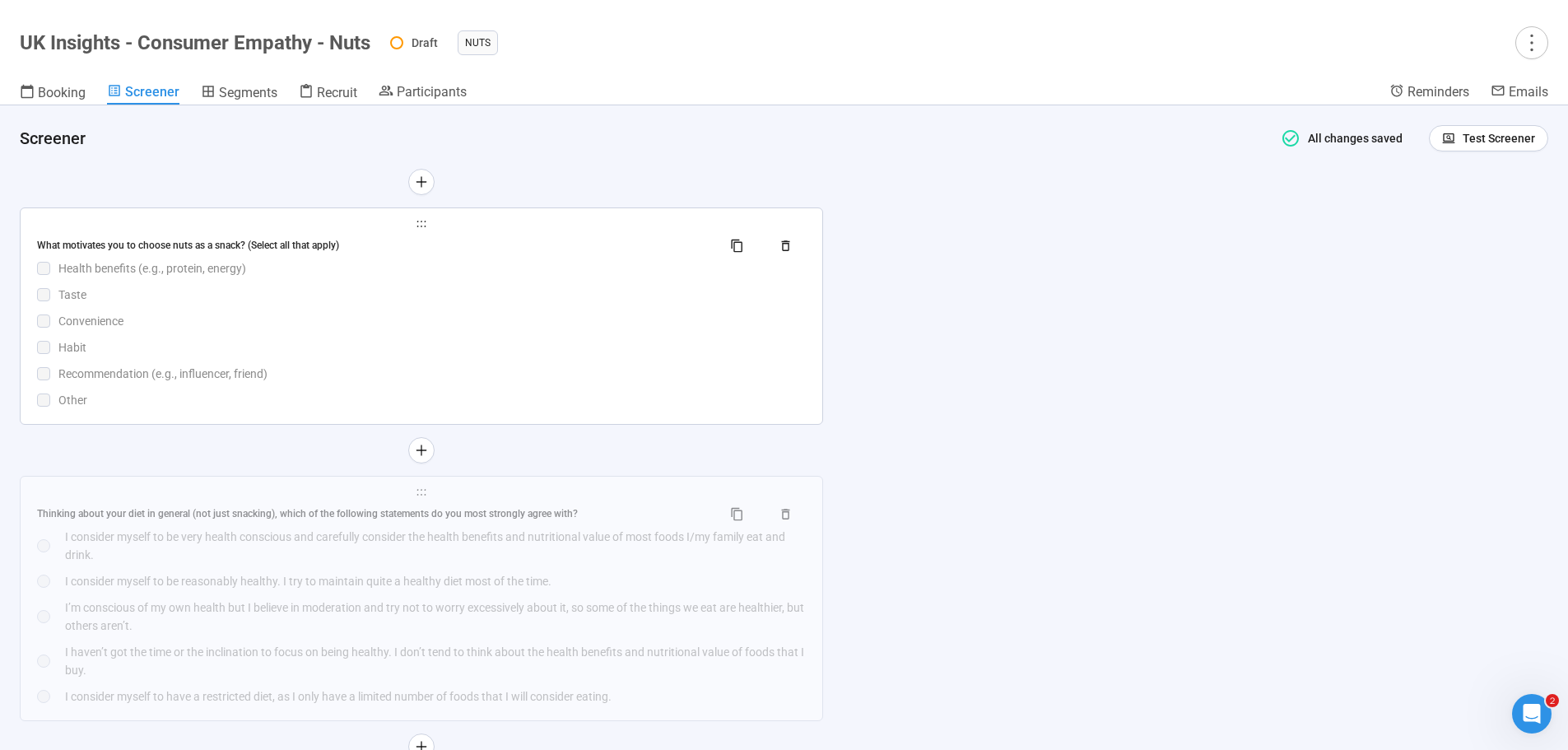 click on "**********" at bounding box center (421, 316) 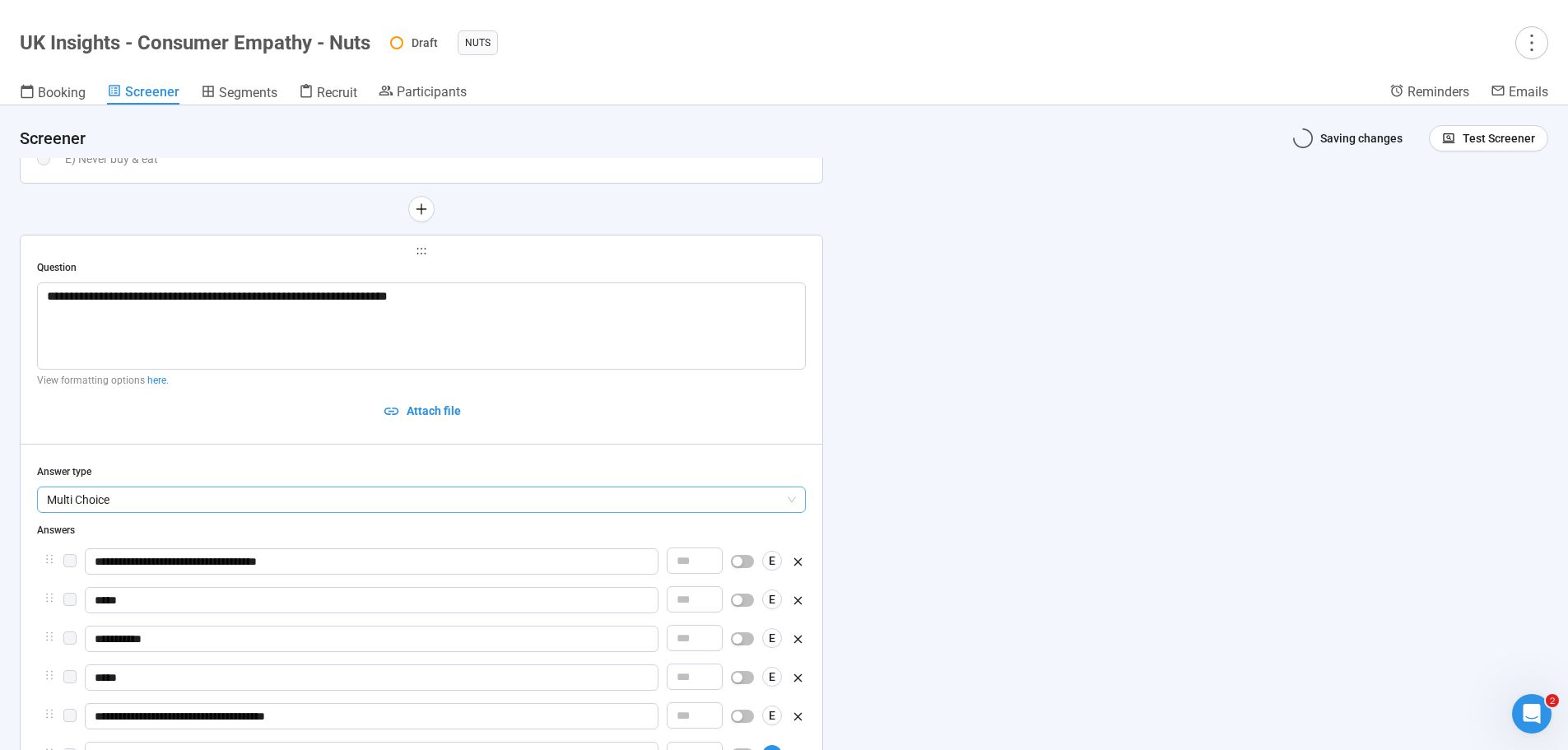 scroll, scrollTop: 6769, scrollLeft: 0, axis: vertical 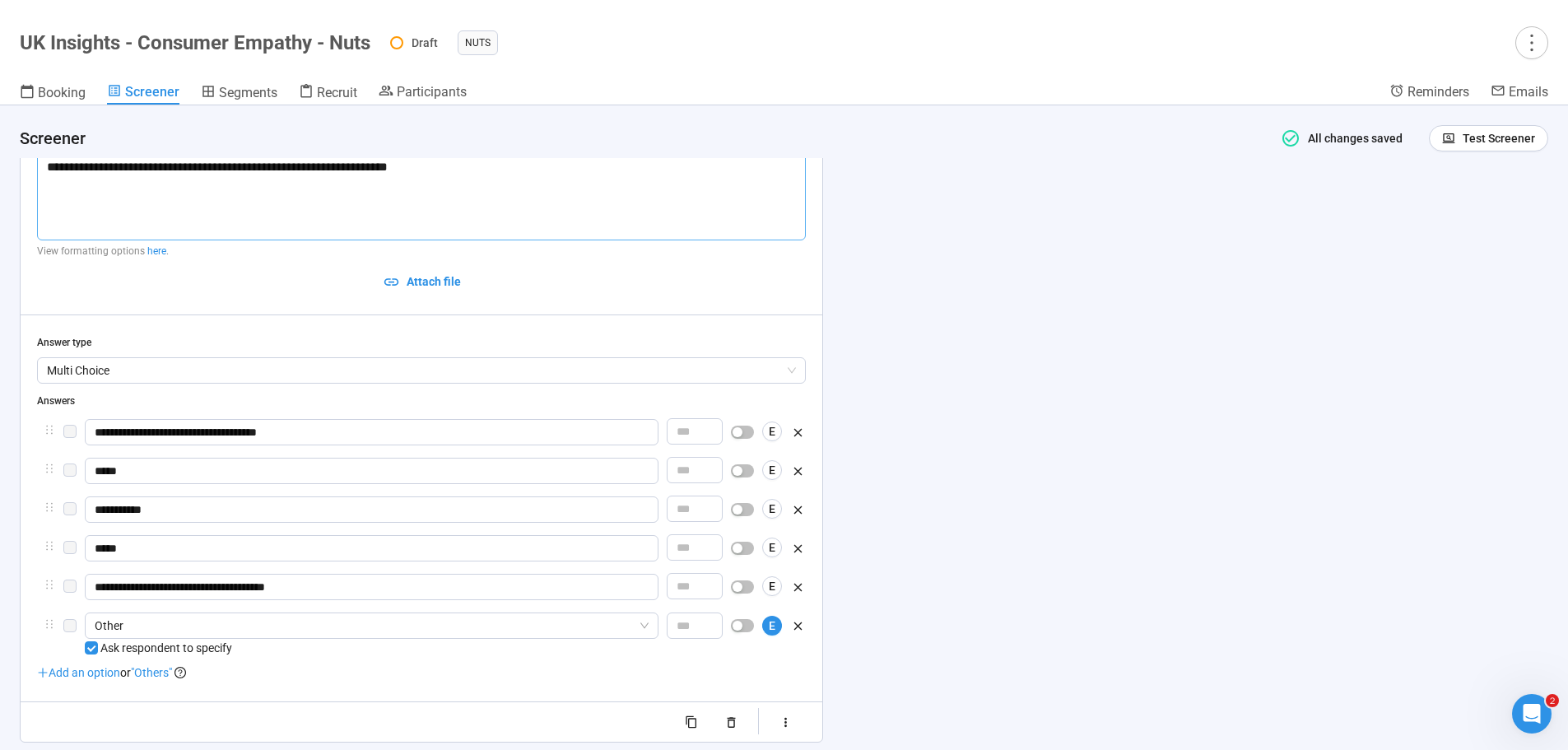 click on "**********" at bounding box center [421, 197] 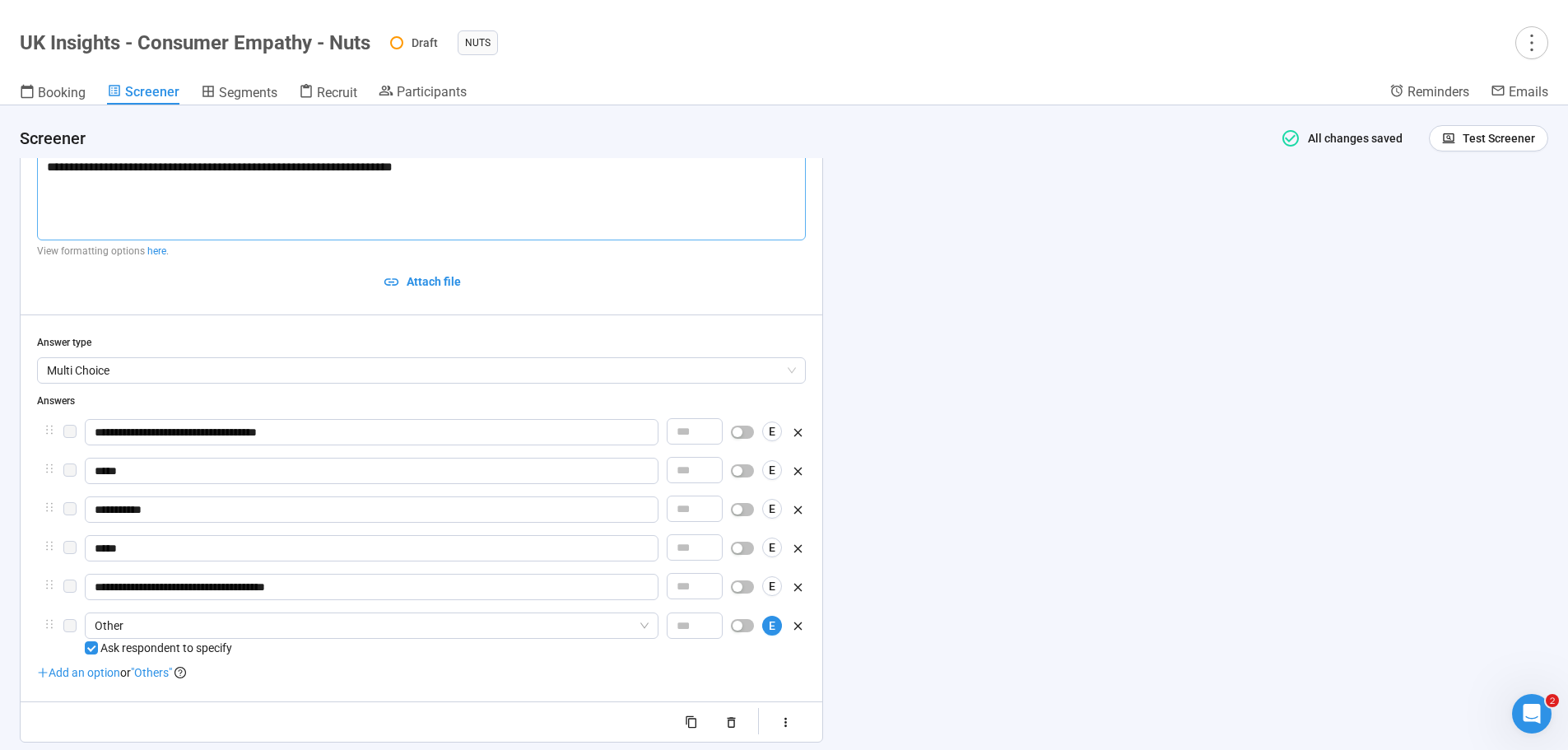 type 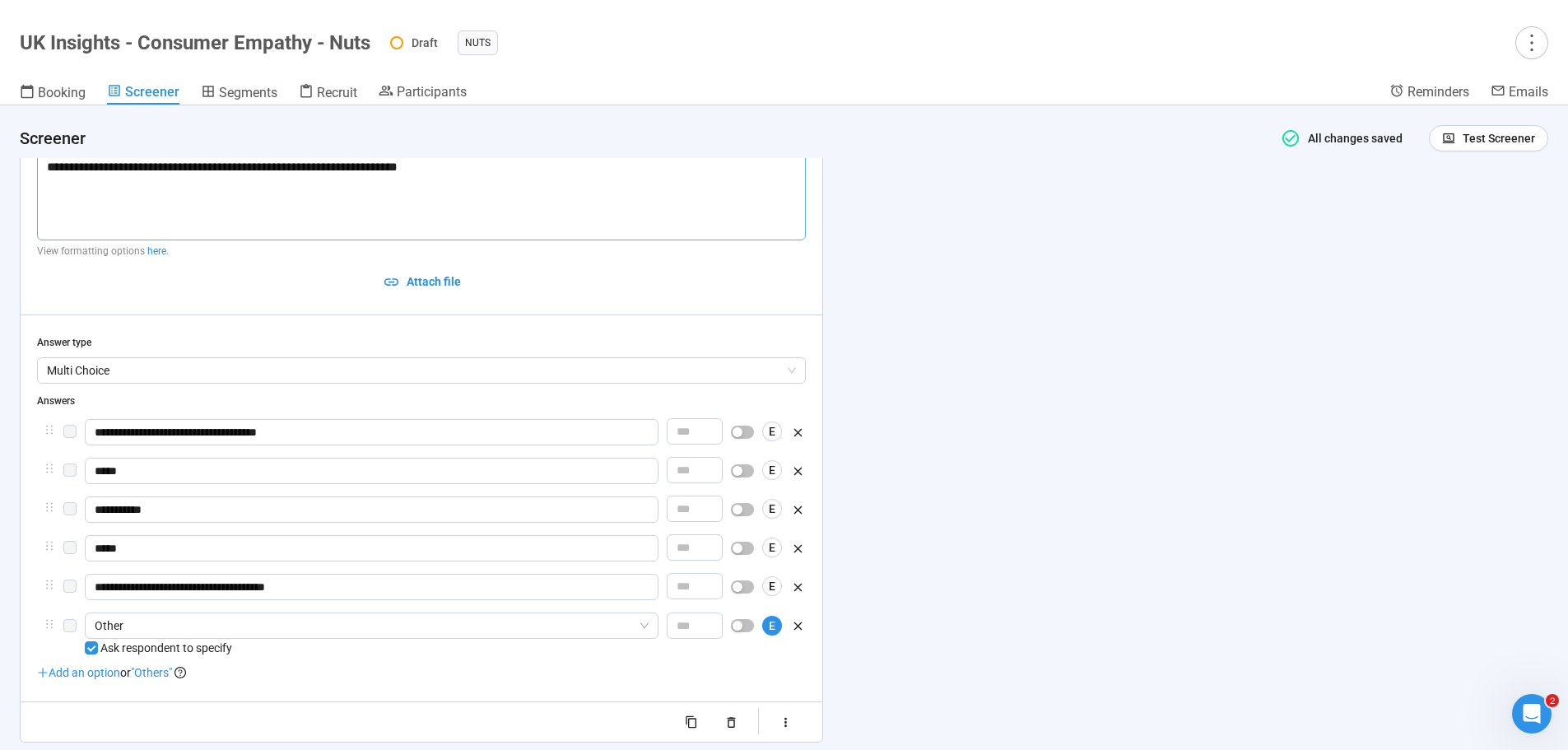 type 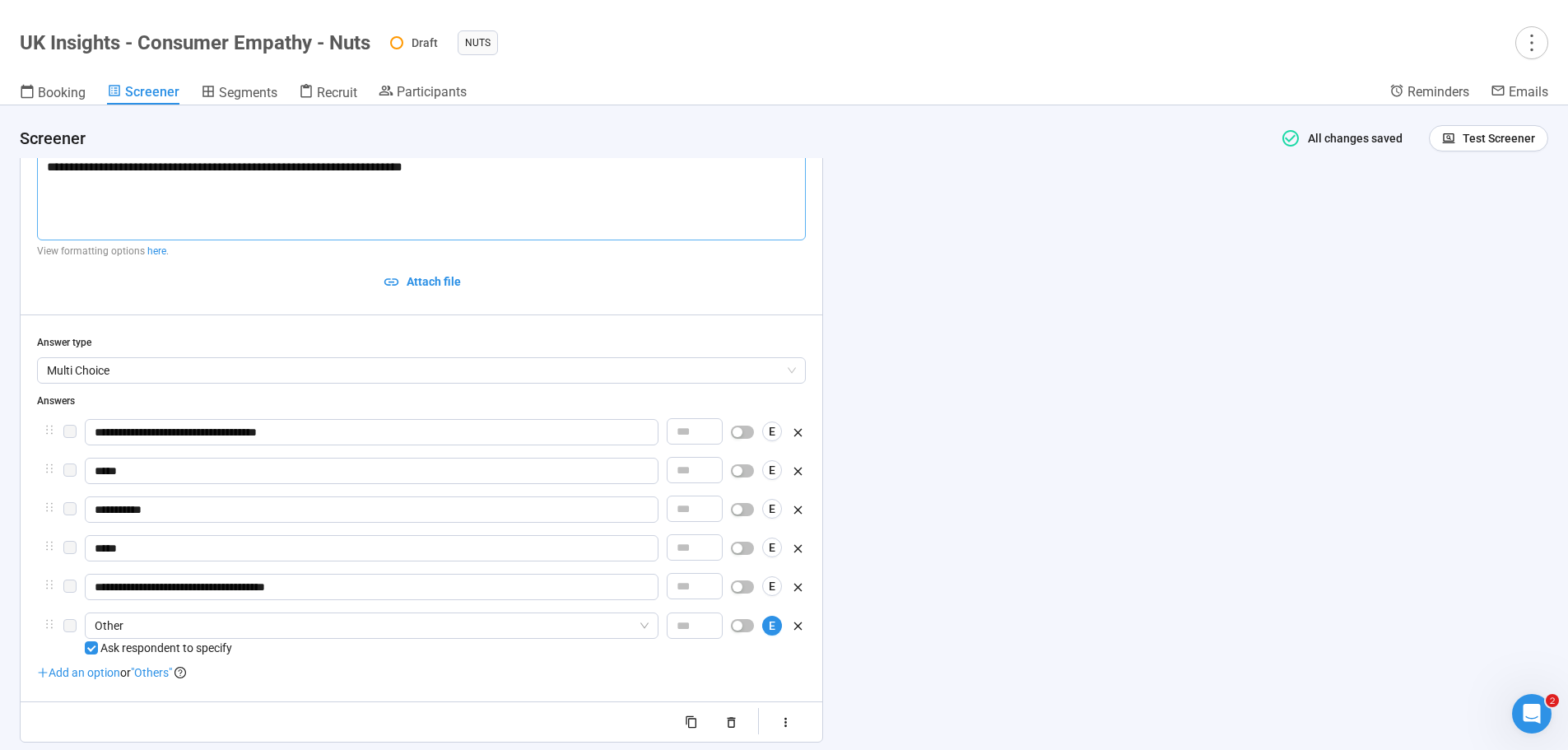 type 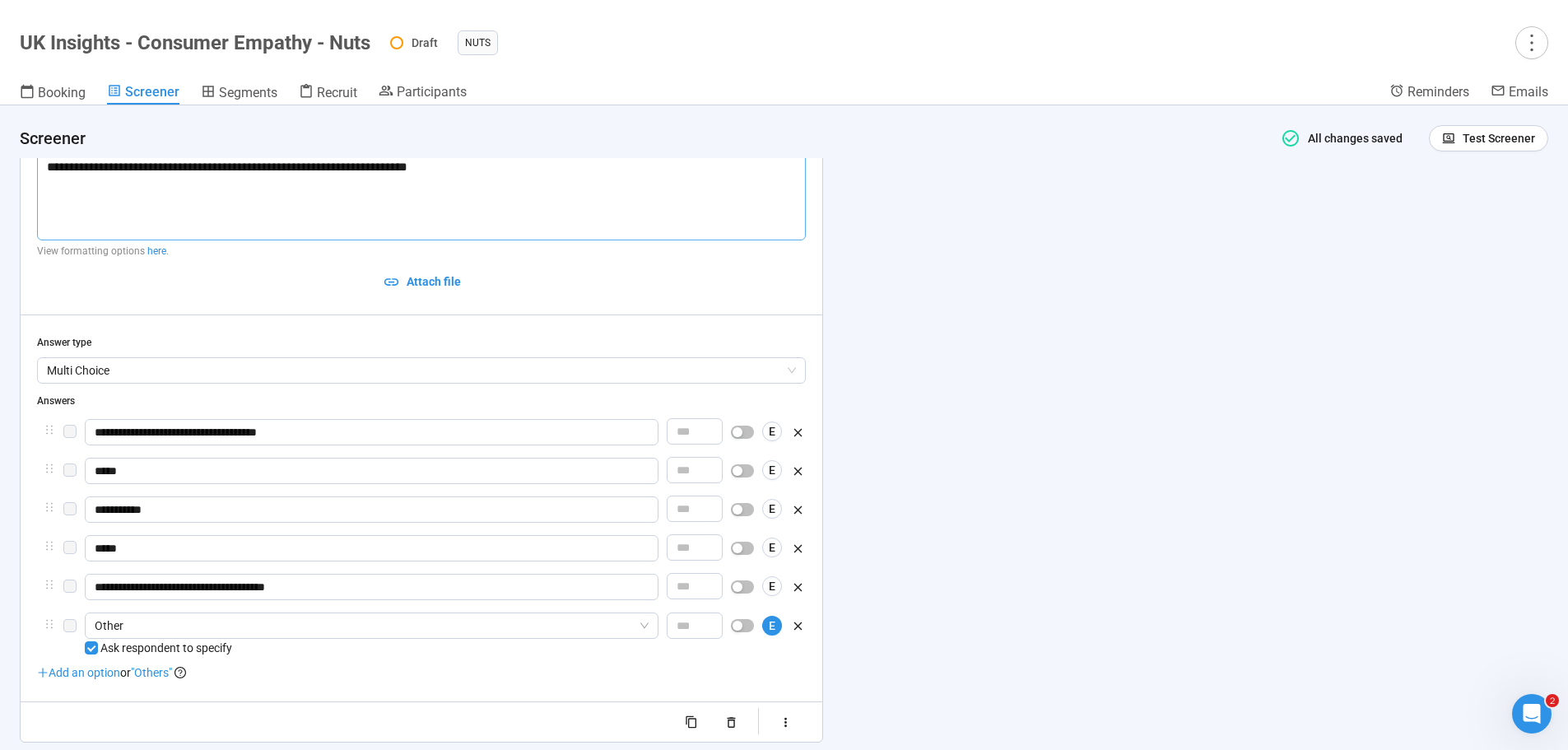type on "**********" 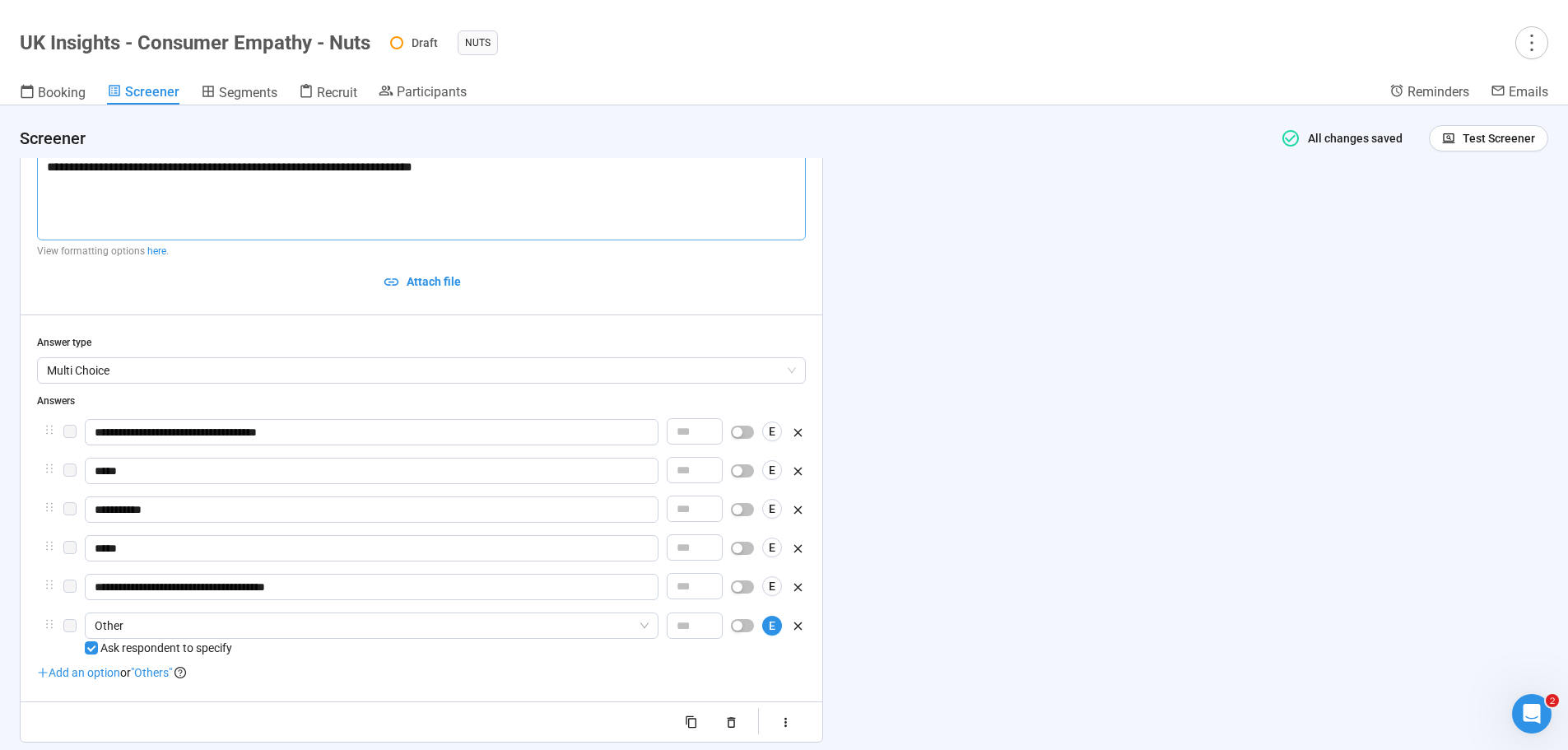 type 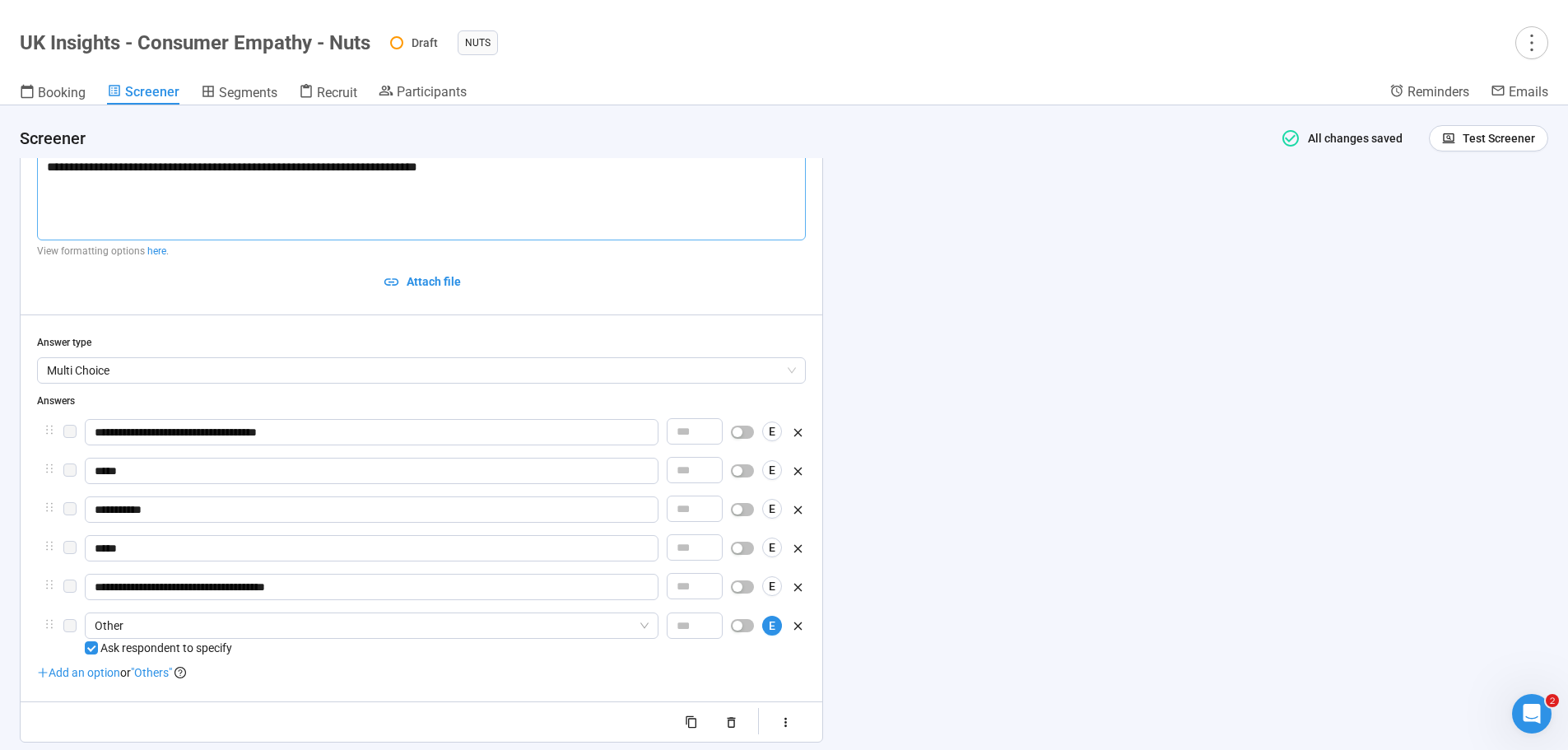 type 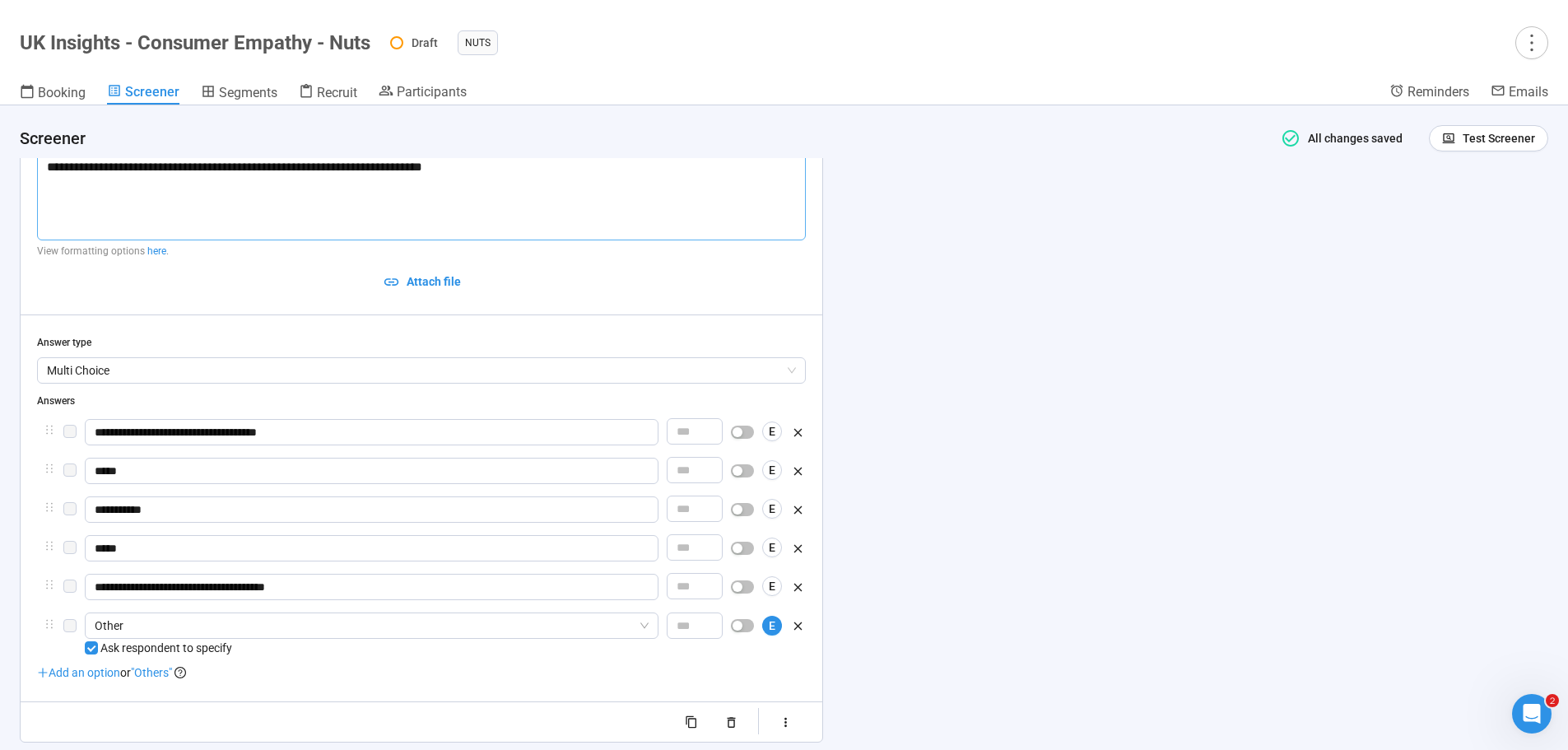 type on "**********" 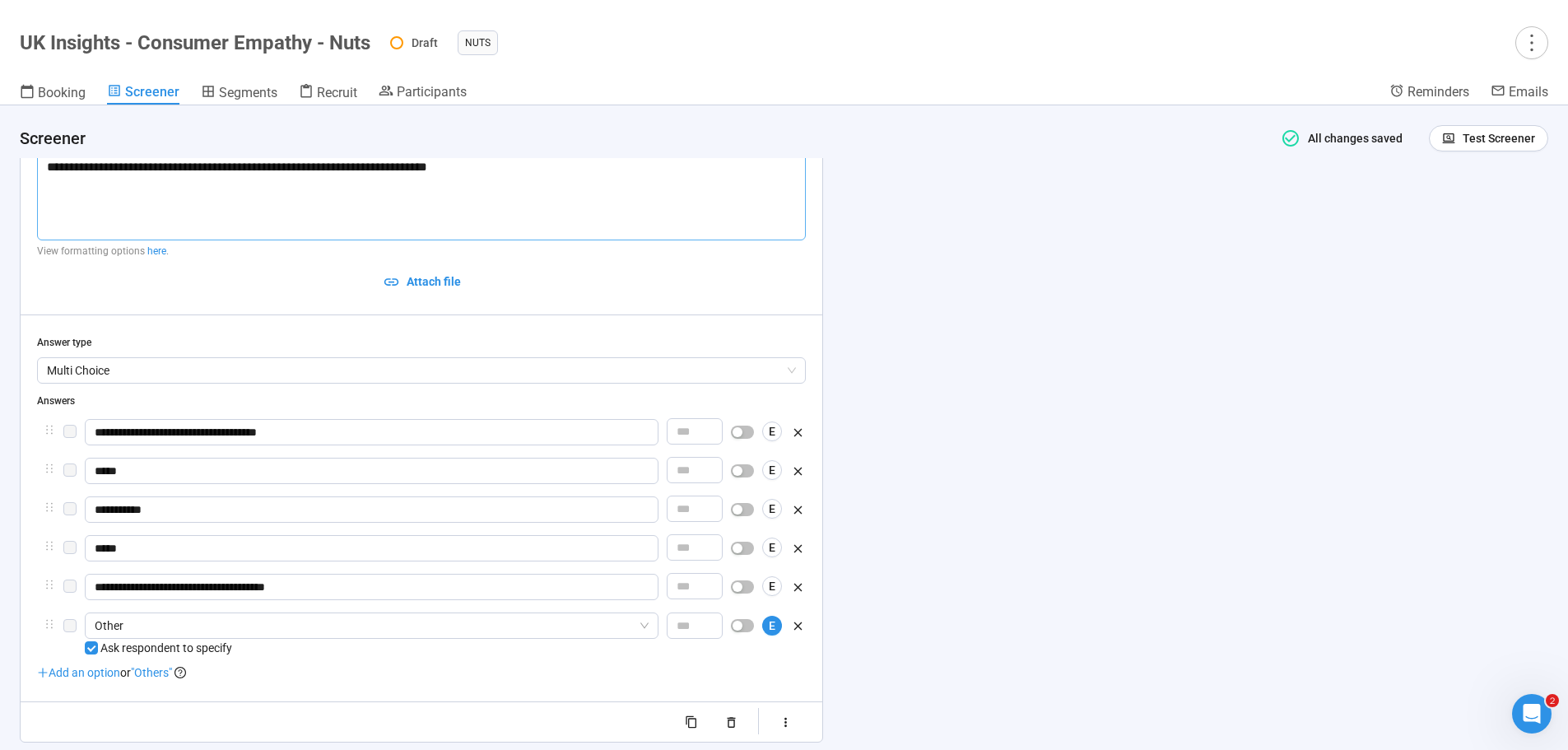 type 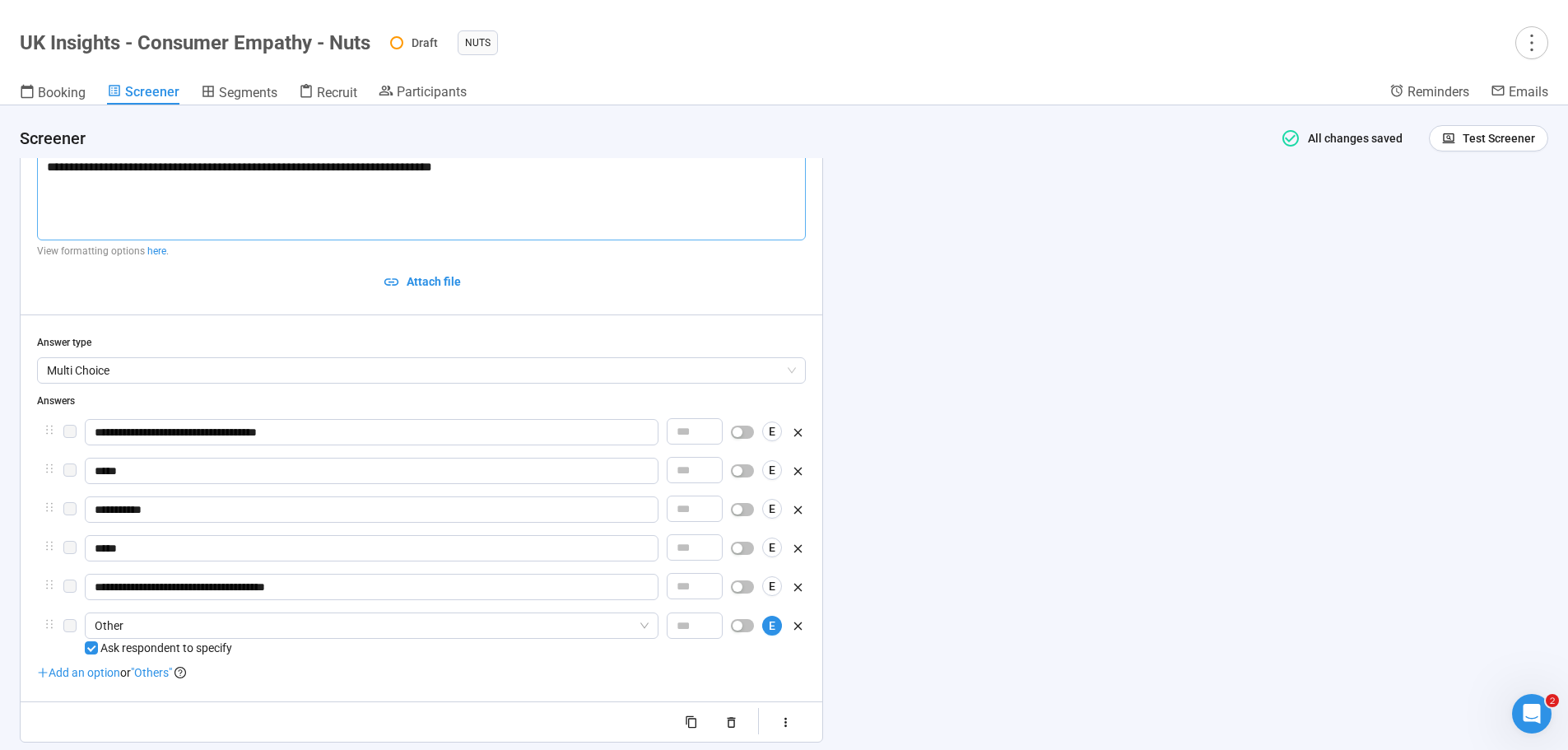 type 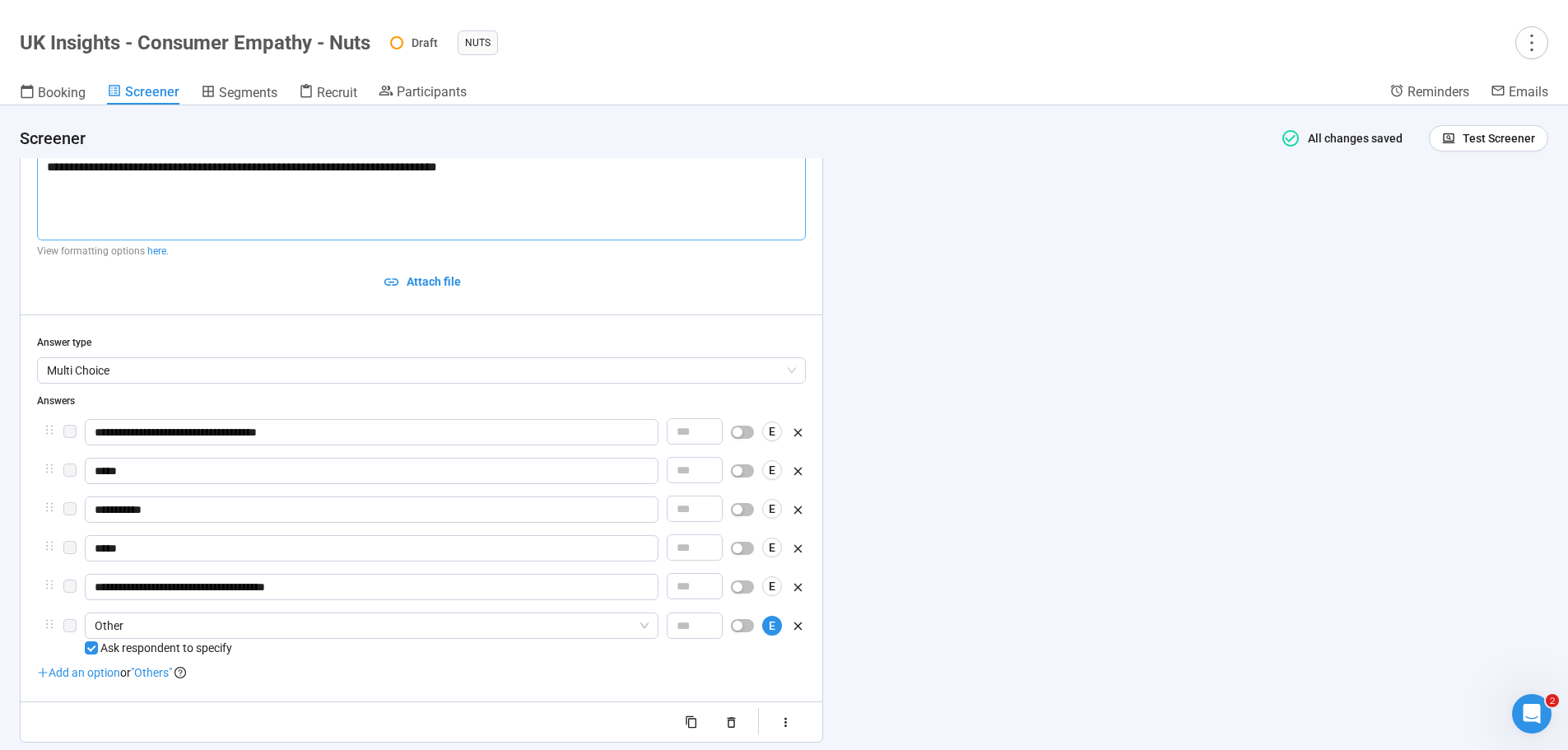 type 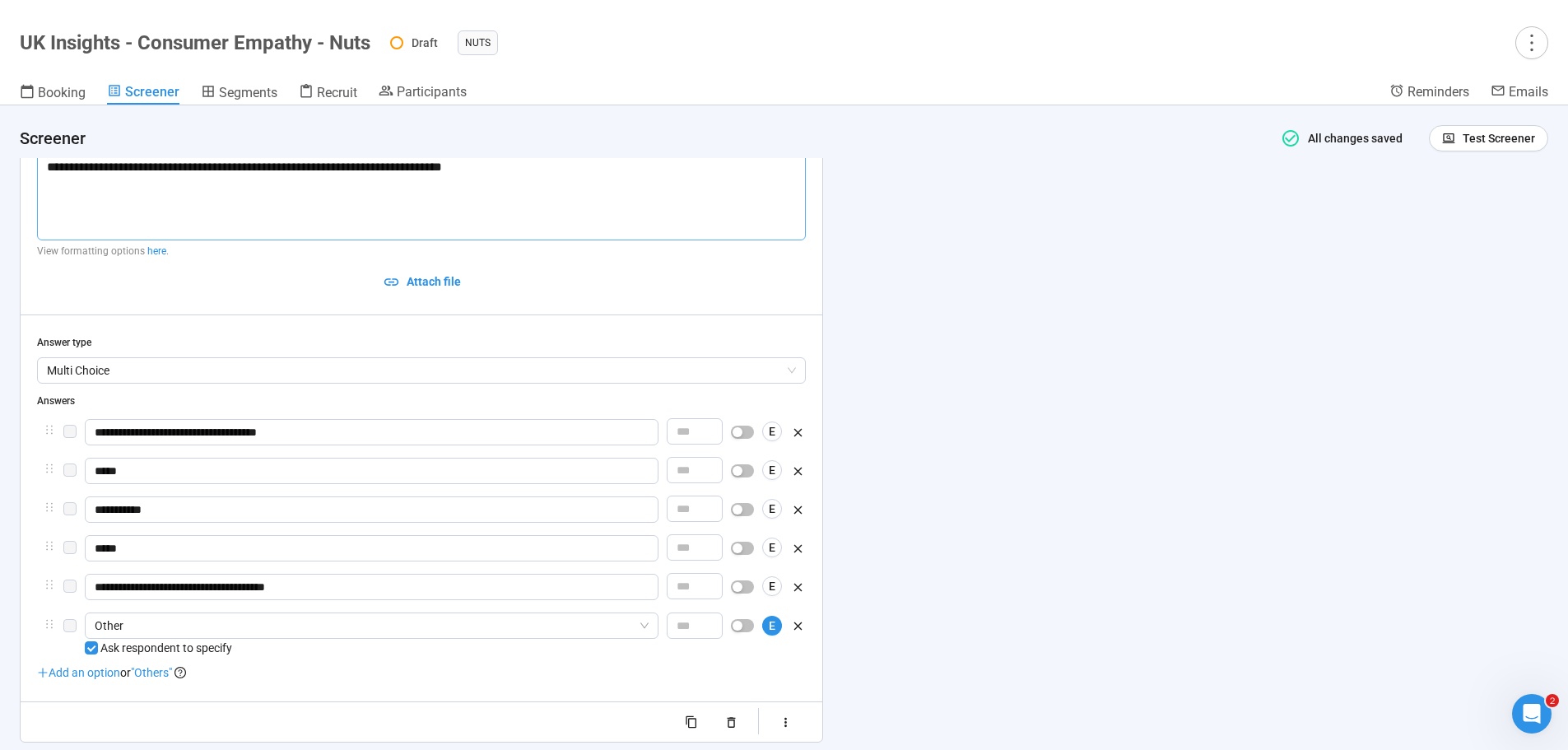 type 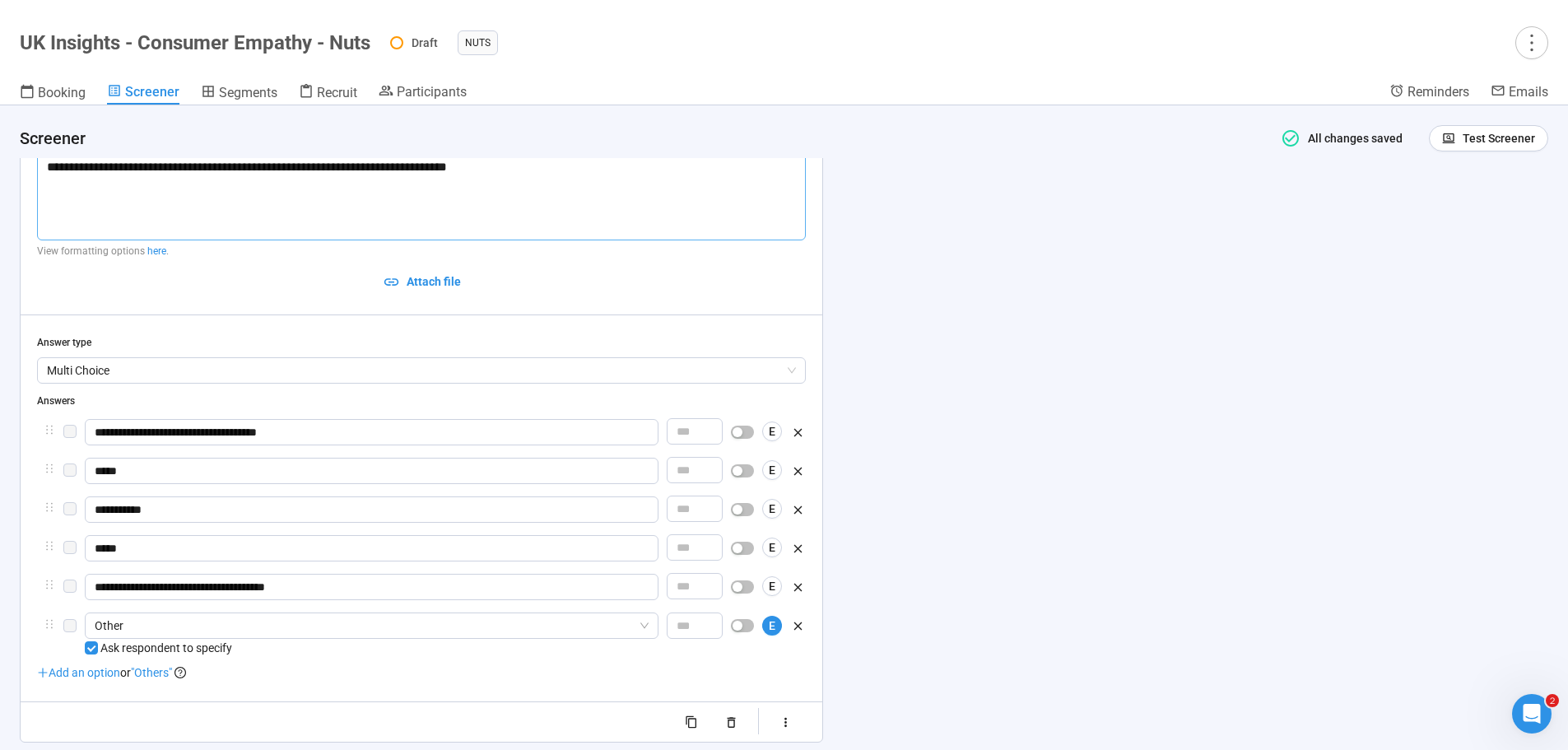 type 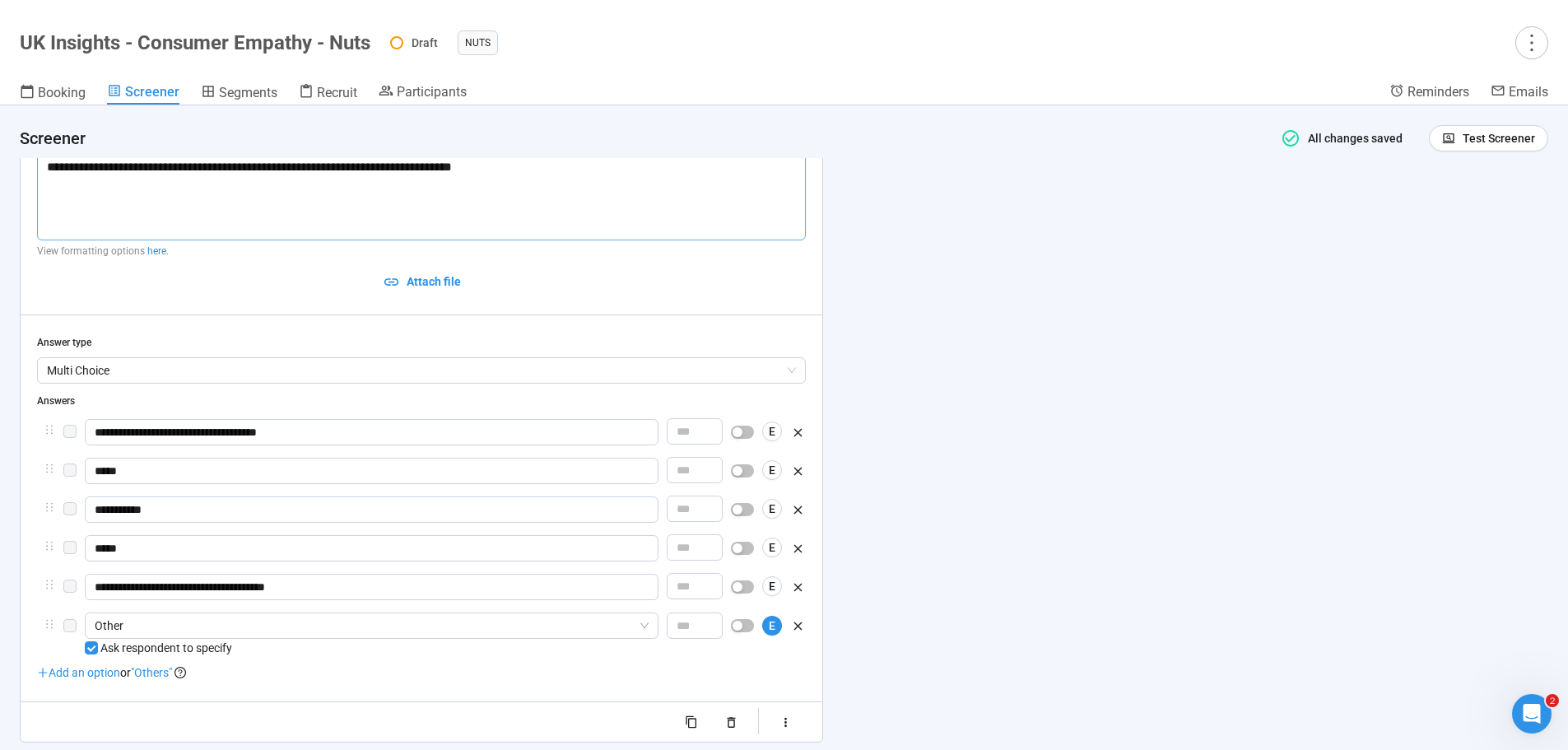 type 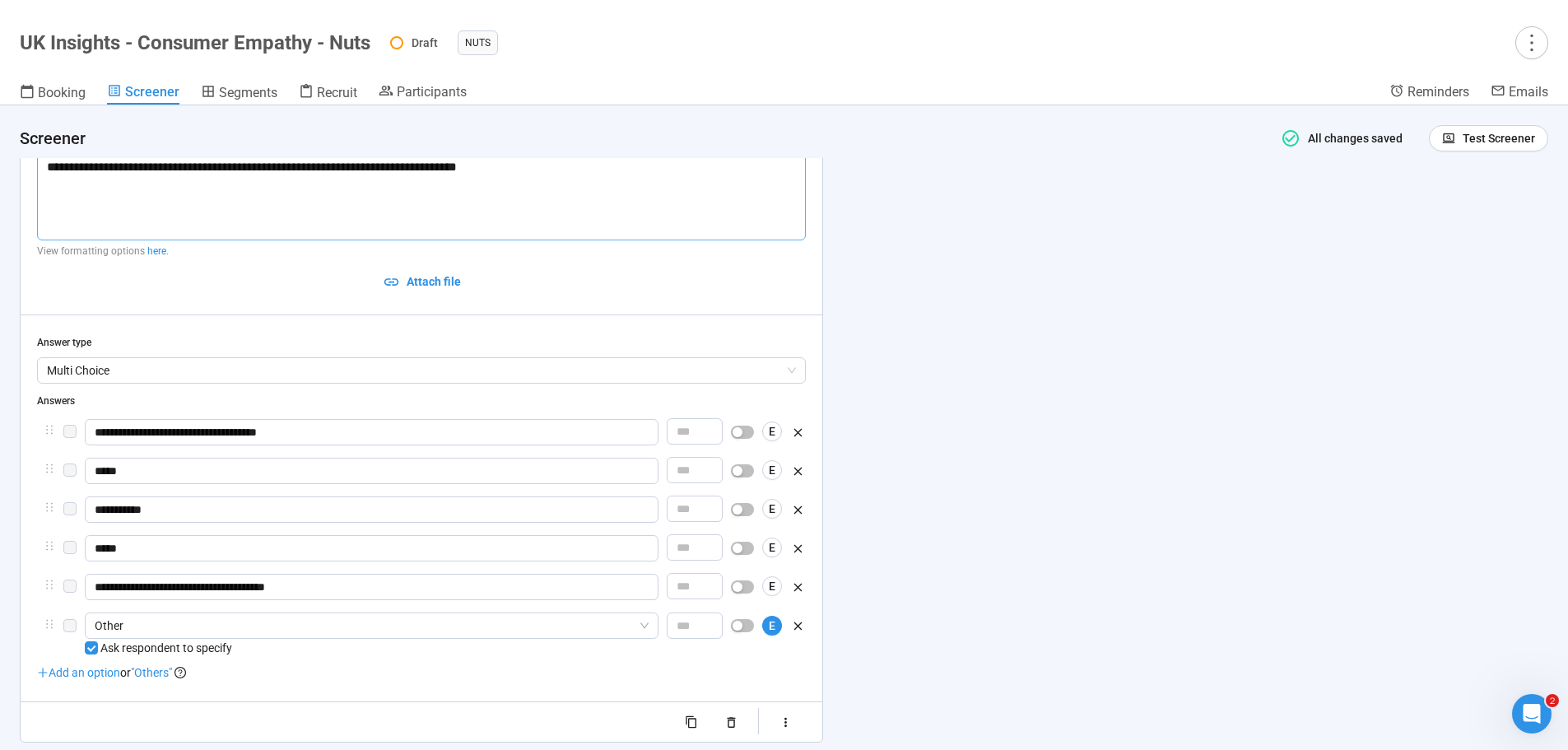type 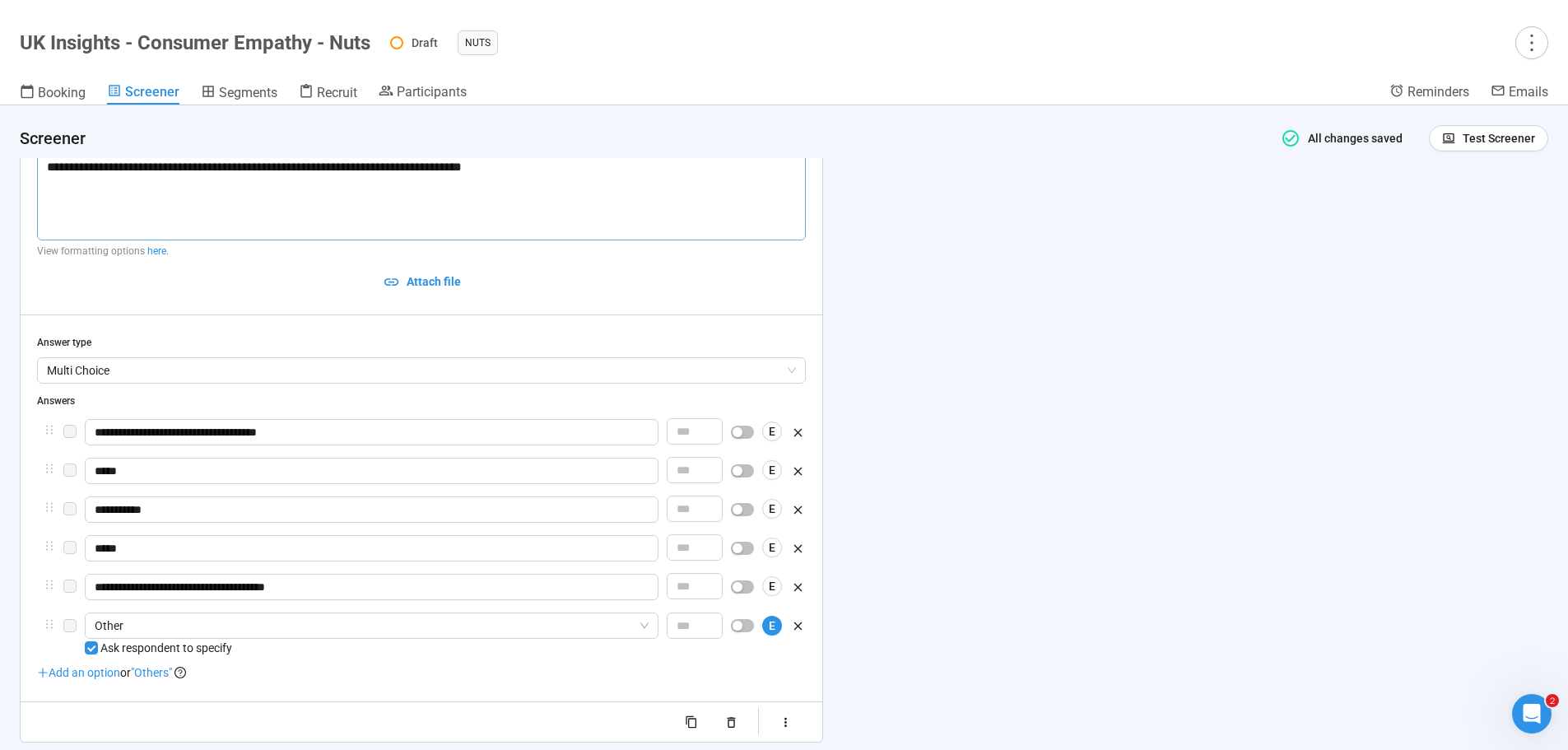 type 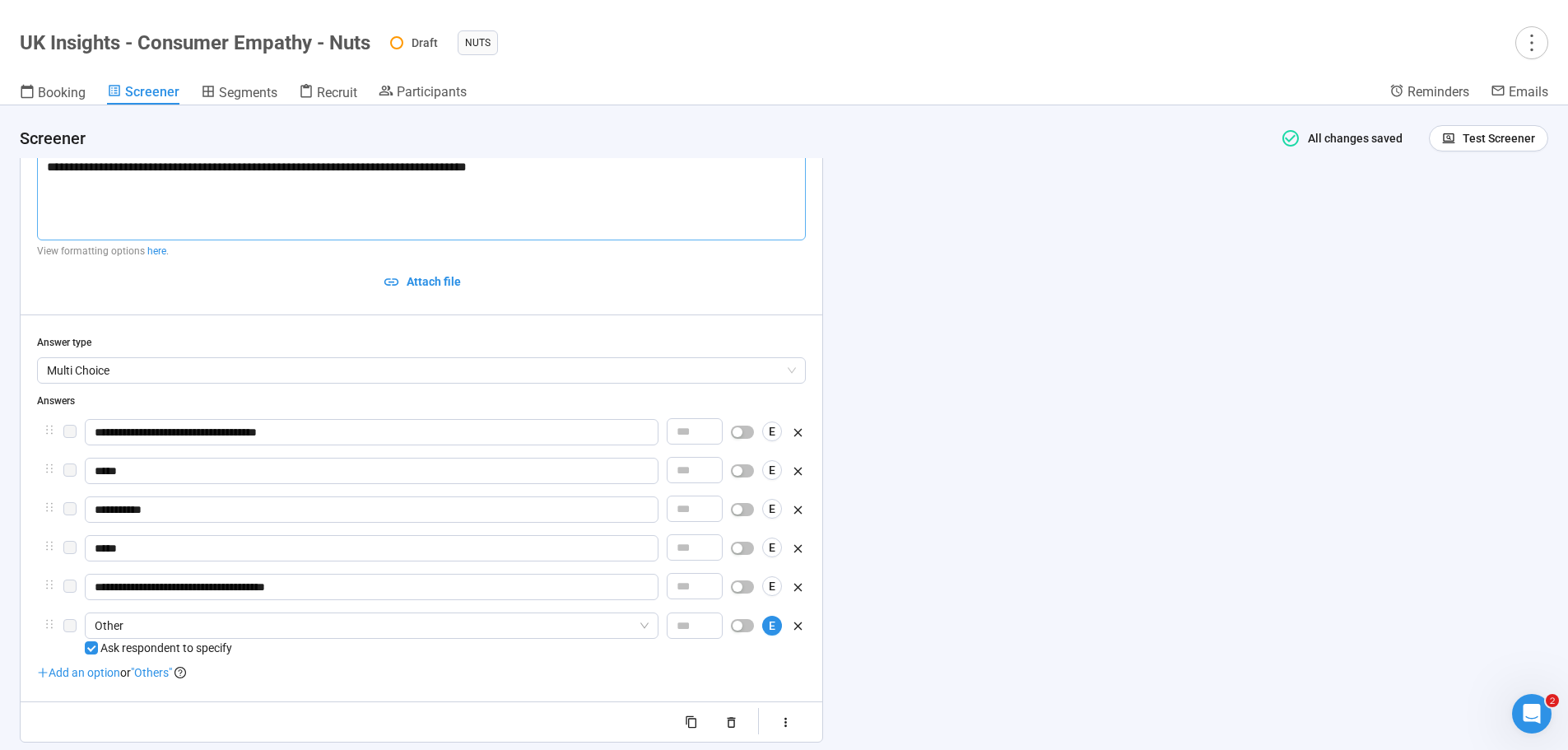 type on "**********" 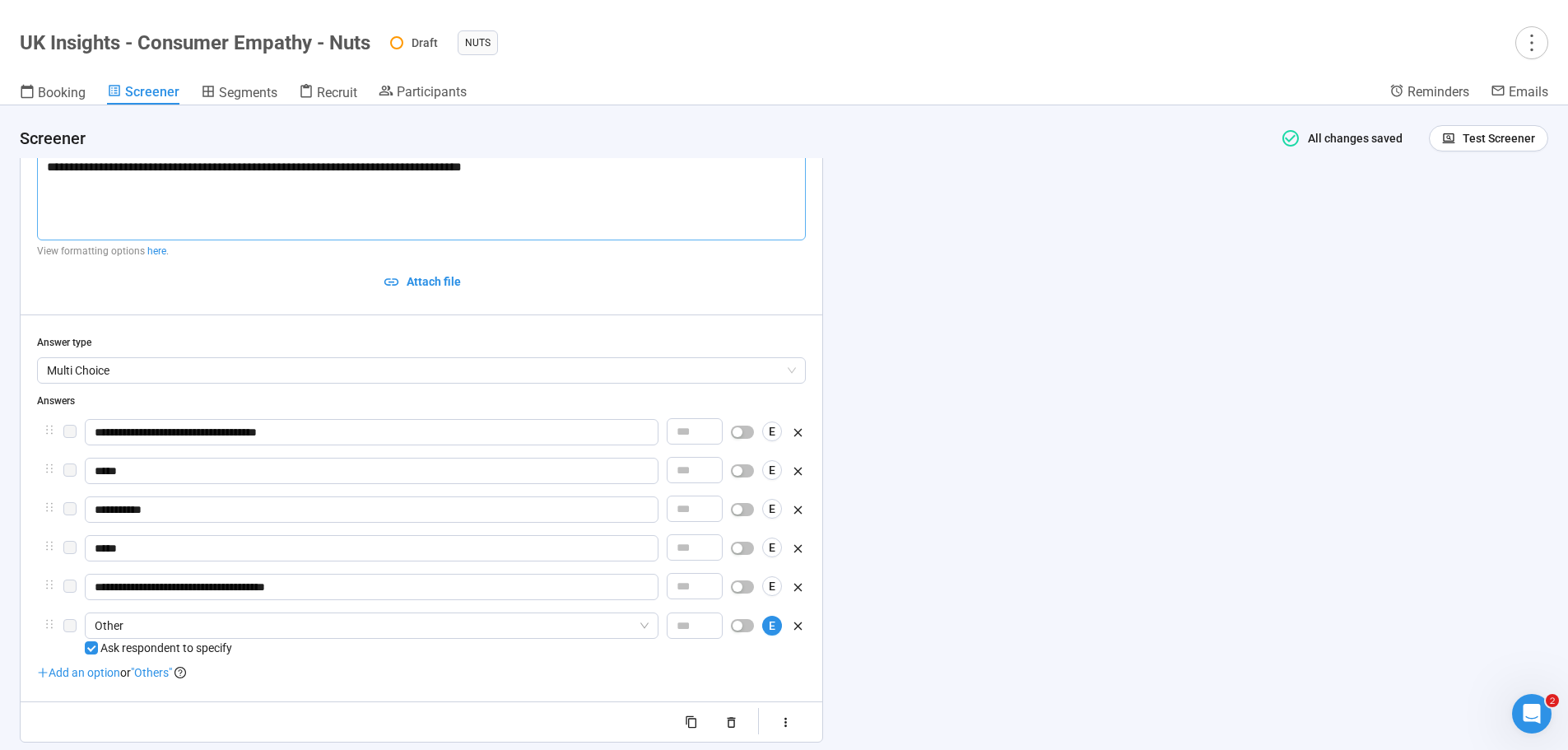 type 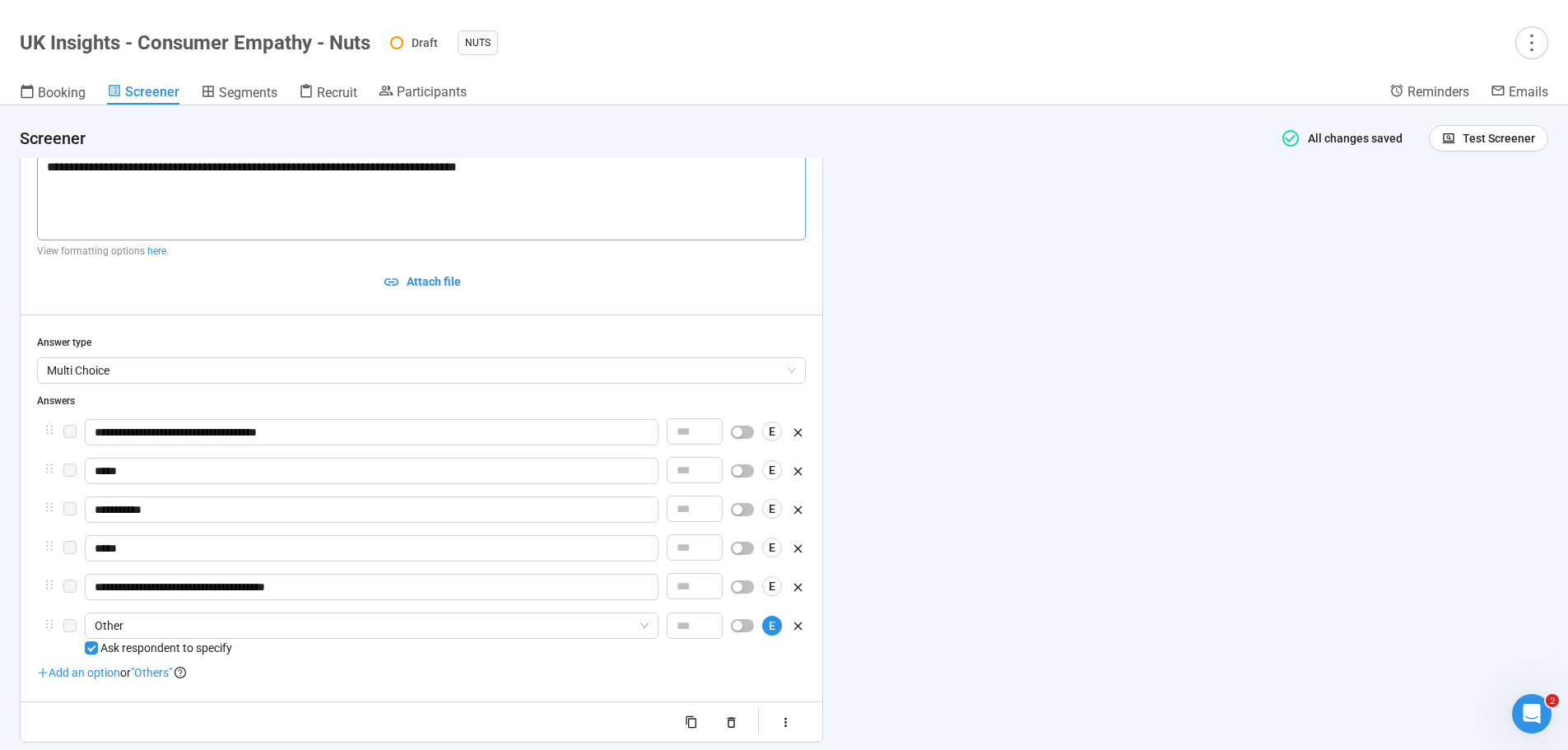 type on "**********" 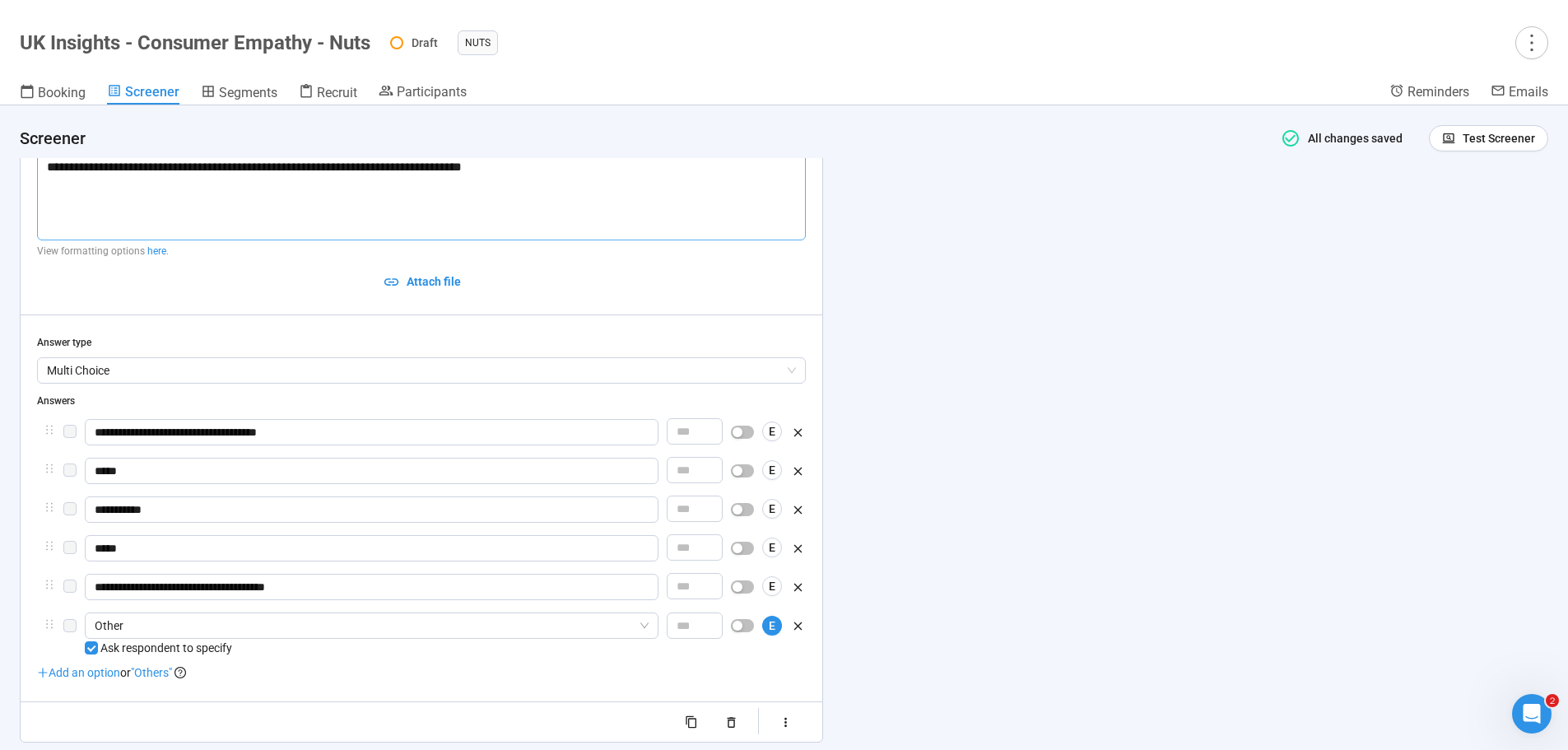 type 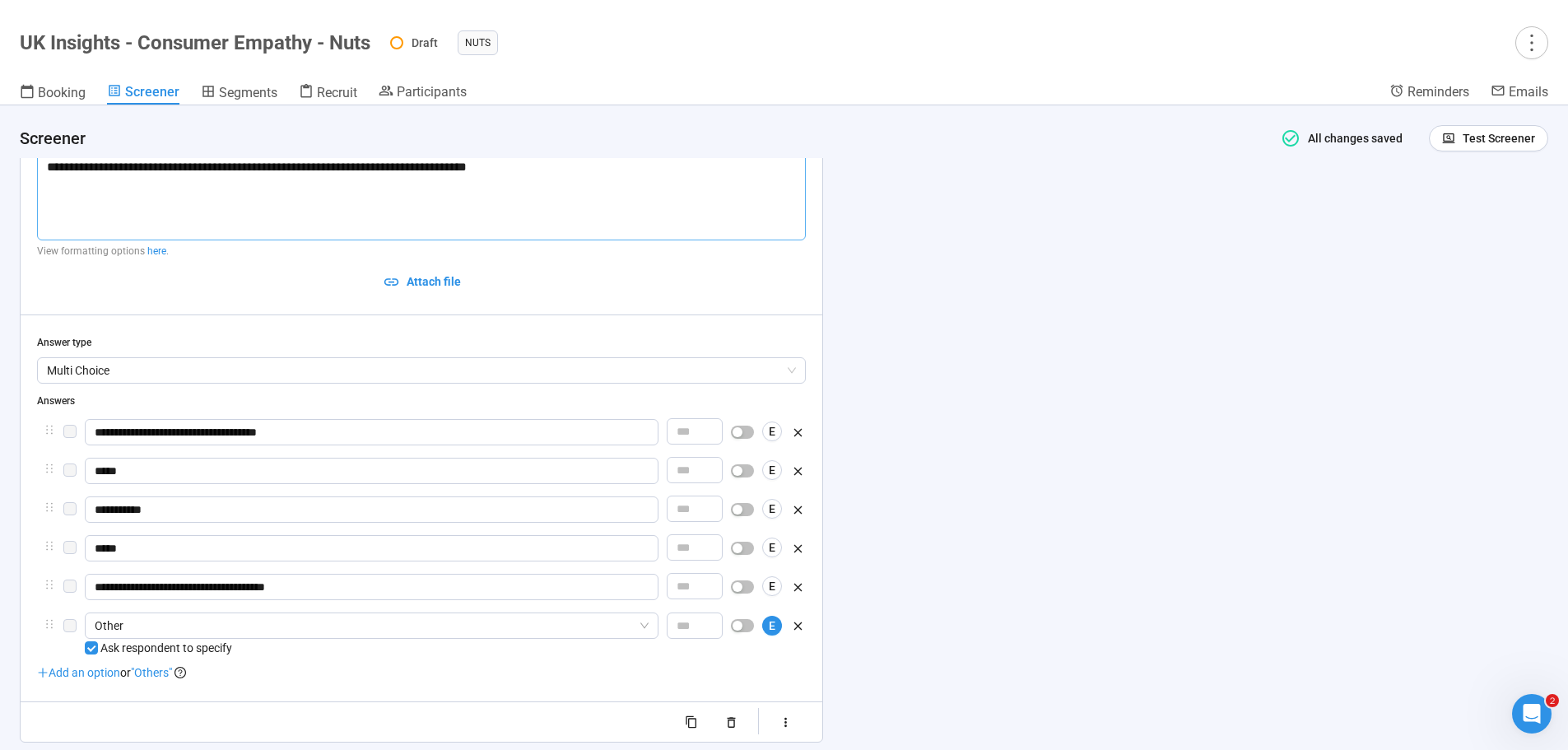 type 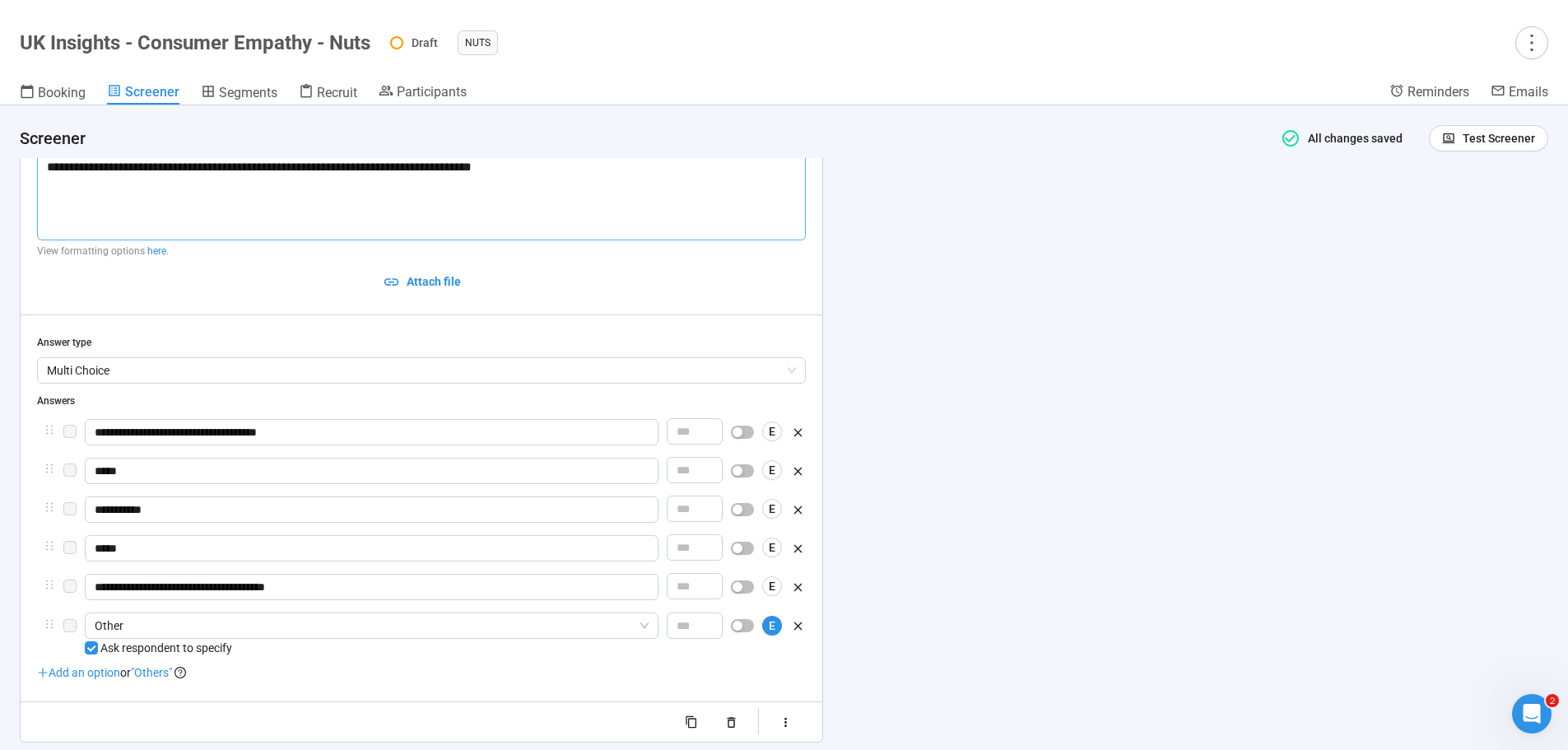 type 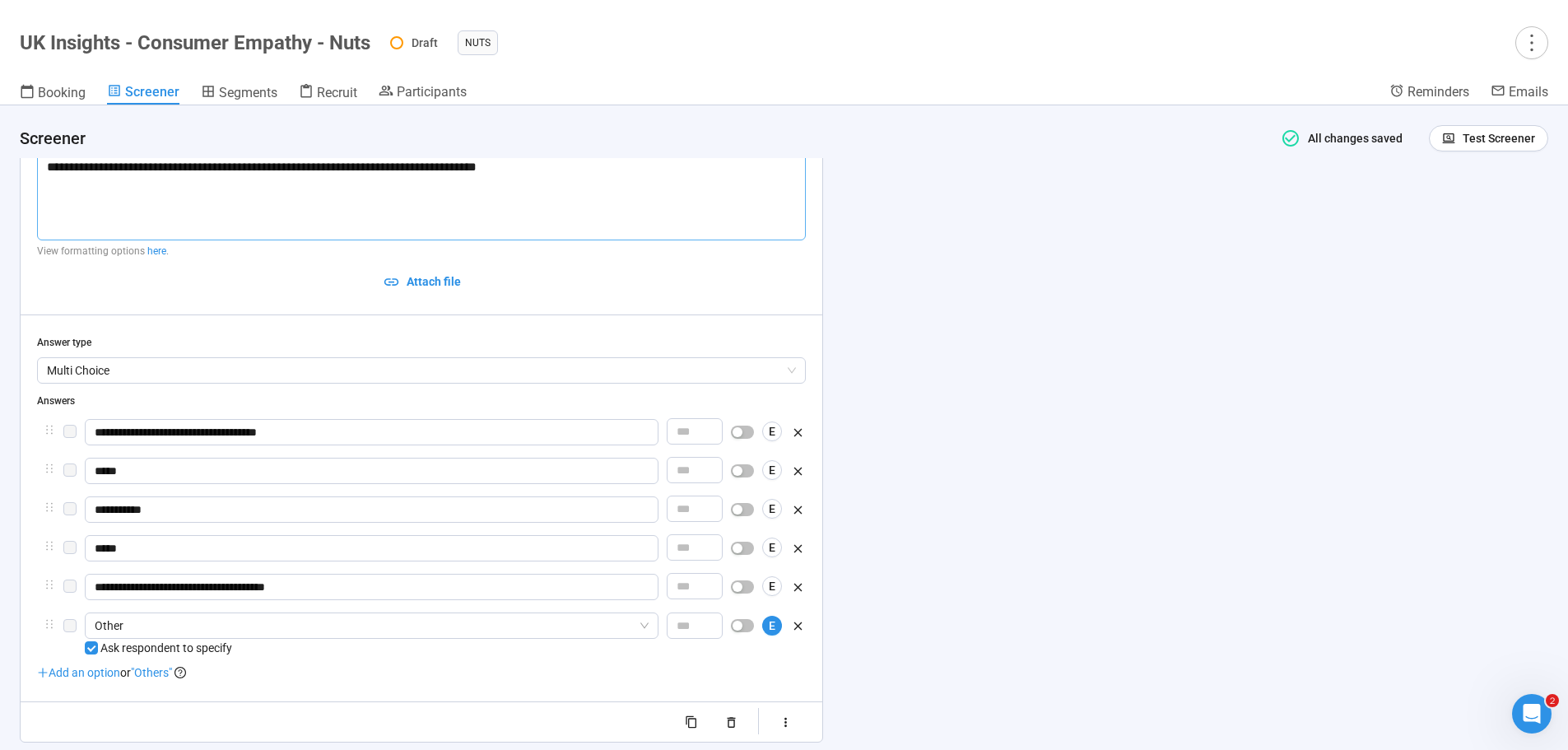 type 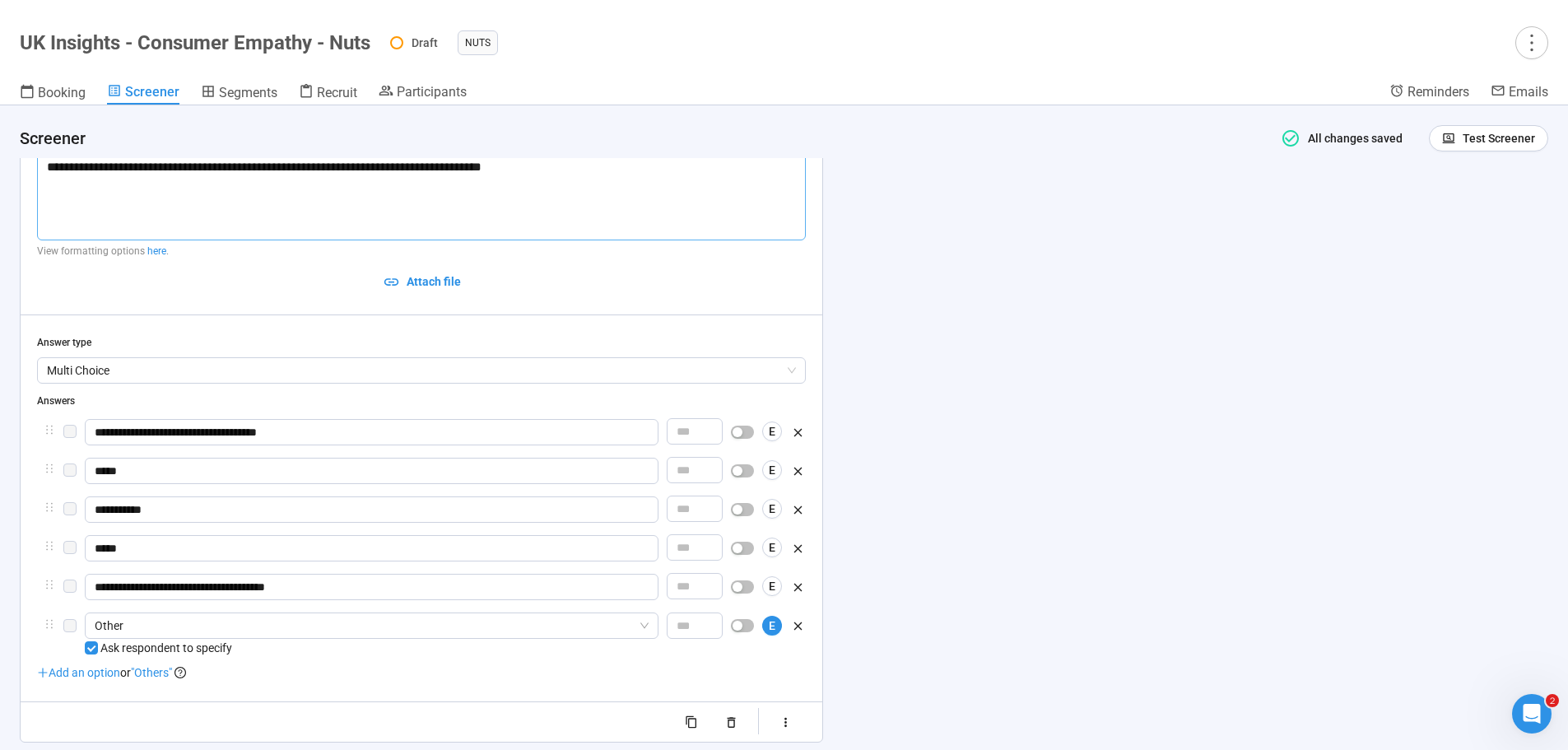 type 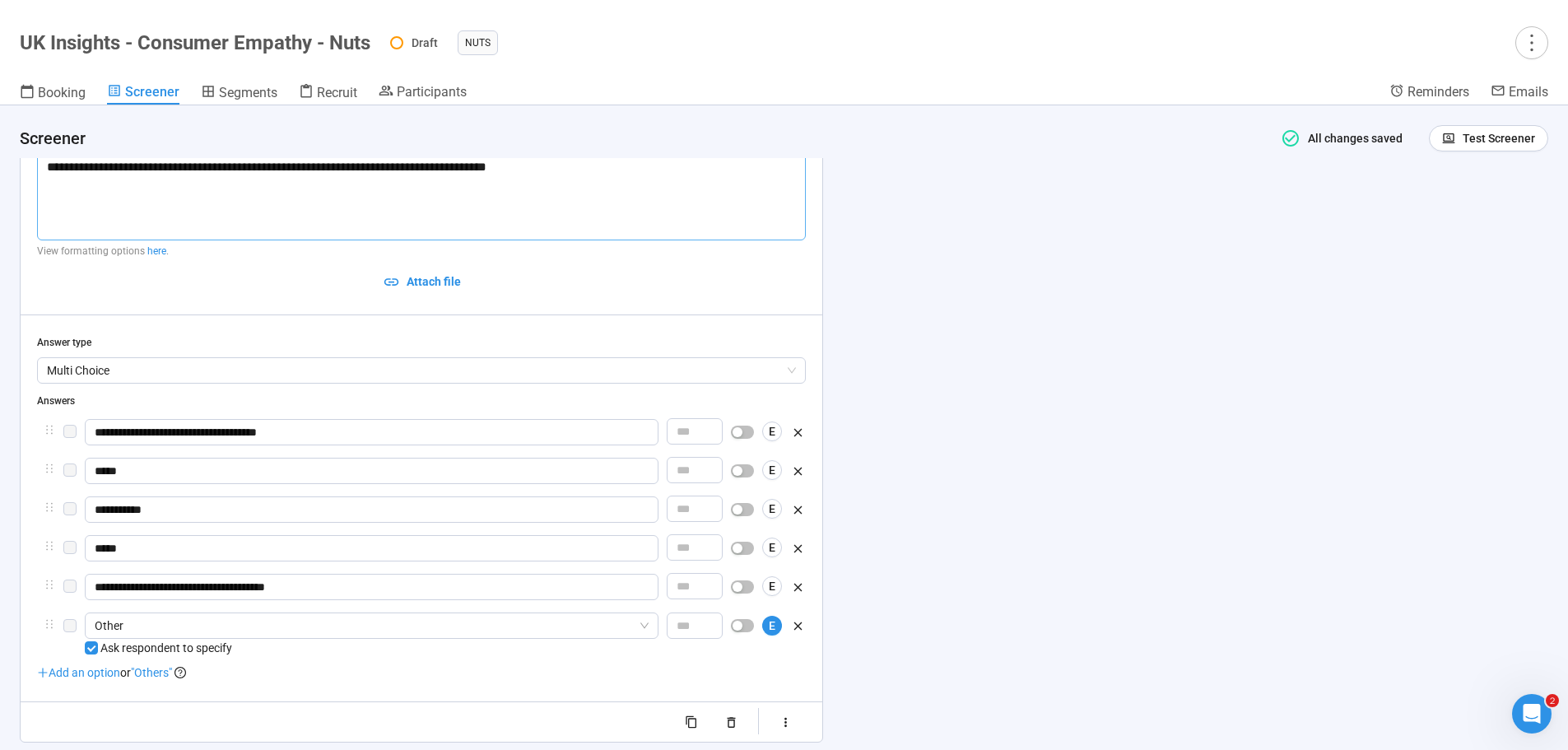 type 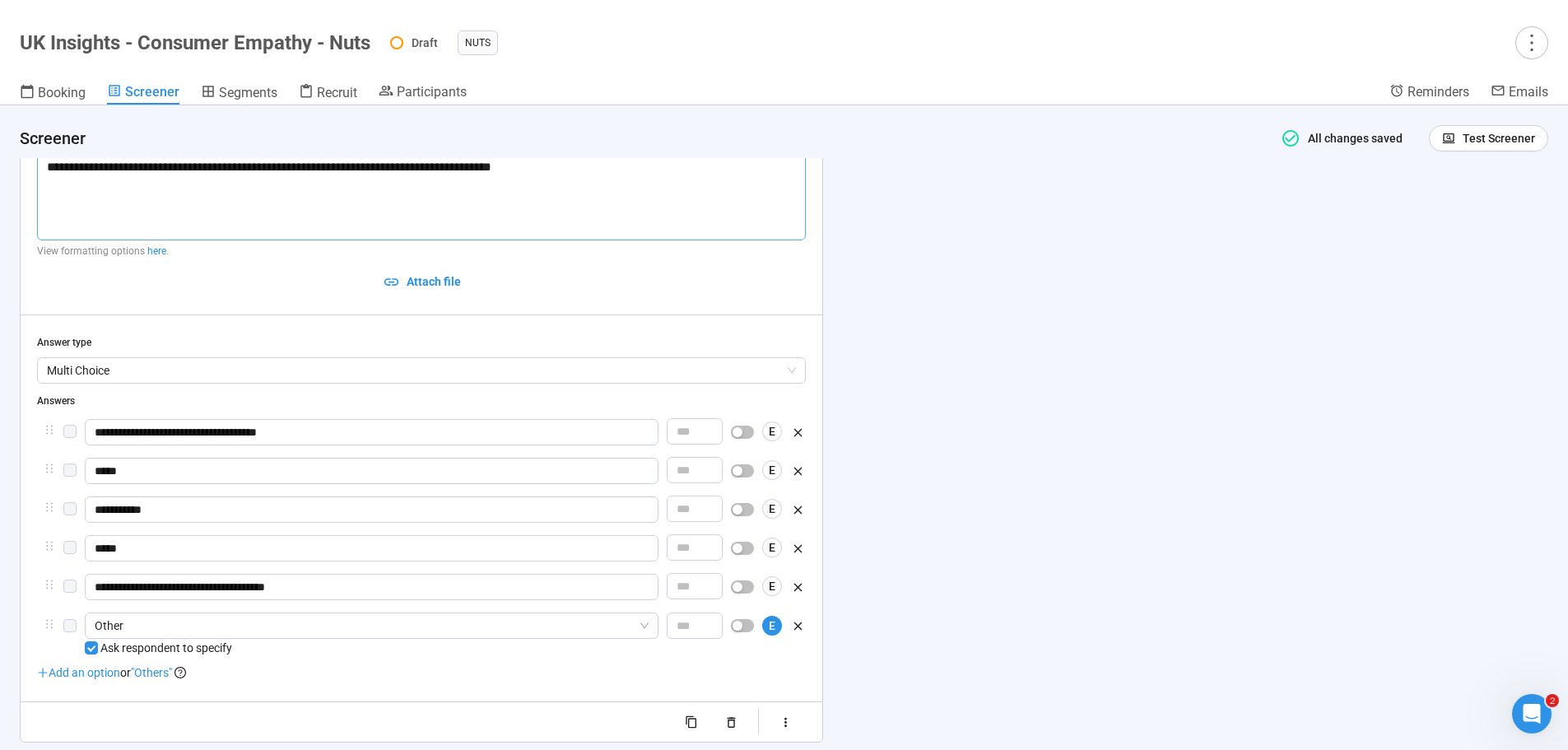 type on "**********" 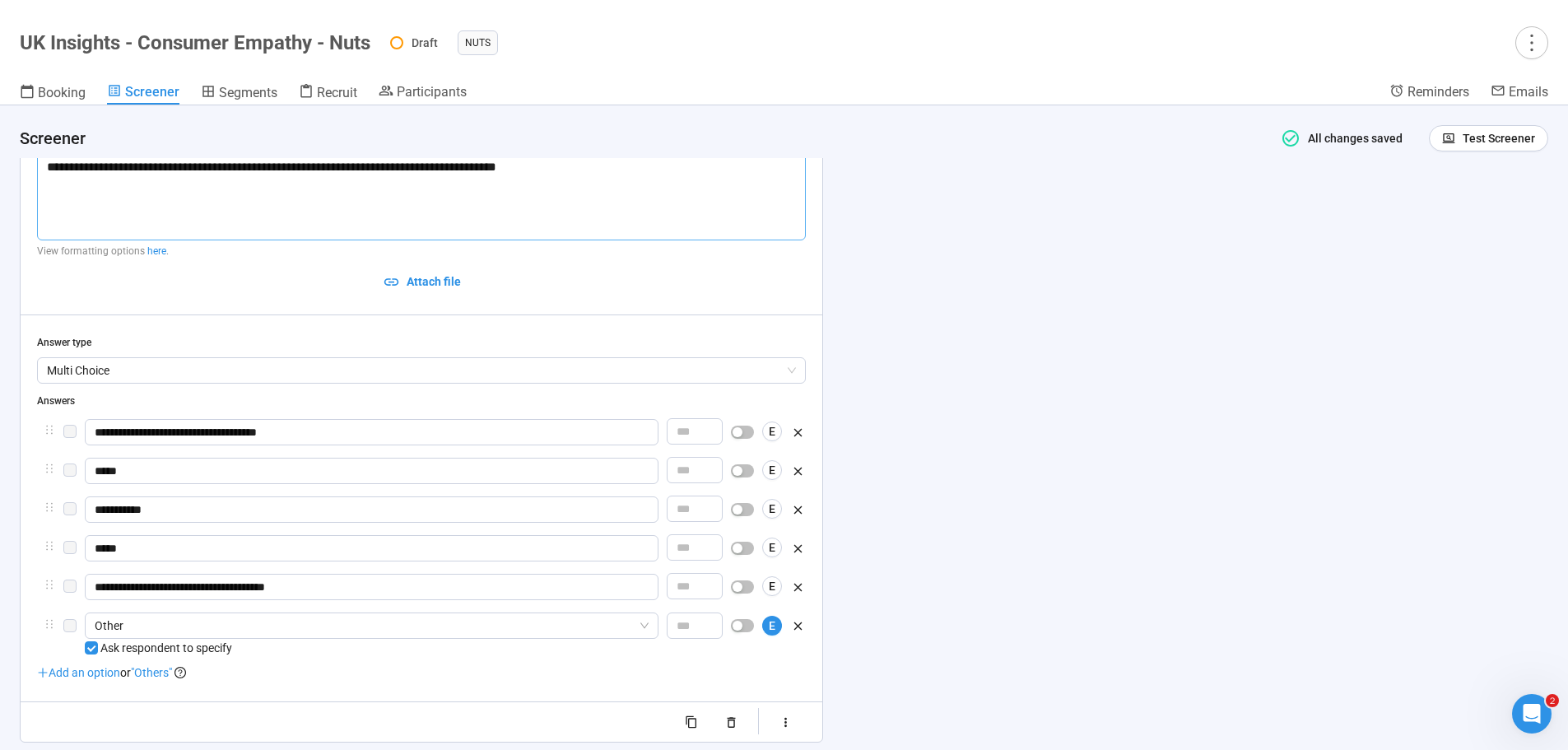 type 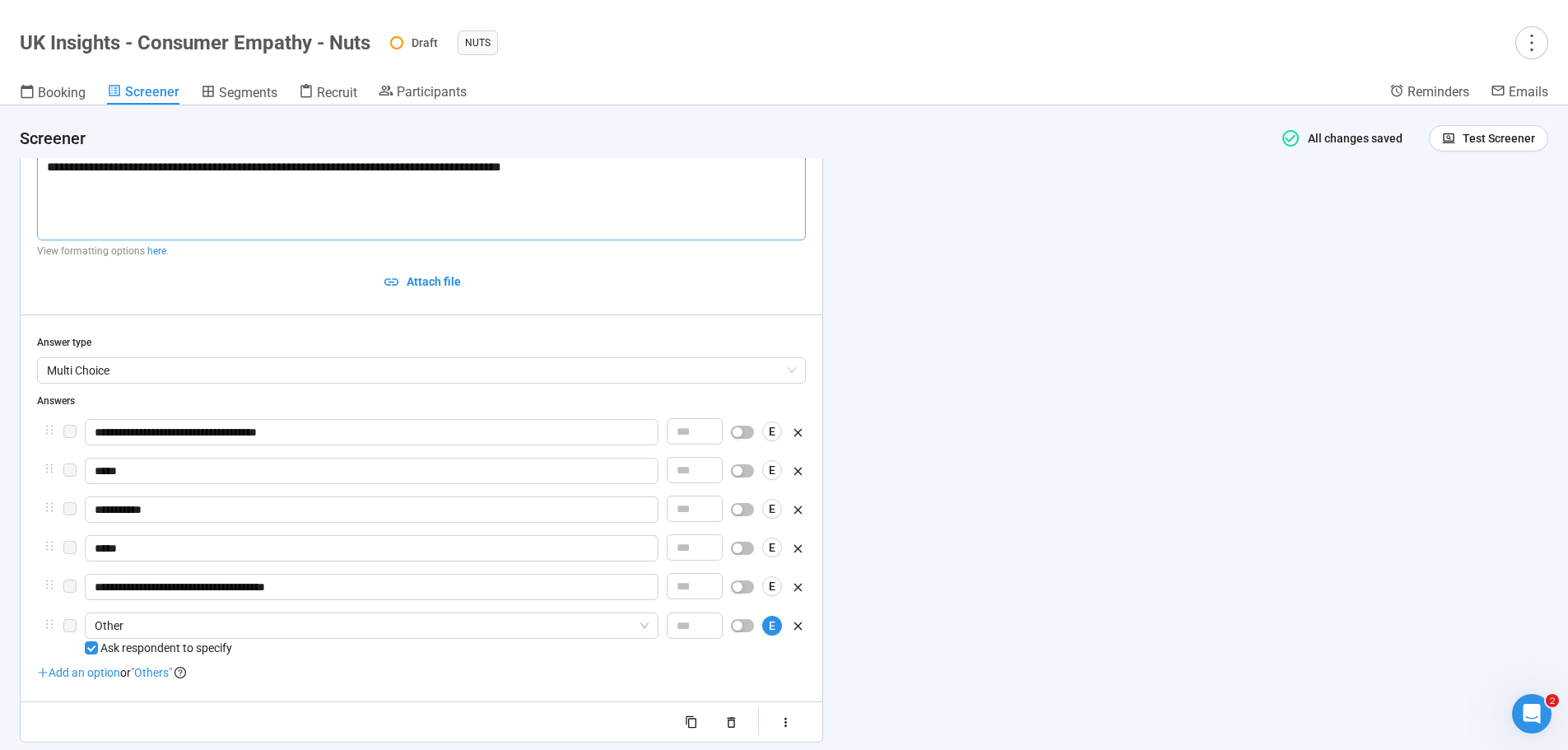 type 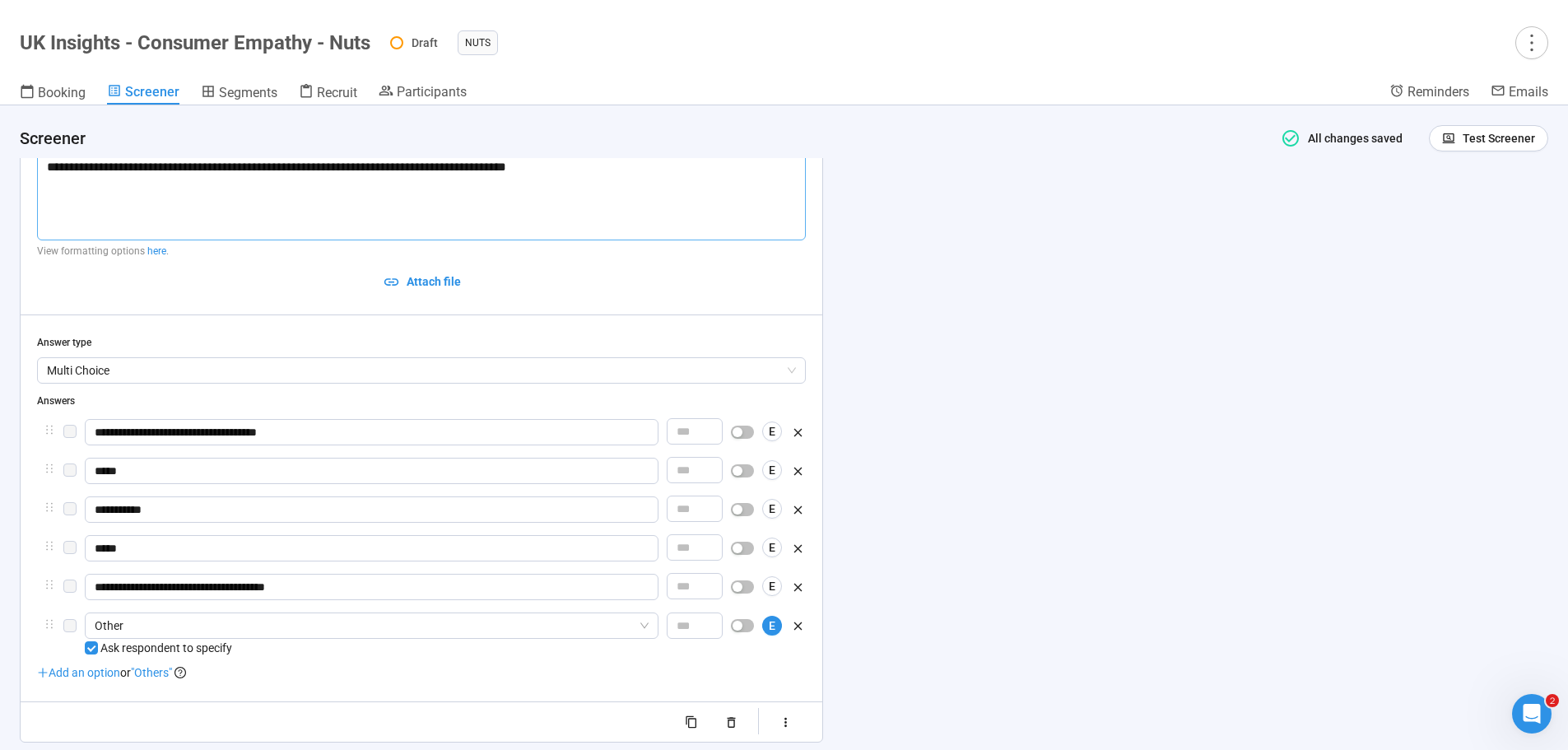 type 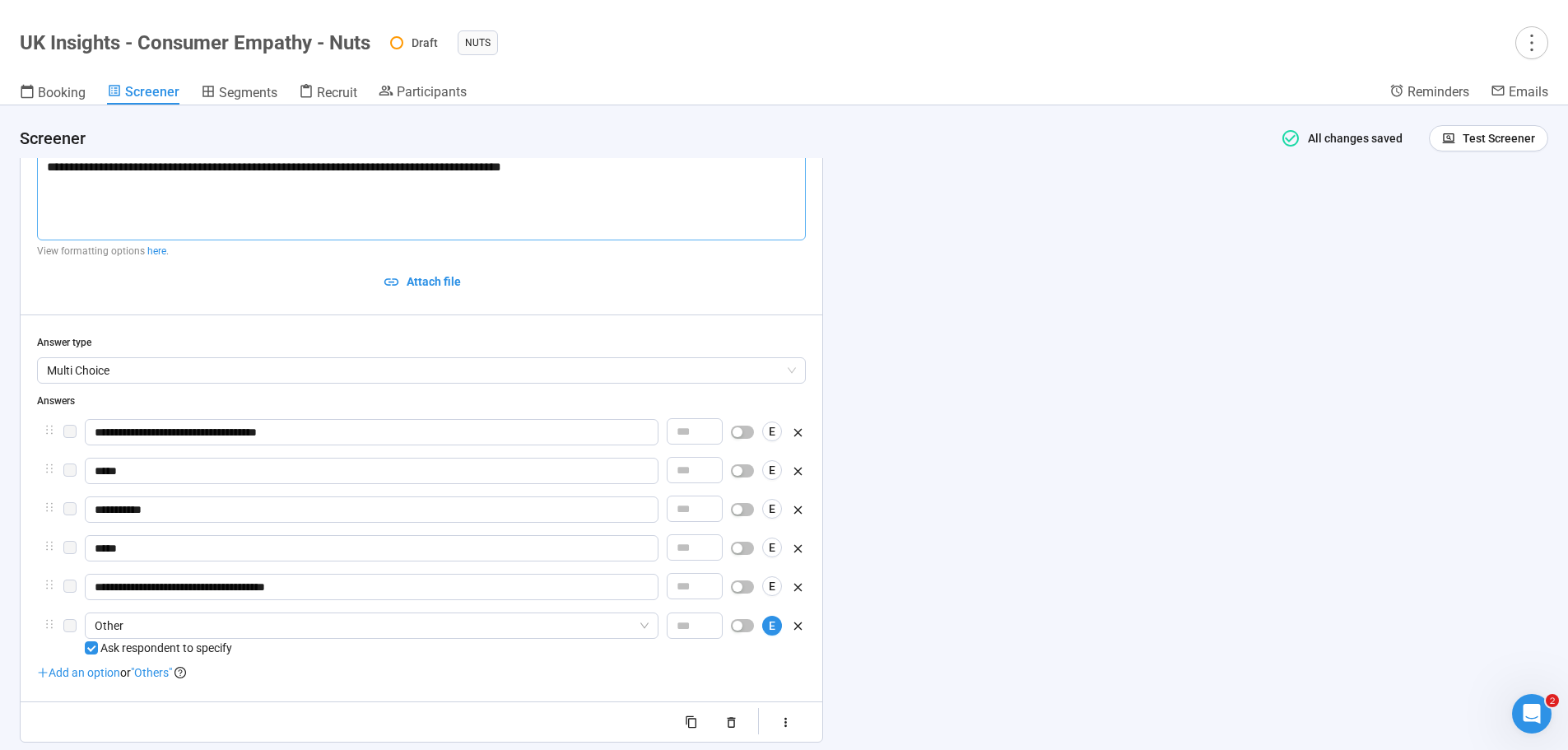 type 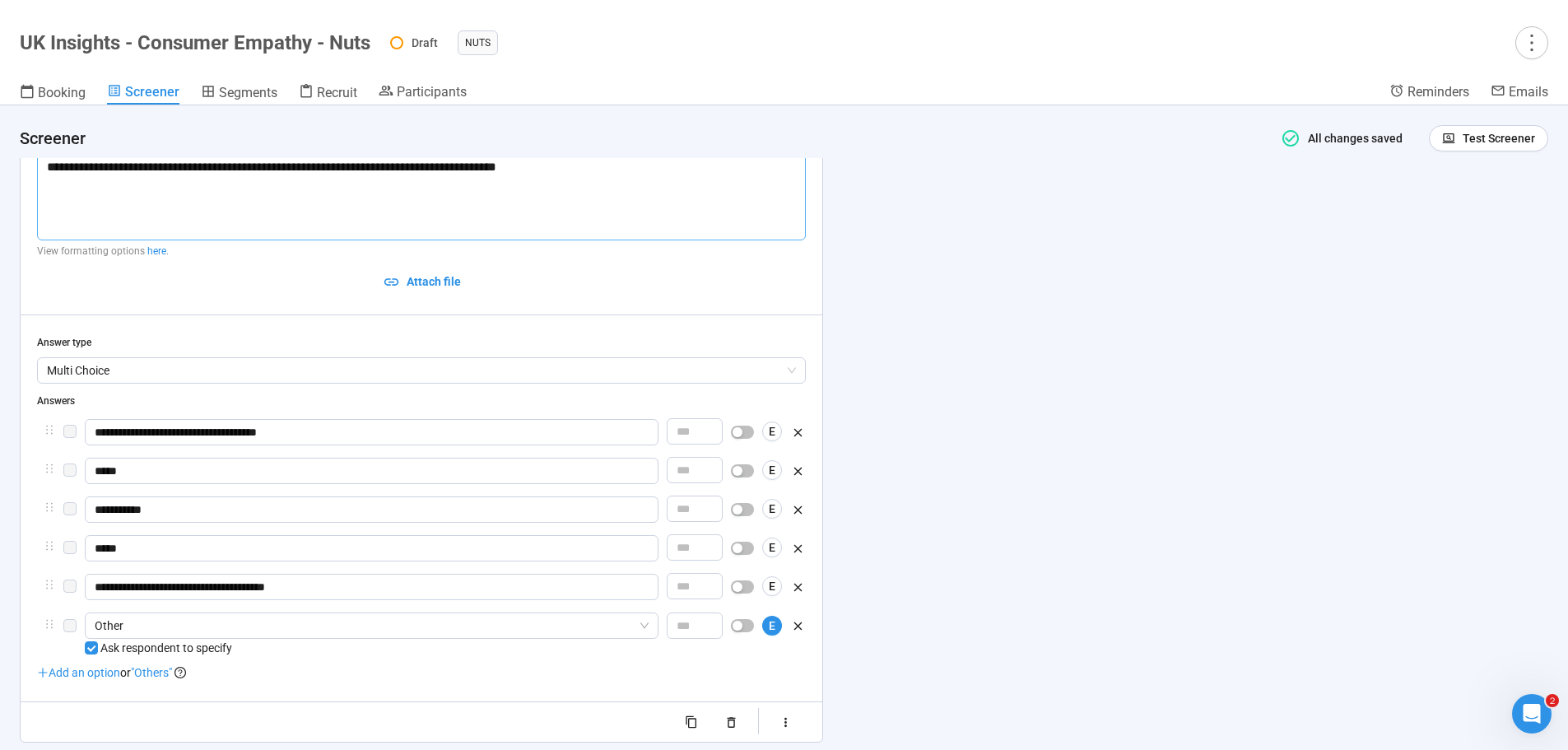 type 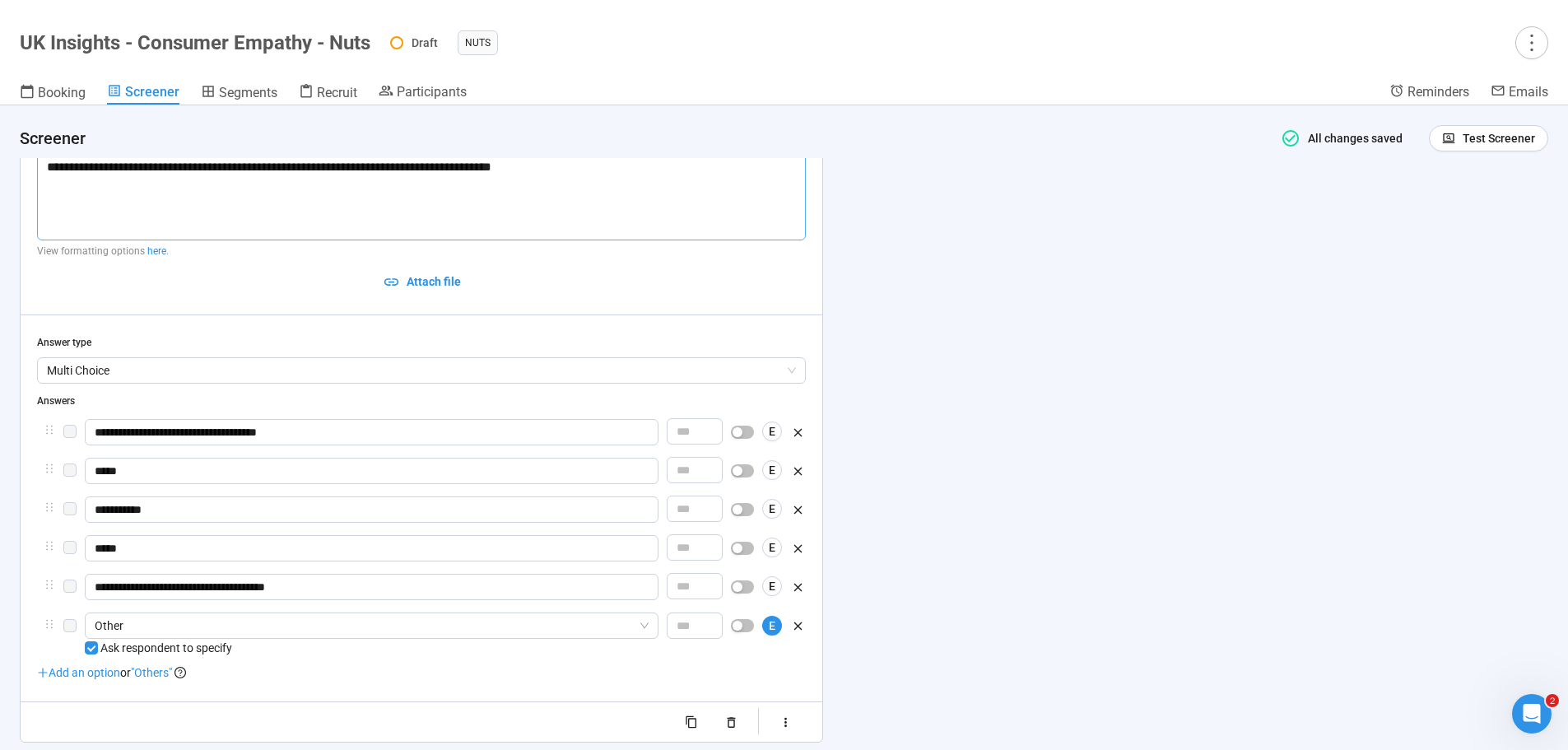 type 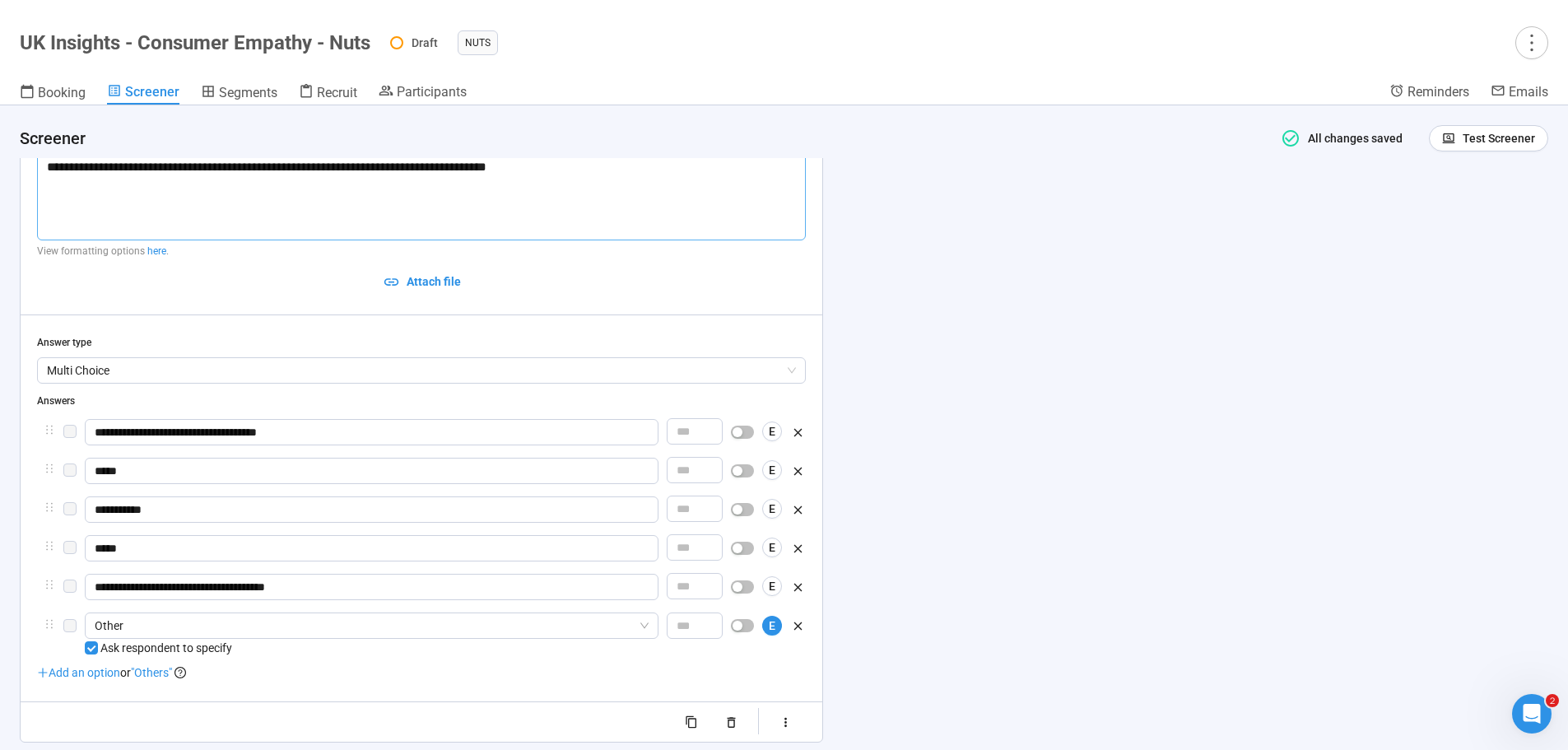 type 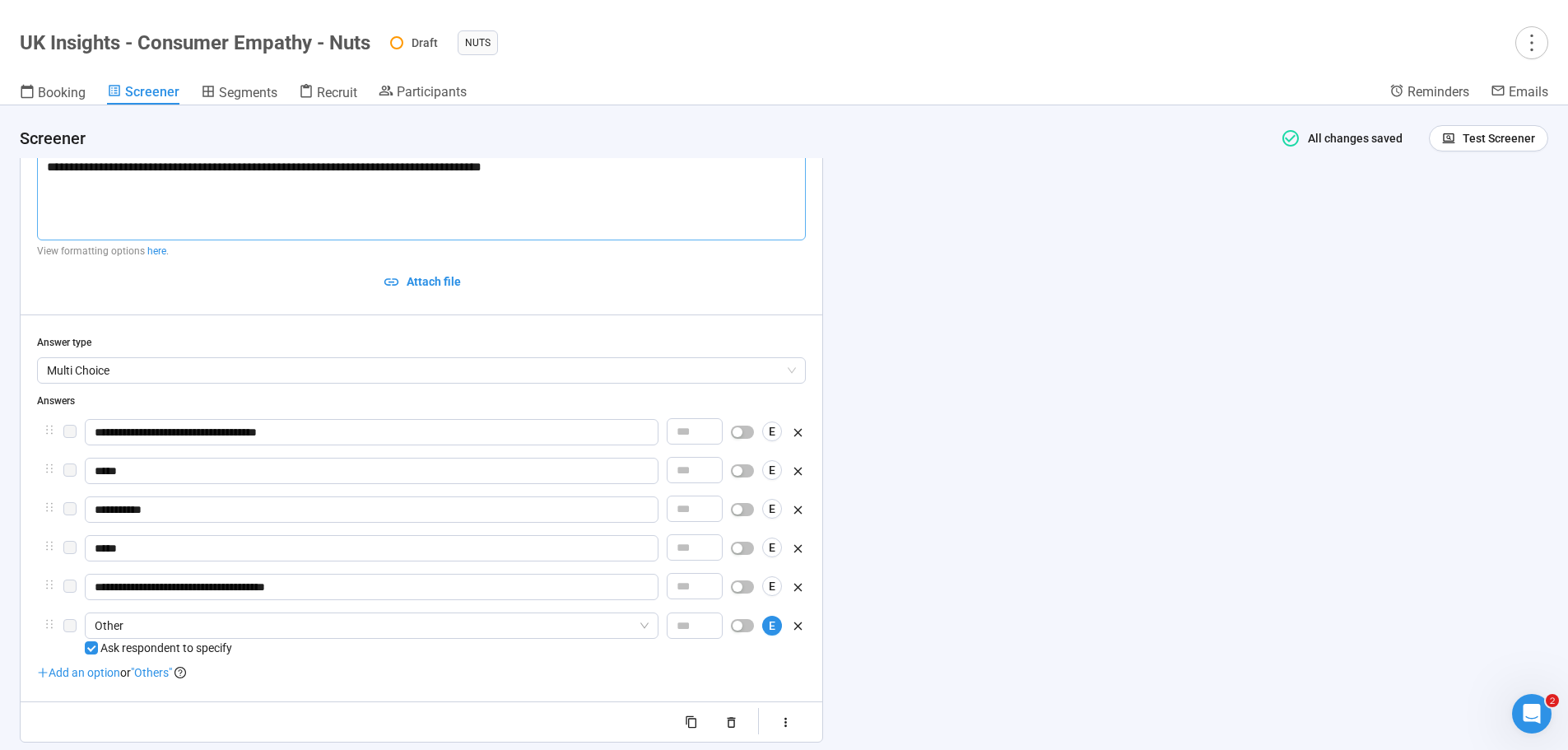 type 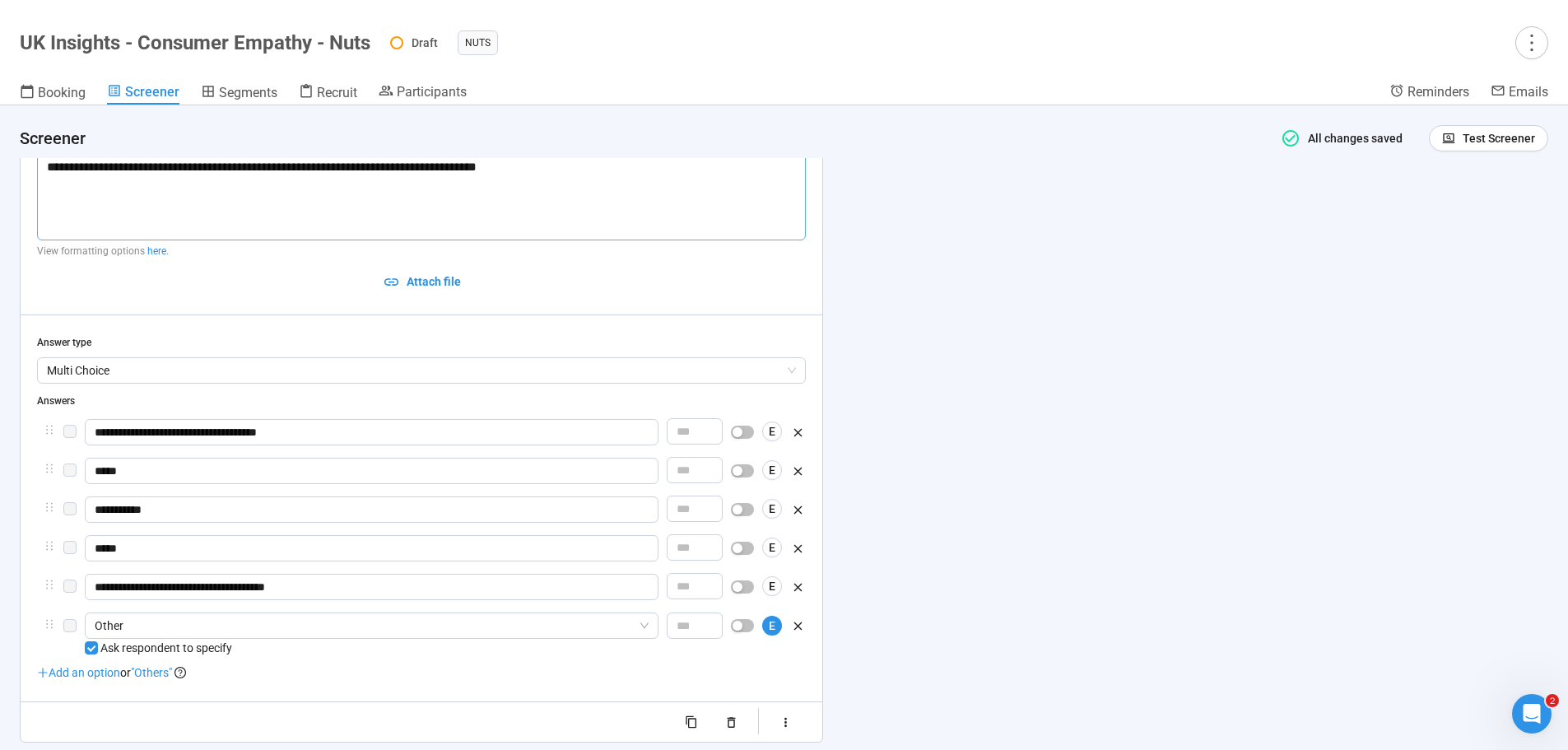 type 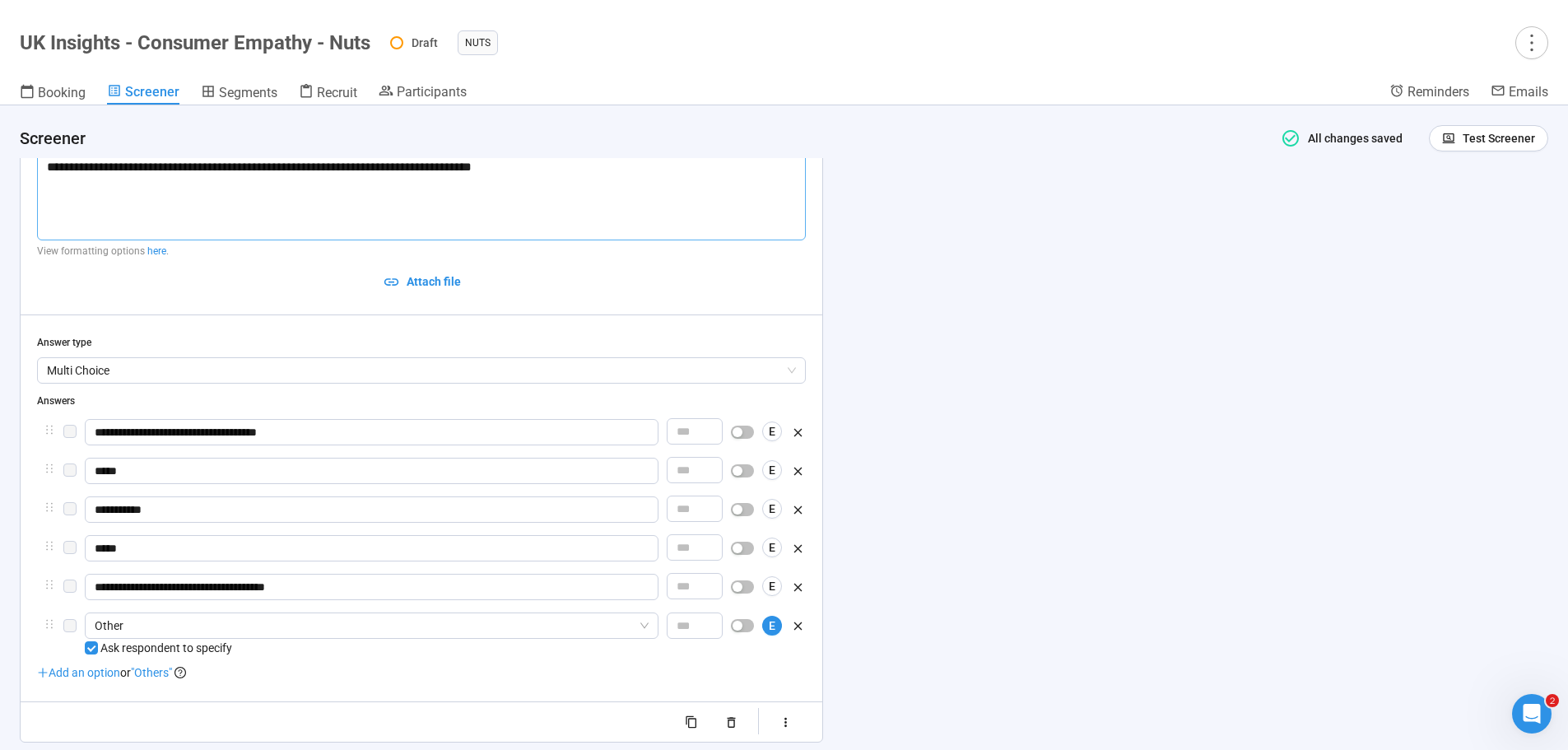 type 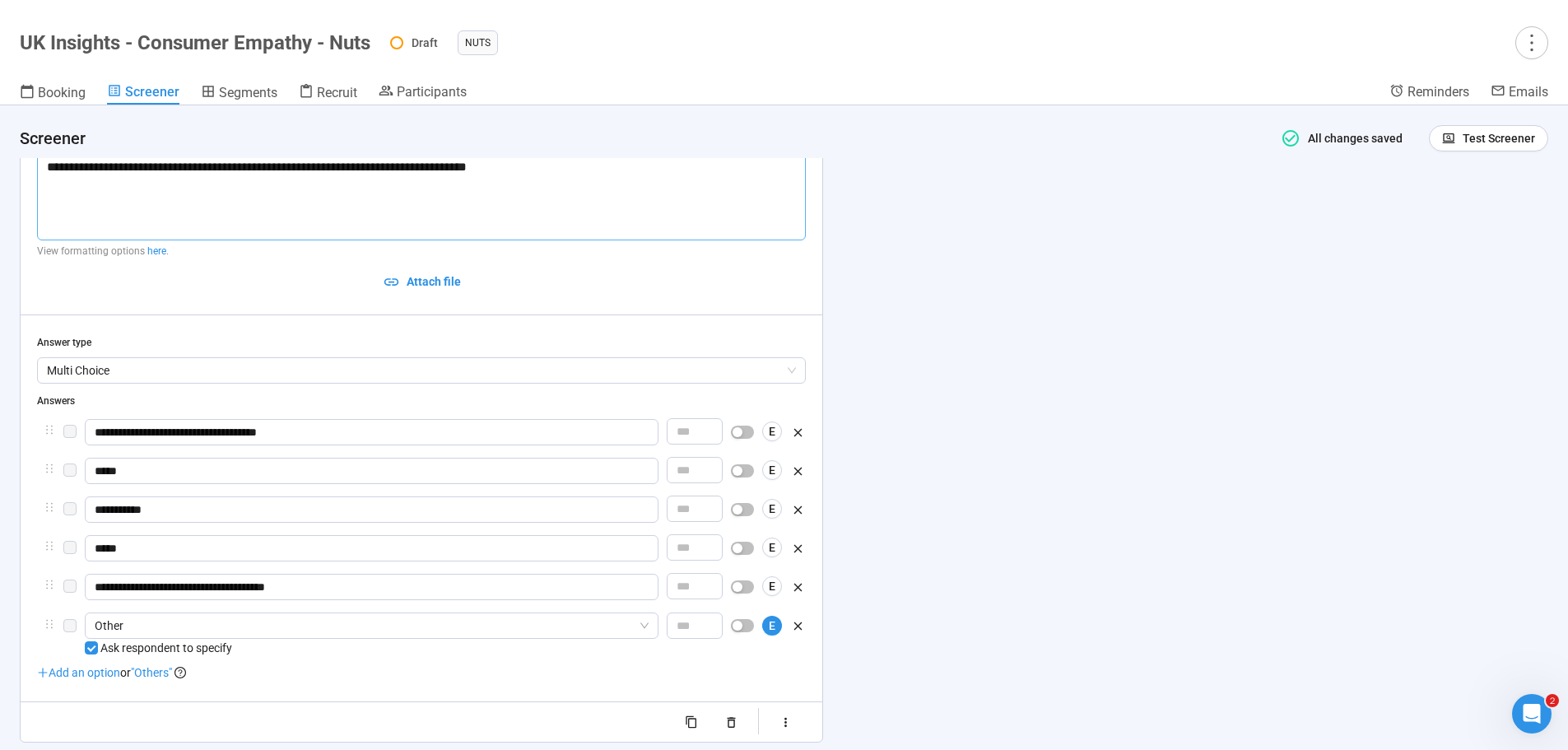 type 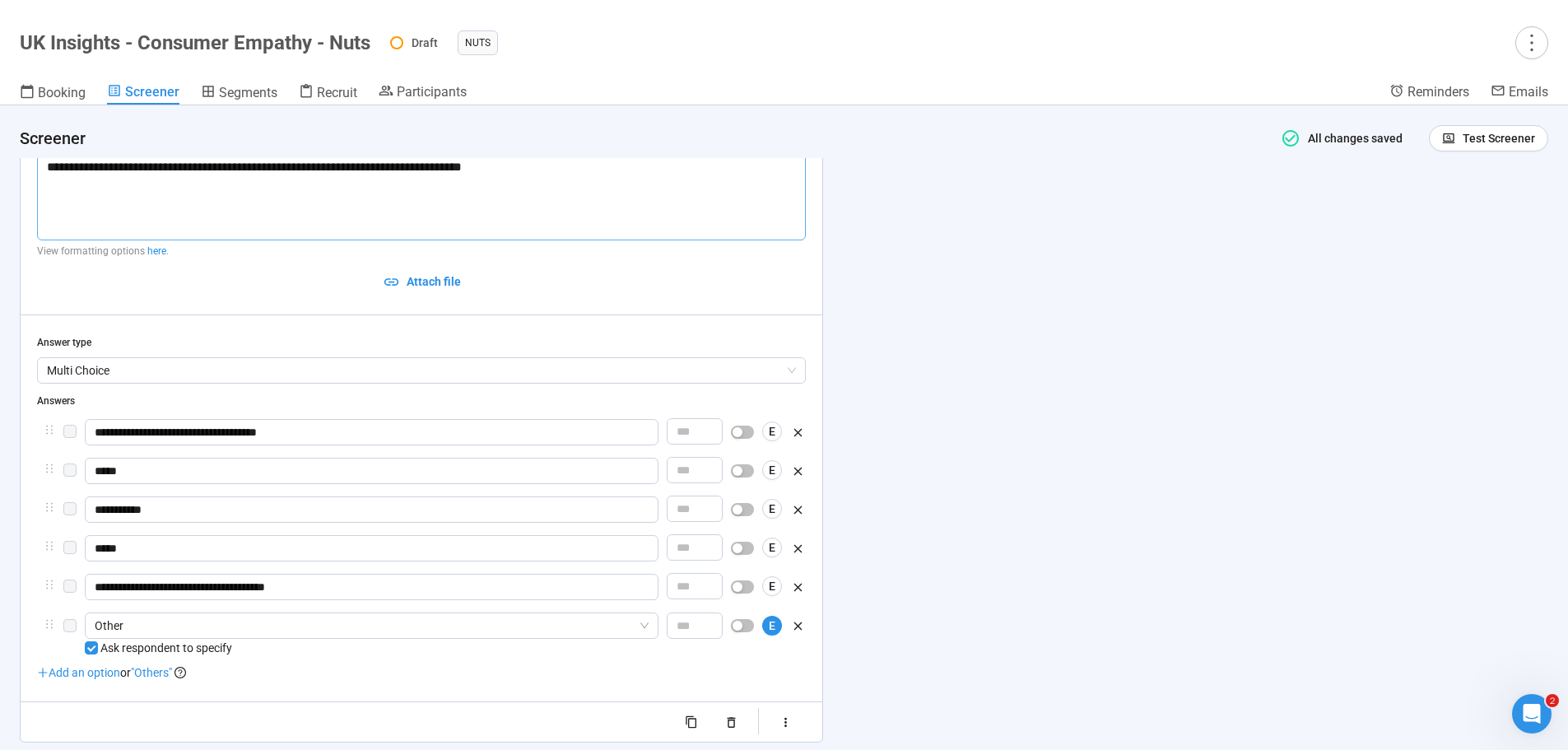 type 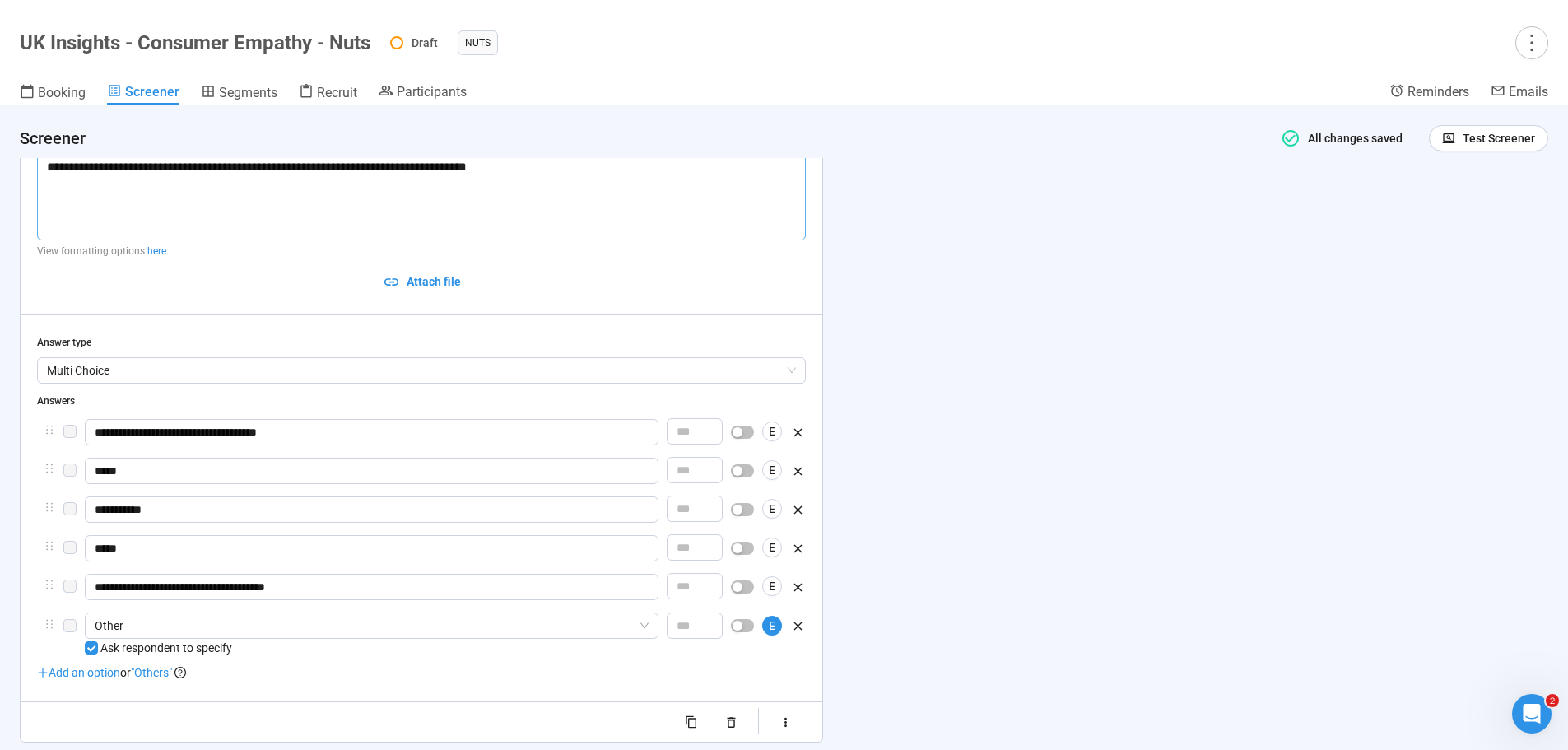type 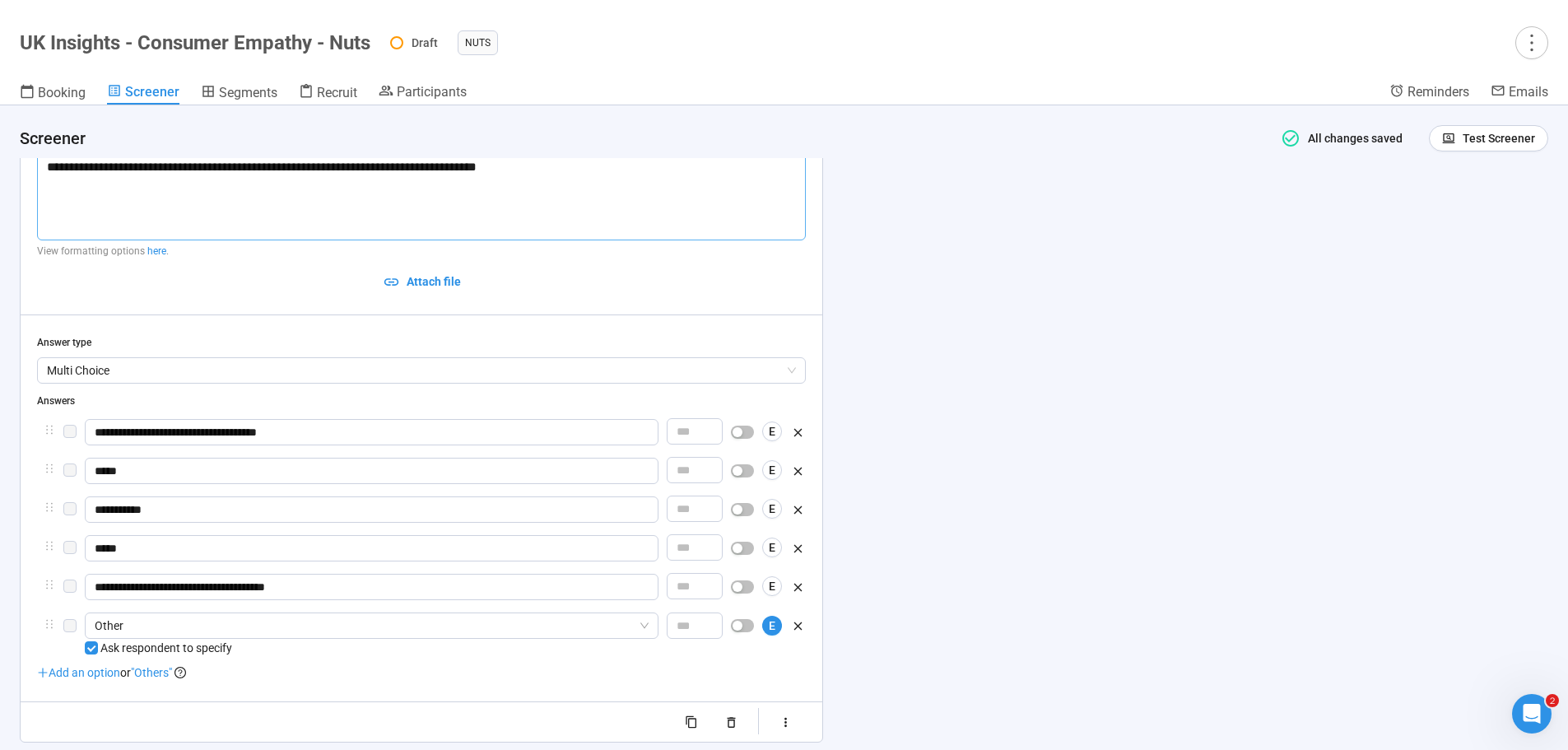 type on "**********" 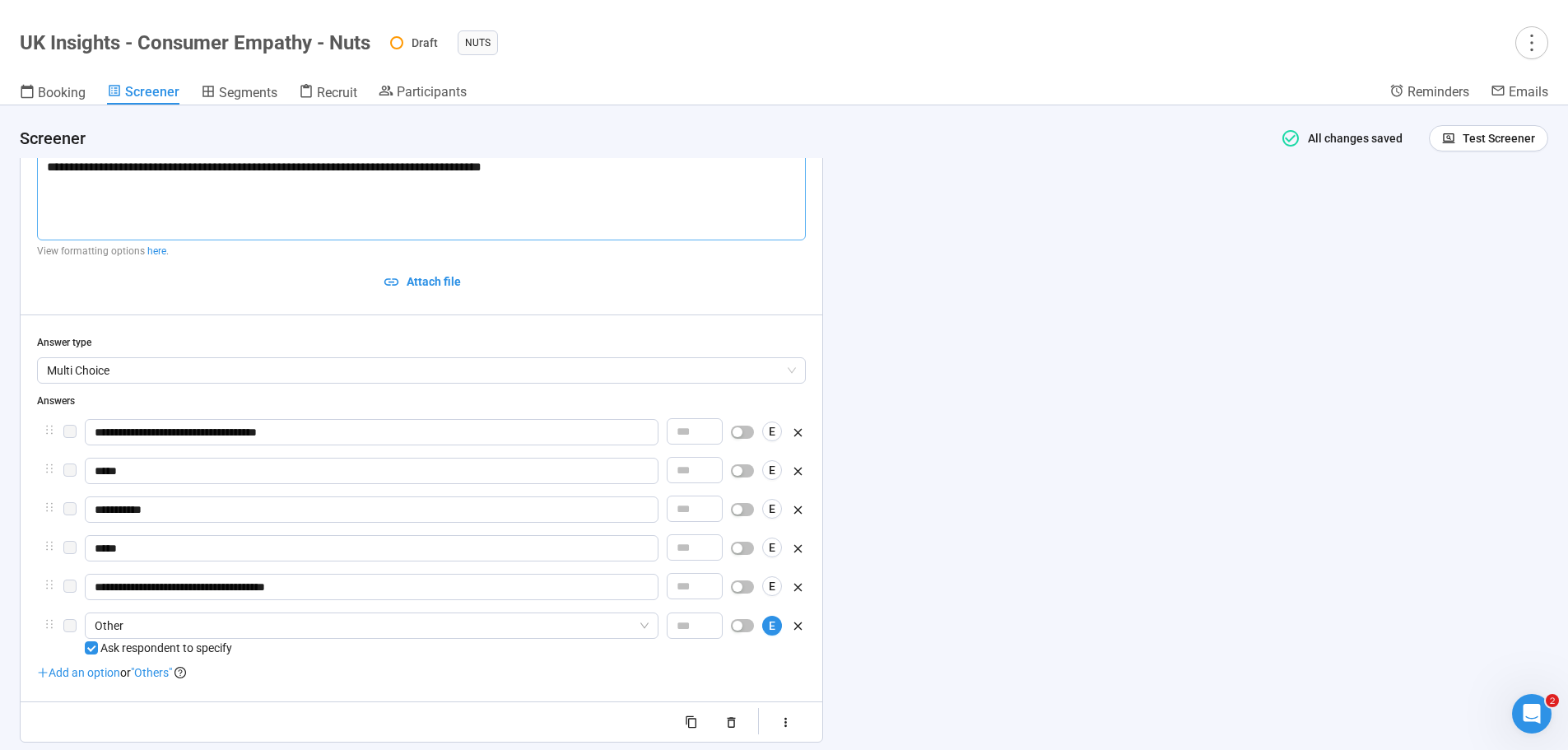 type 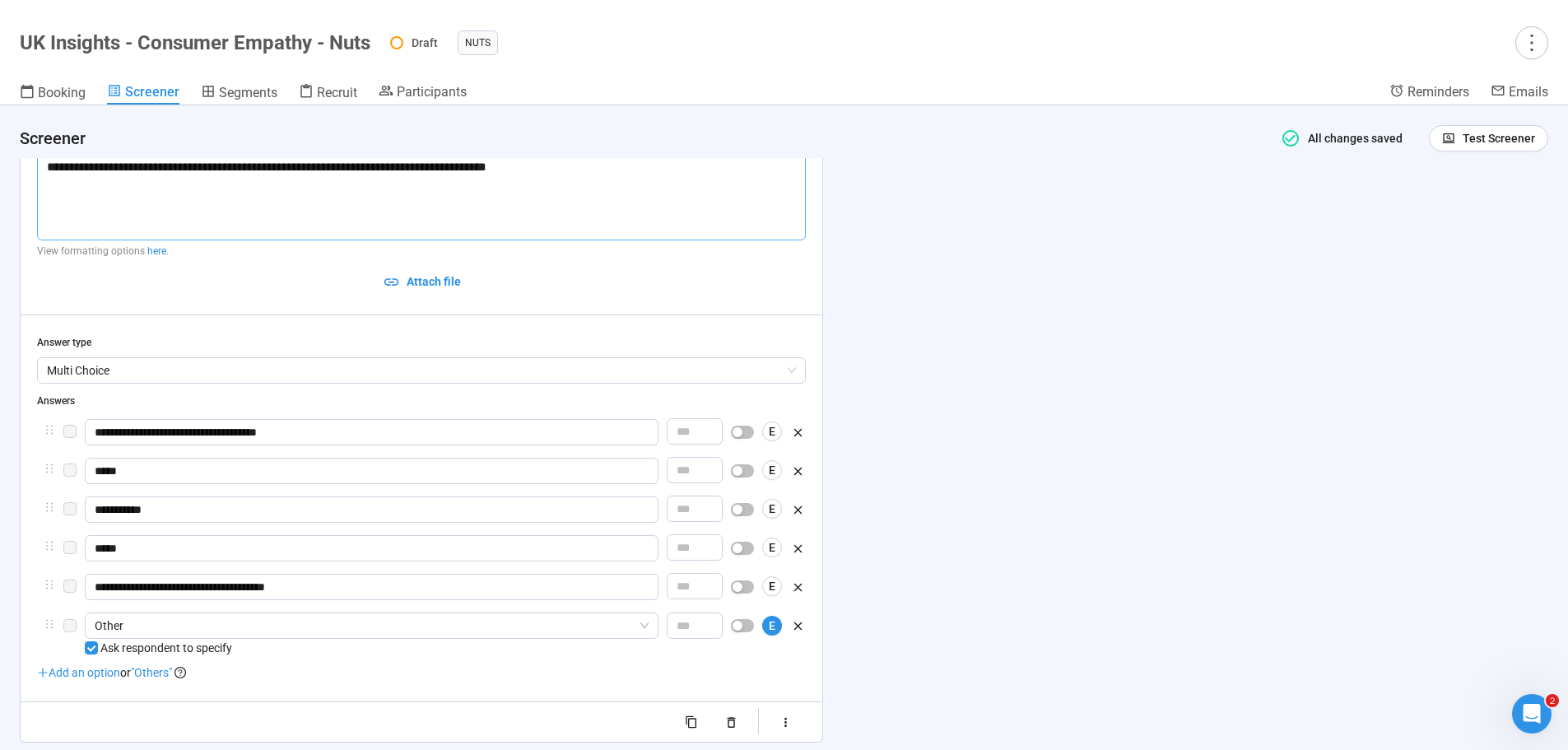 type on "**********" 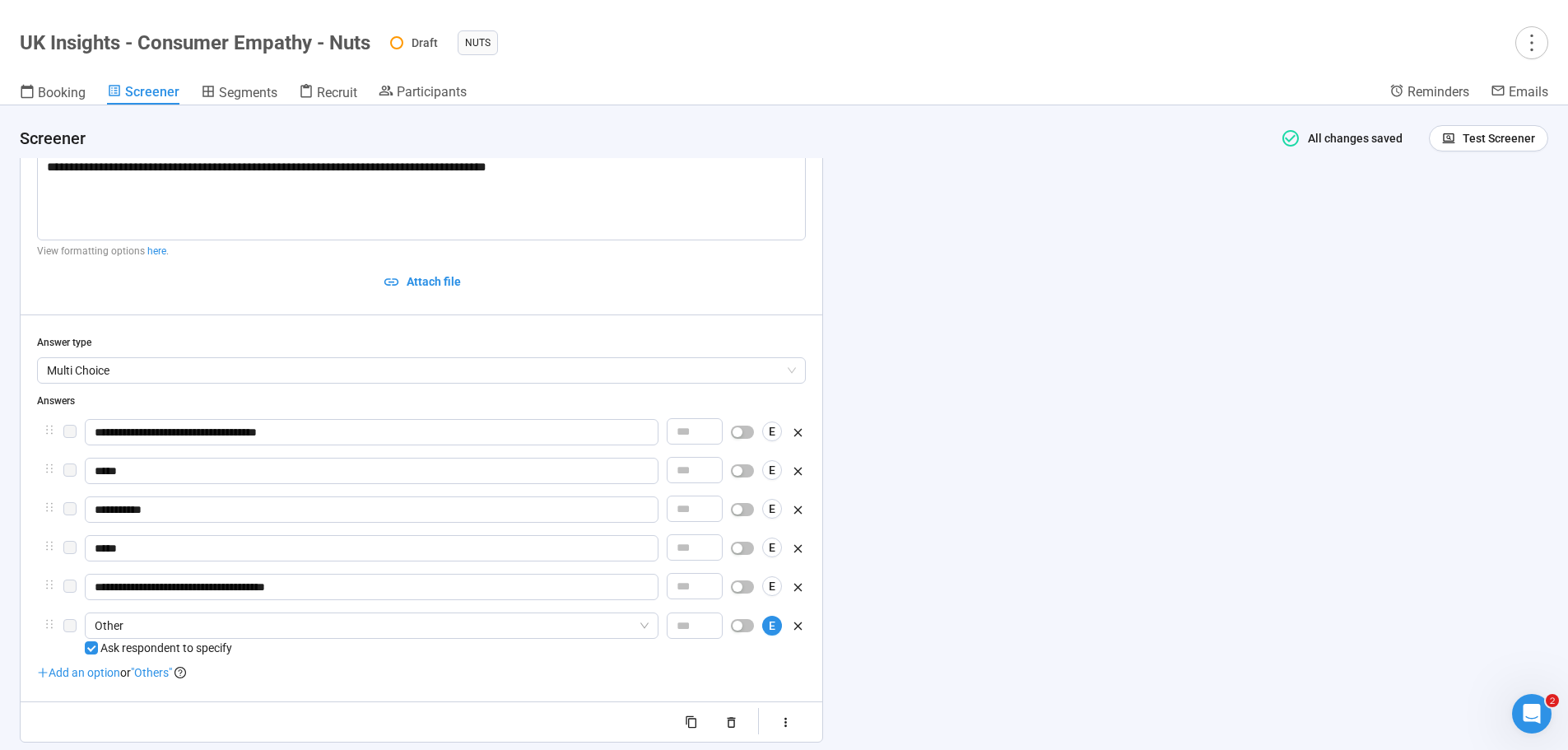 drag, startPoint x: 1072, startPoint y: 277, endPoint x: 412, endPoint y: 339, distance: 662.9057 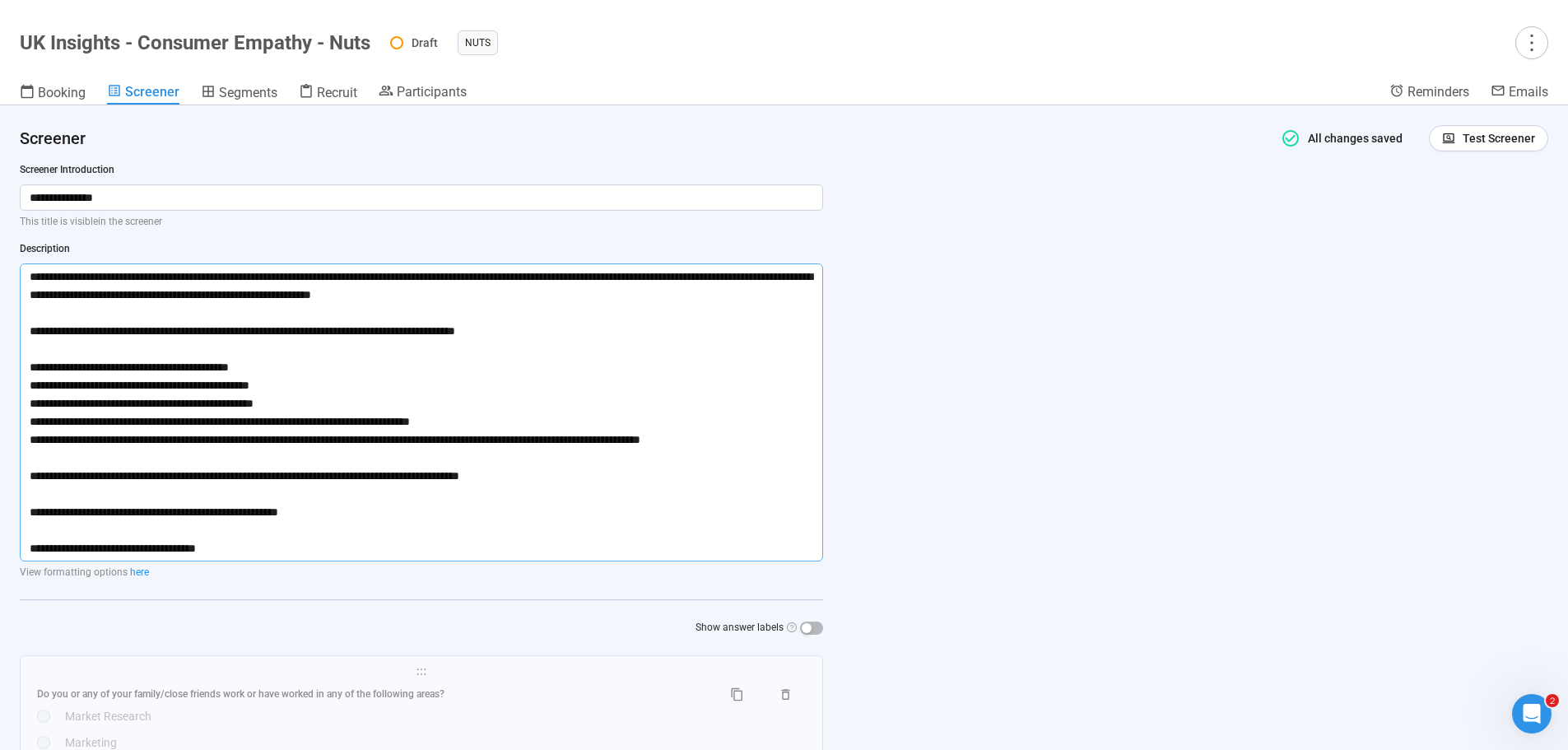 scroll, scrollTop: 0, scrollLeft: 0, axis: both 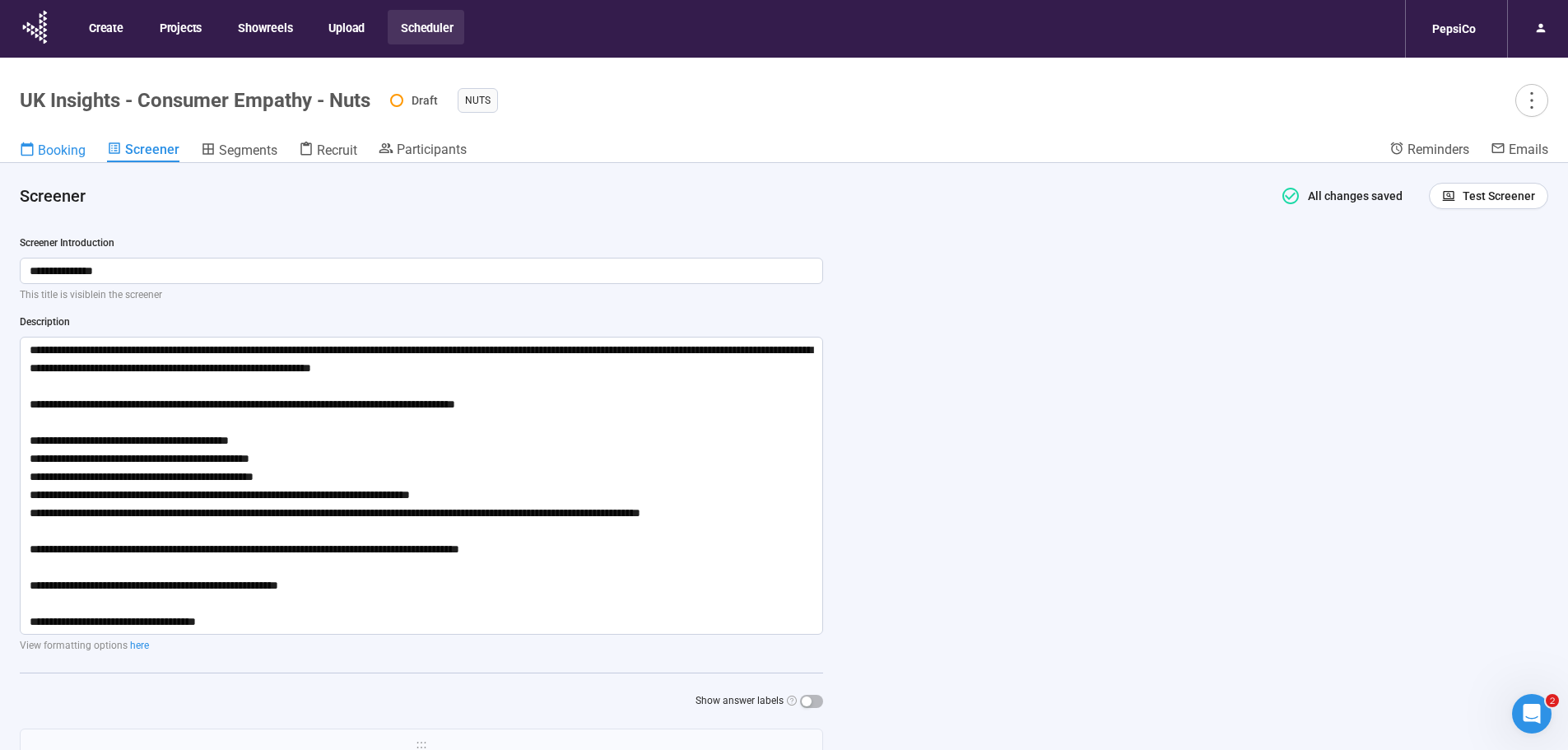 click on "Booking" at bounding box center [62, 150] 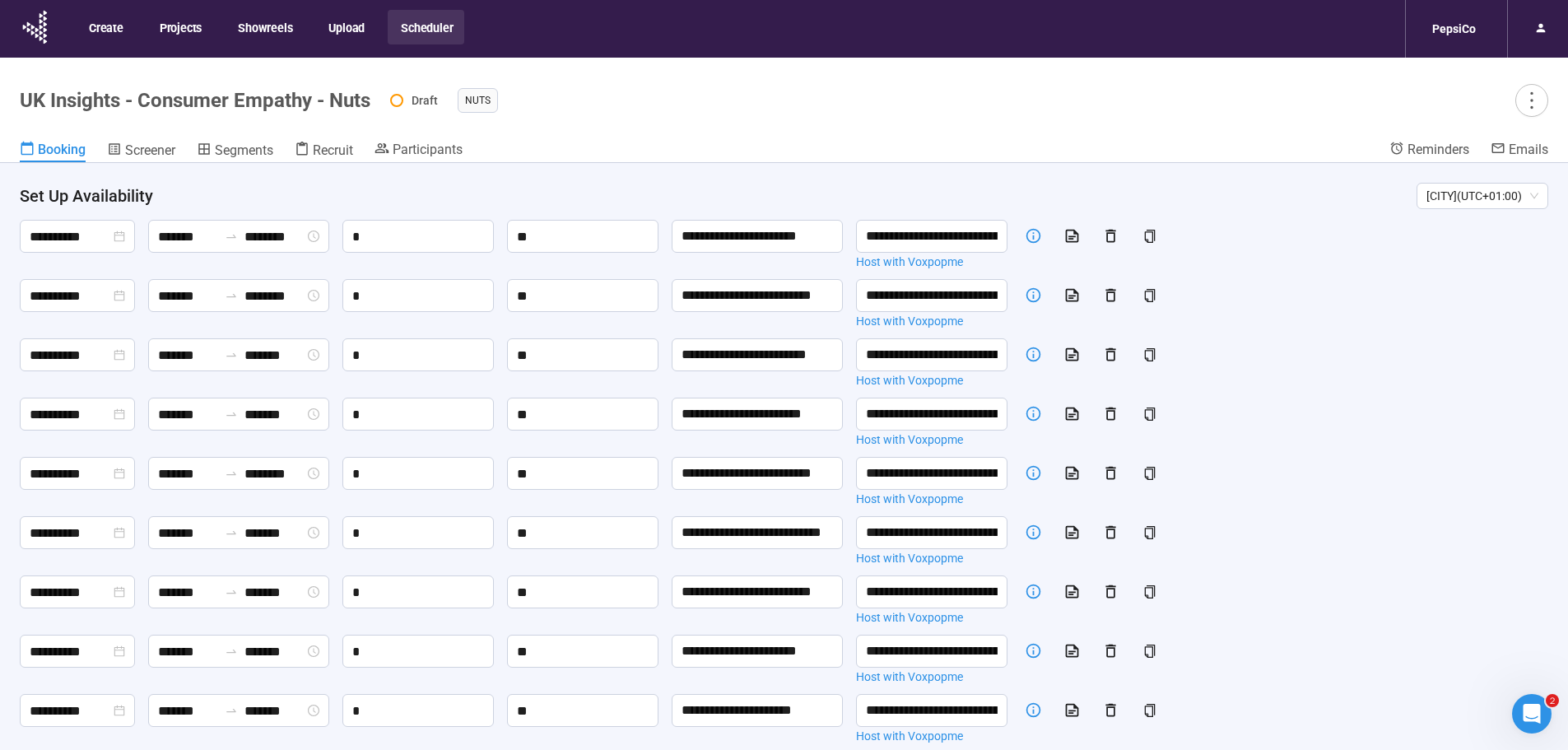 scroll, scrollTop: 58, scrollLeft: 0, axis: vertical 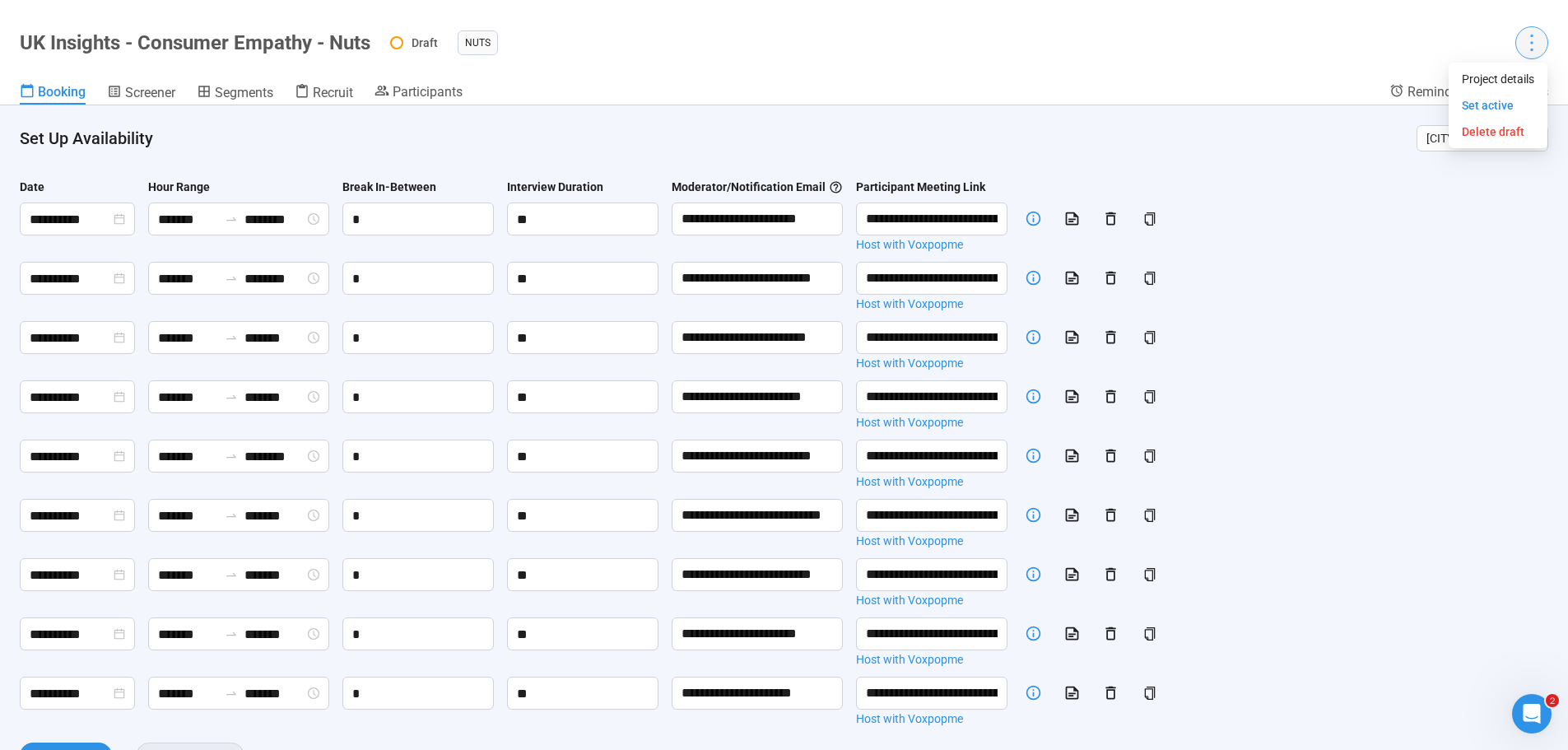 click at bounding box center [1532, 43] 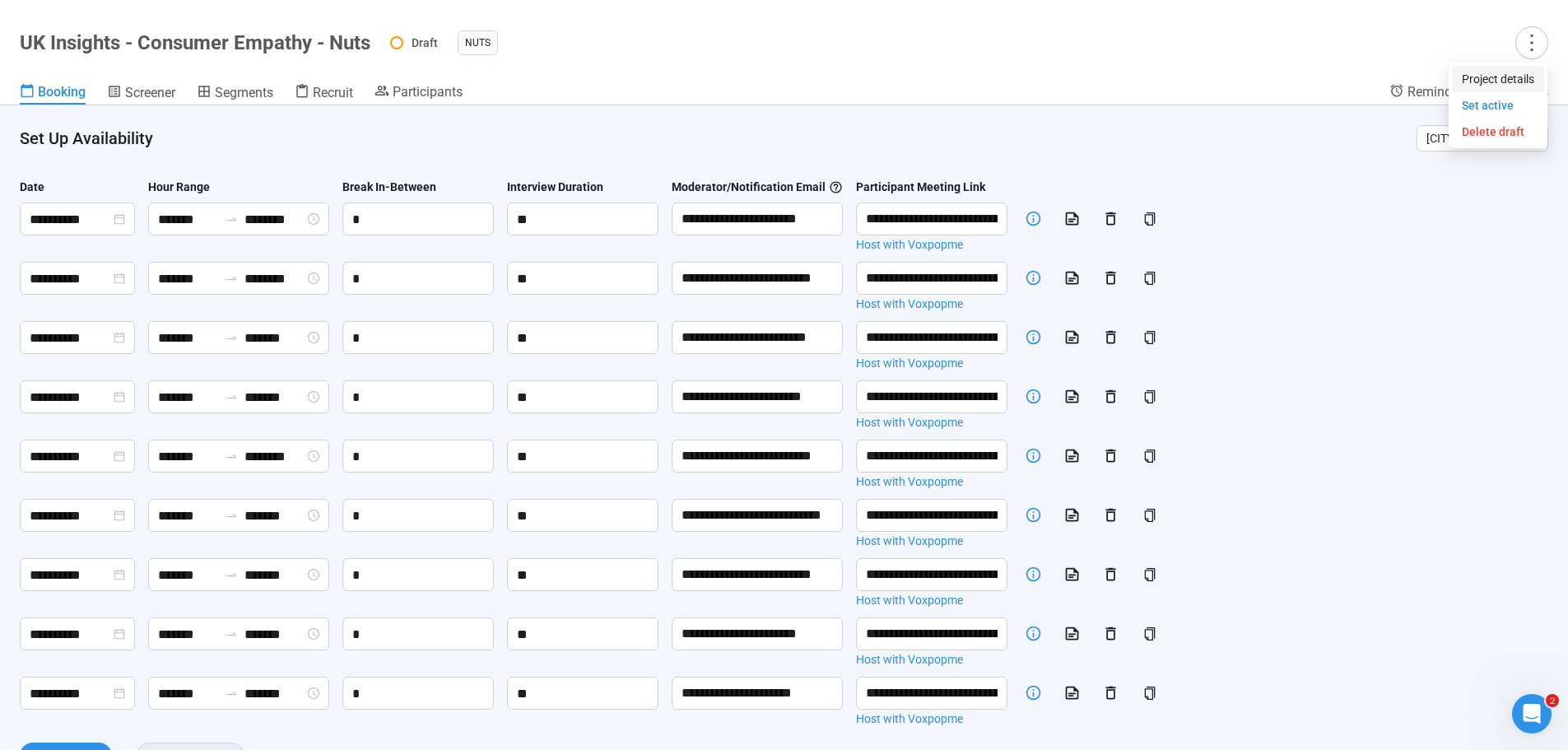 click on "Project details" at bounding box center (1498, 79) 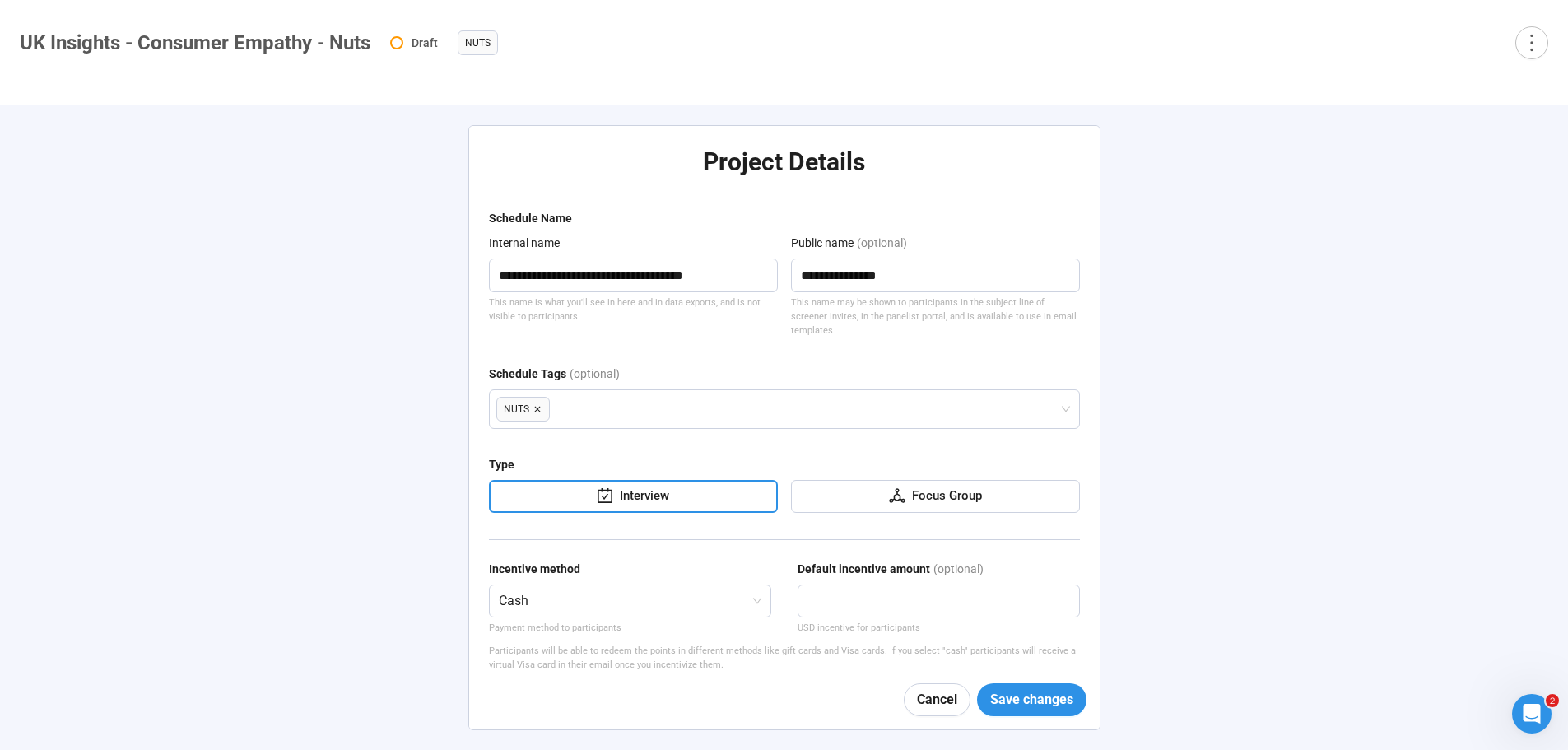 type on "**********" 